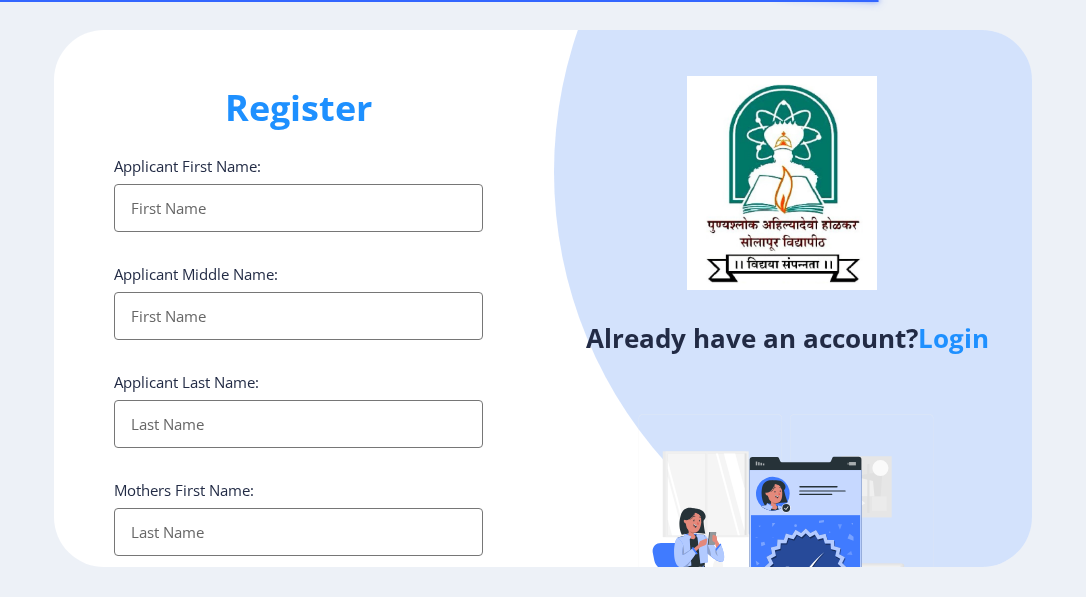 select 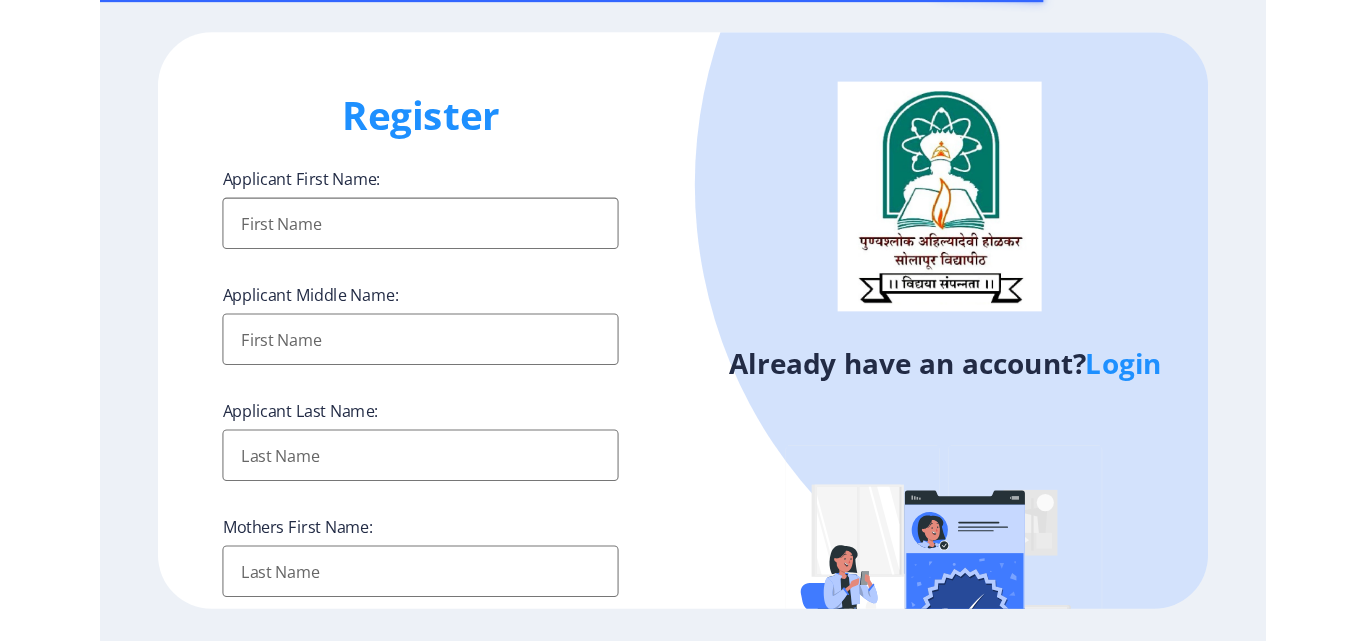 scroll, scrollTop: 0, scrollLeft: 0, axis: both 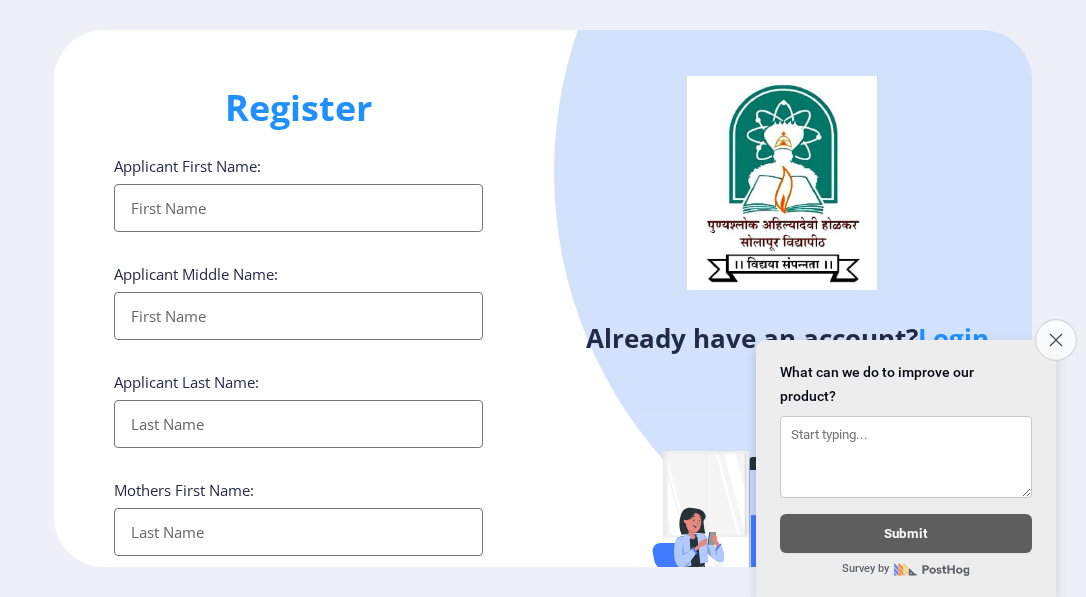 click on "Close survey" 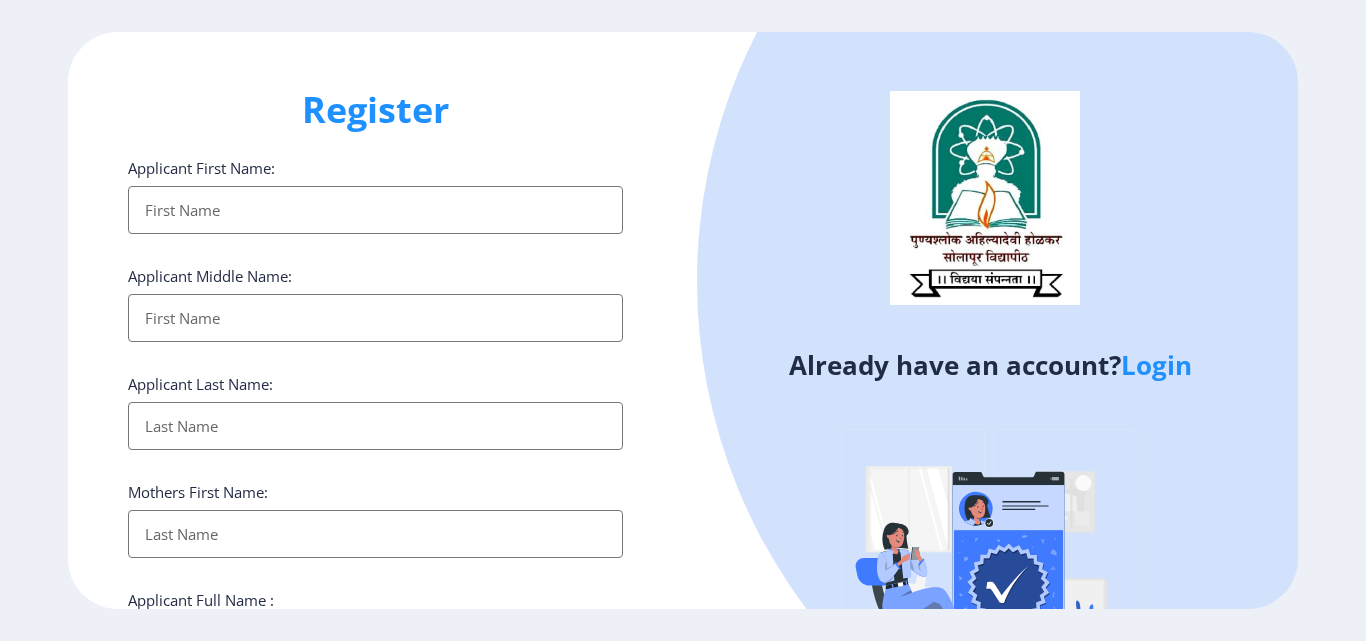 click 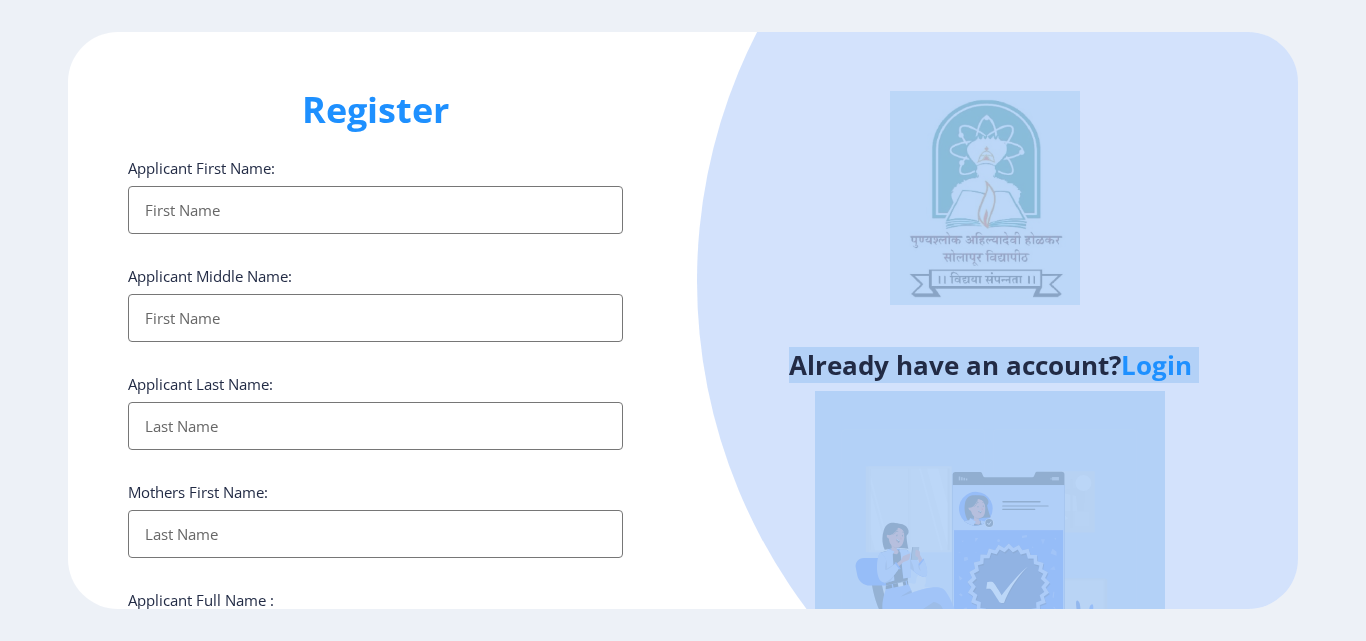 drag, startPoint x: 1365, startPoint y: 150, endPoint x: 1365, endPoint y: 425, distance: 275 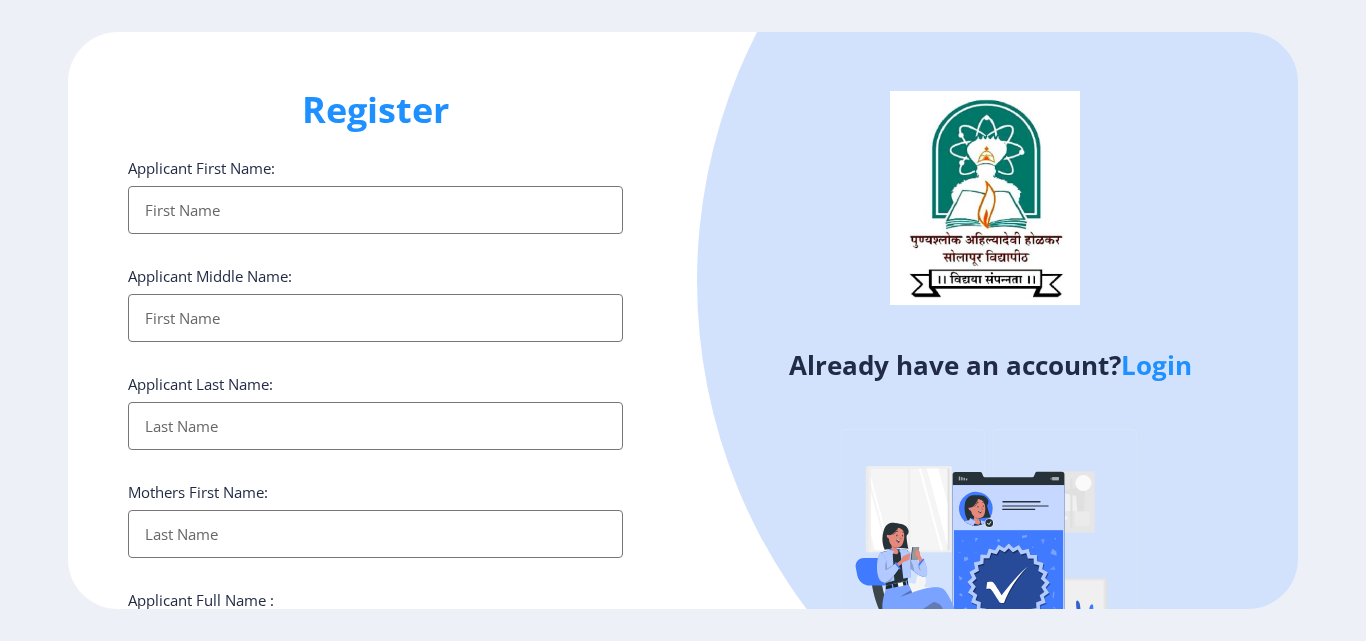click on "Applicant First Name:" at bounding box center (375, 210) 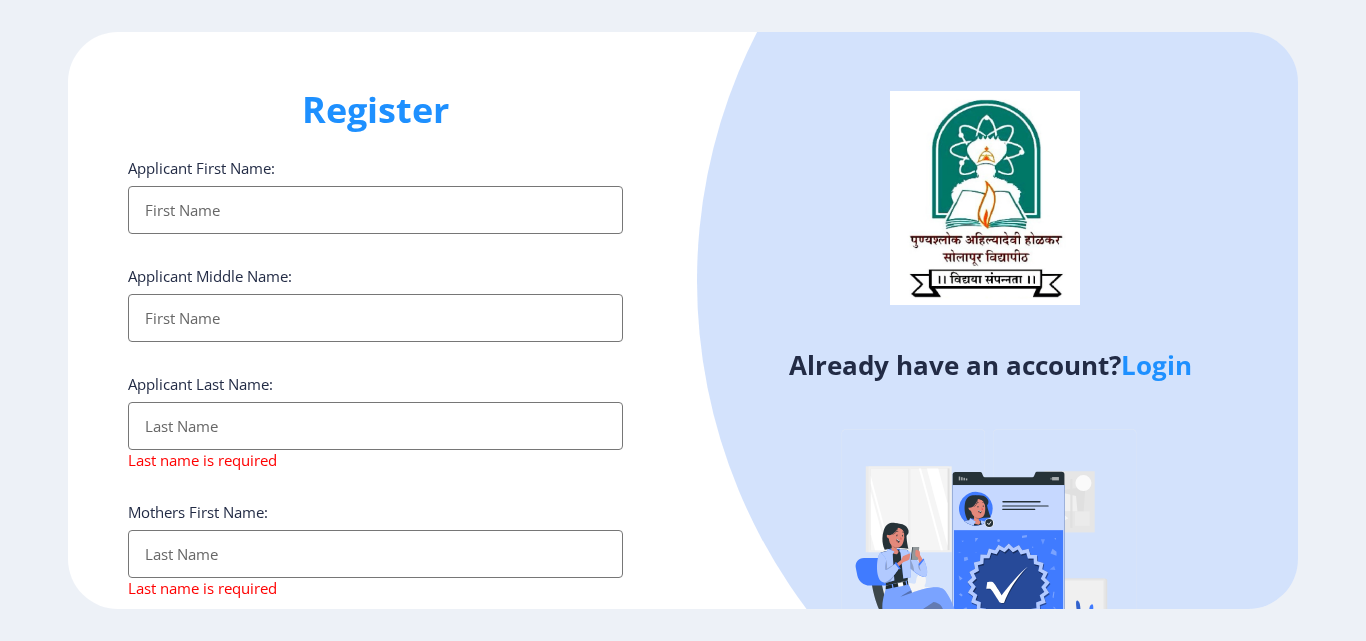scroll, scrollTop: 382, scrollLeft: 0, axis: vertical 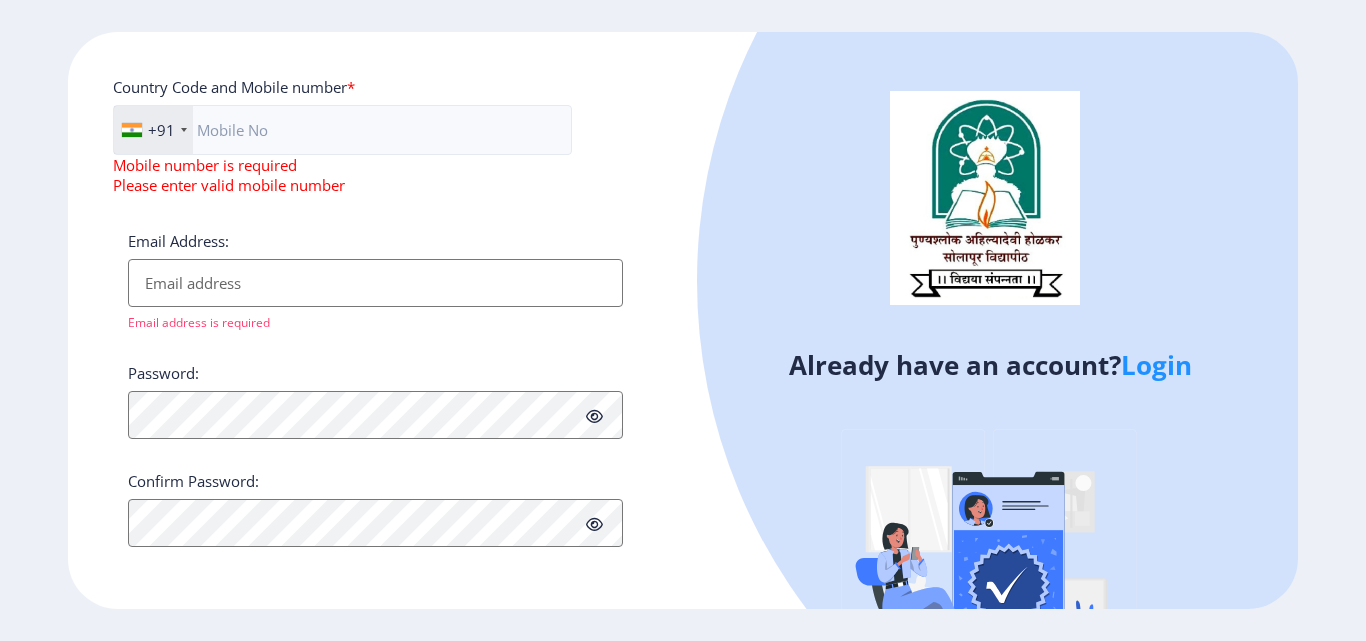 click on "Email Address:" at bounding box center [375, 283] 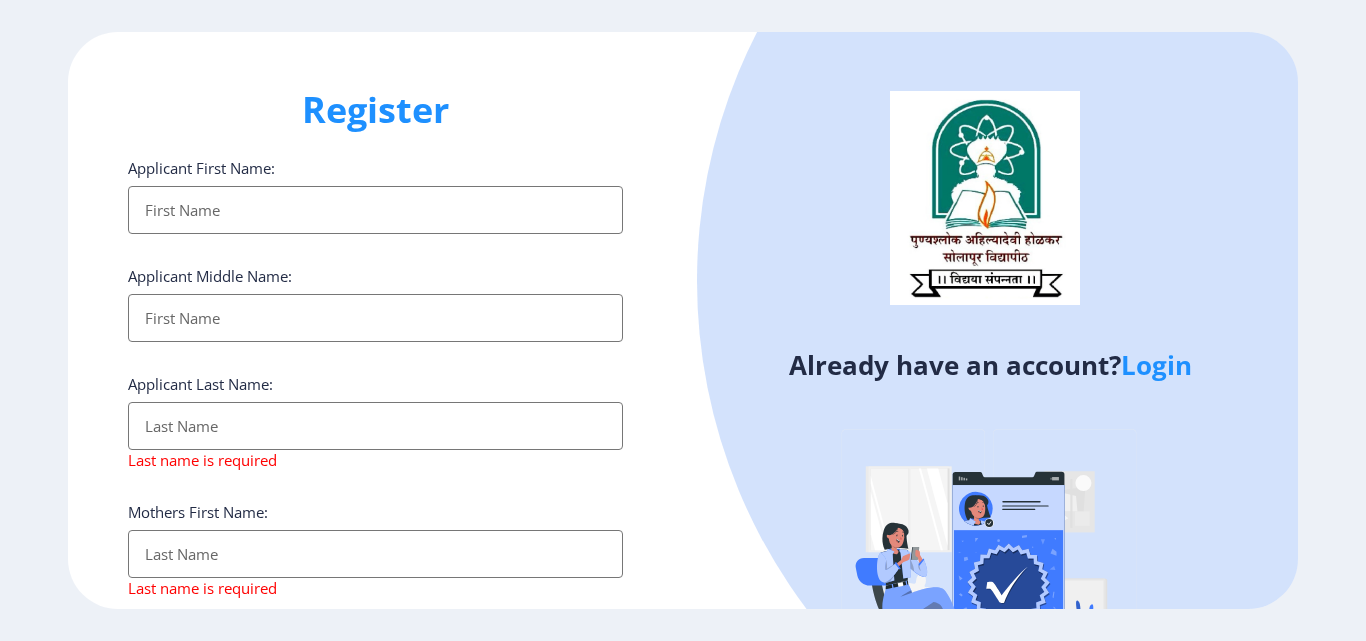 click on "Applicant First Name:" at bounding box center (375, 210) 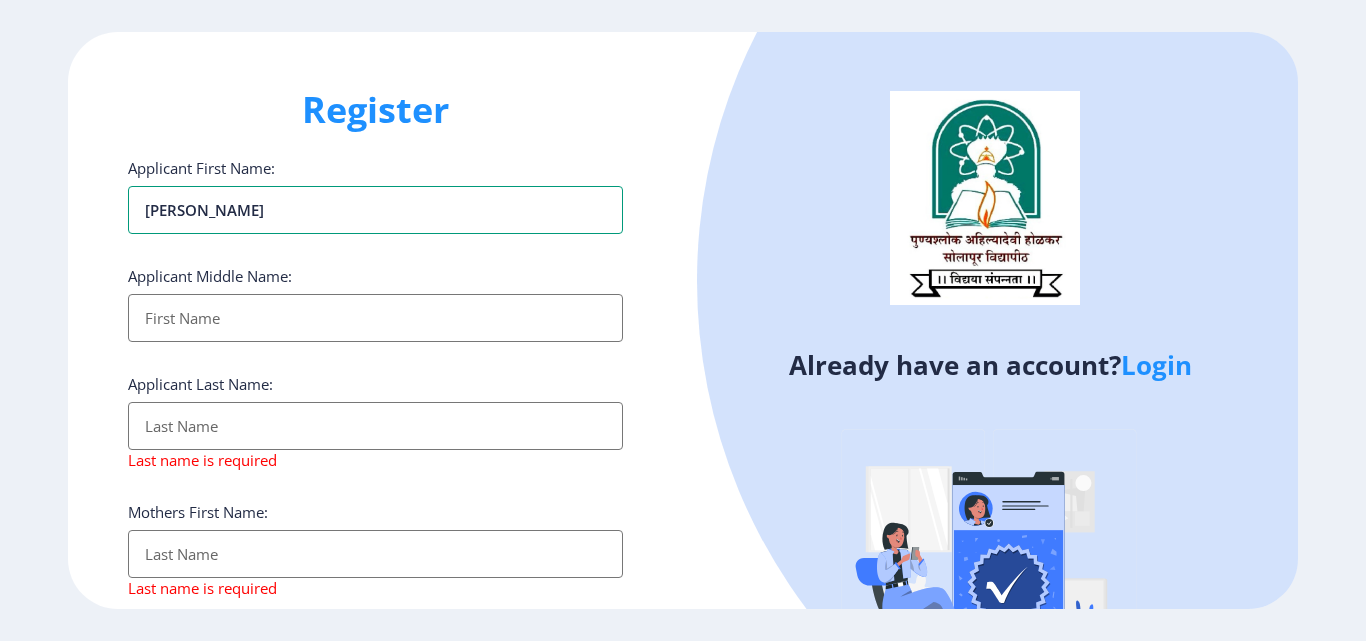 type on "[PERSON_NAME]" 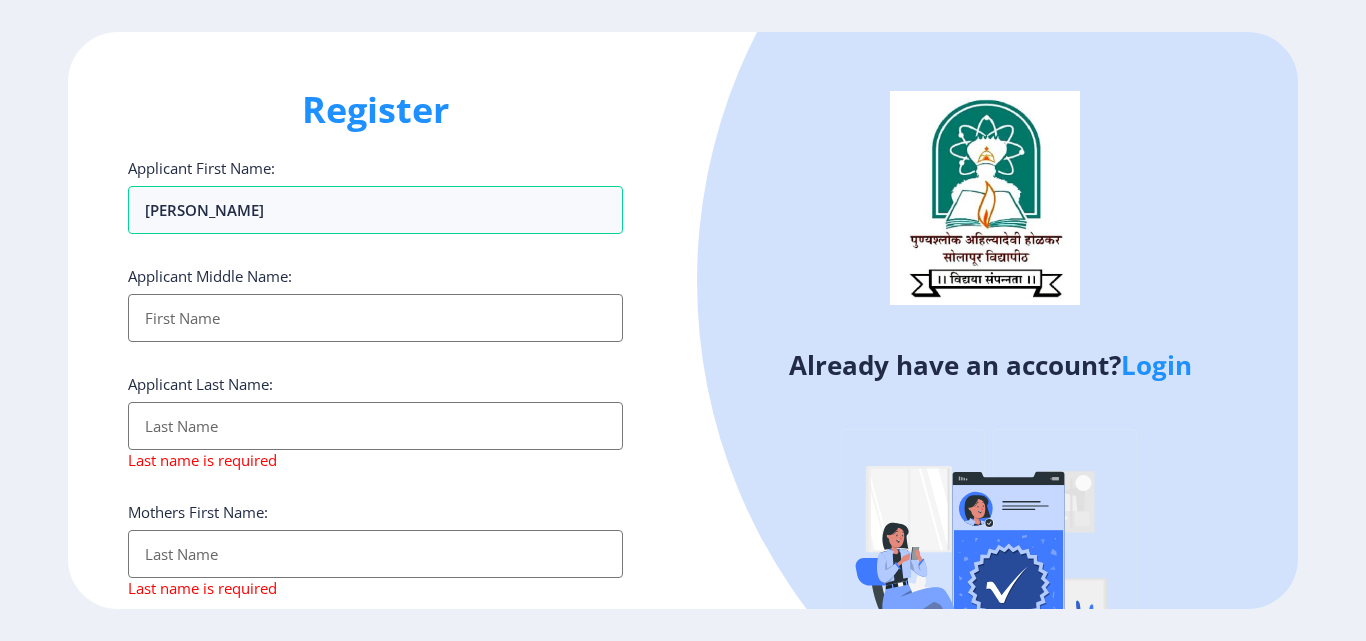 click on "Login" 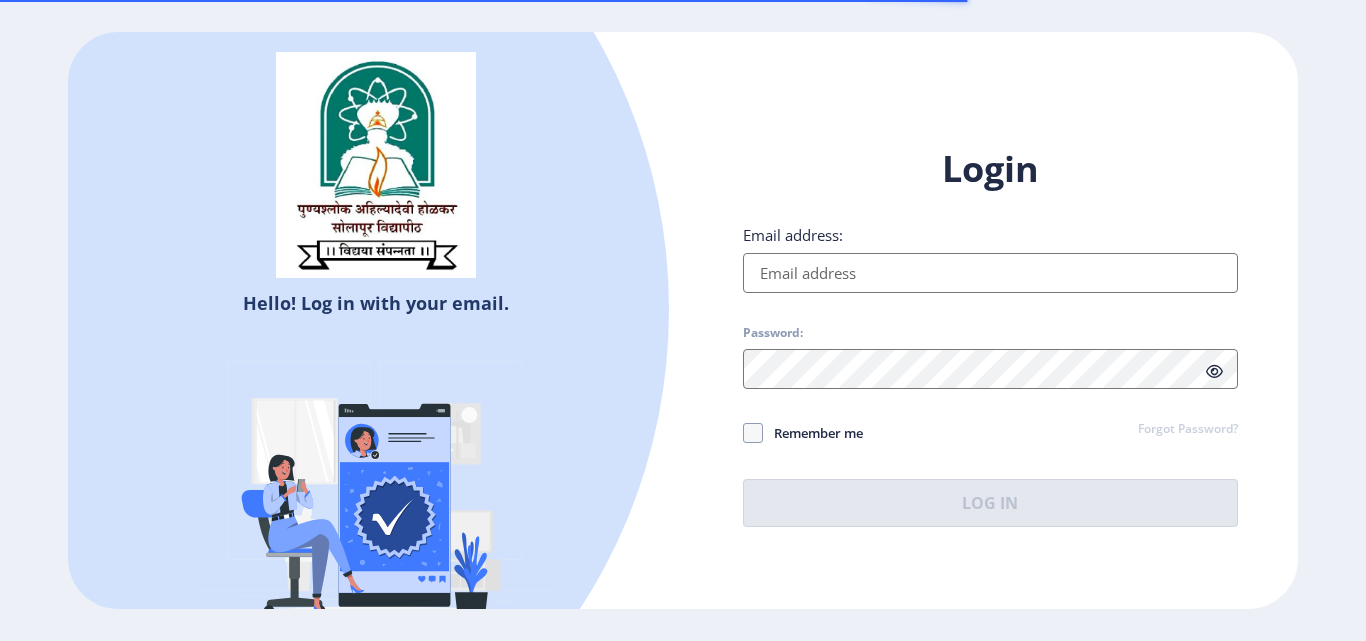 click on "Email address:" at bounding box center [990, 273] 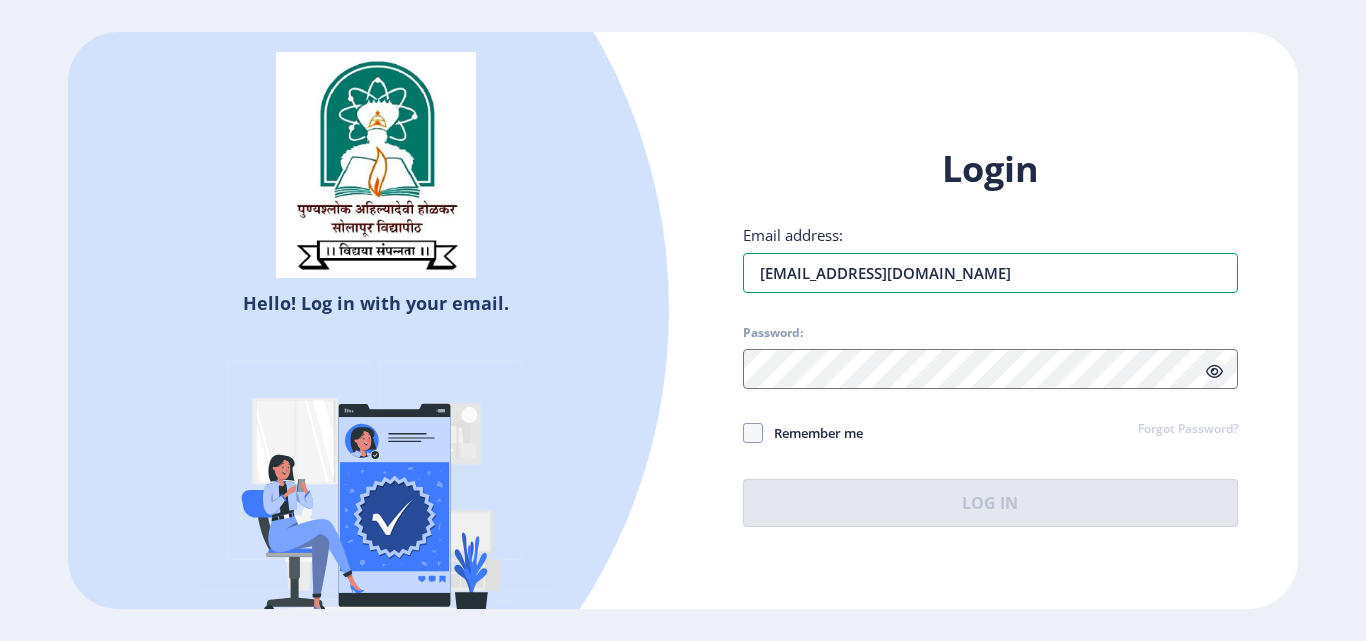 type on "[EMAIL_ADDRESS][DOMAIN_NAME]" 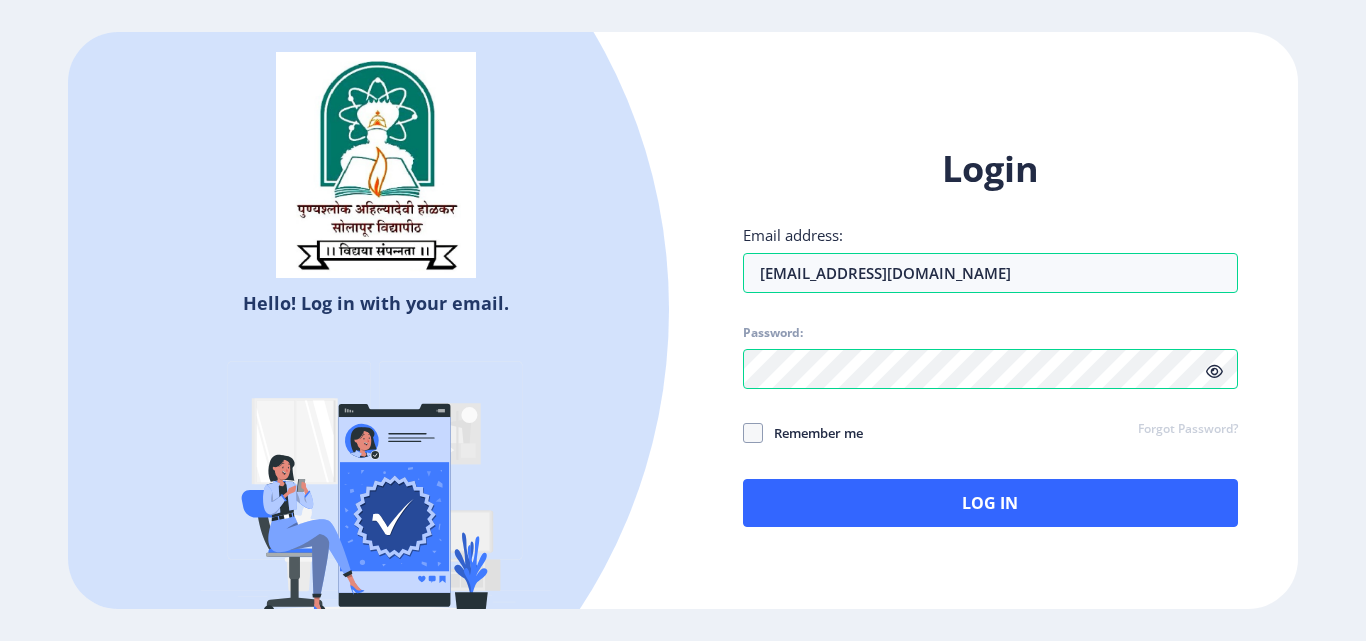 click 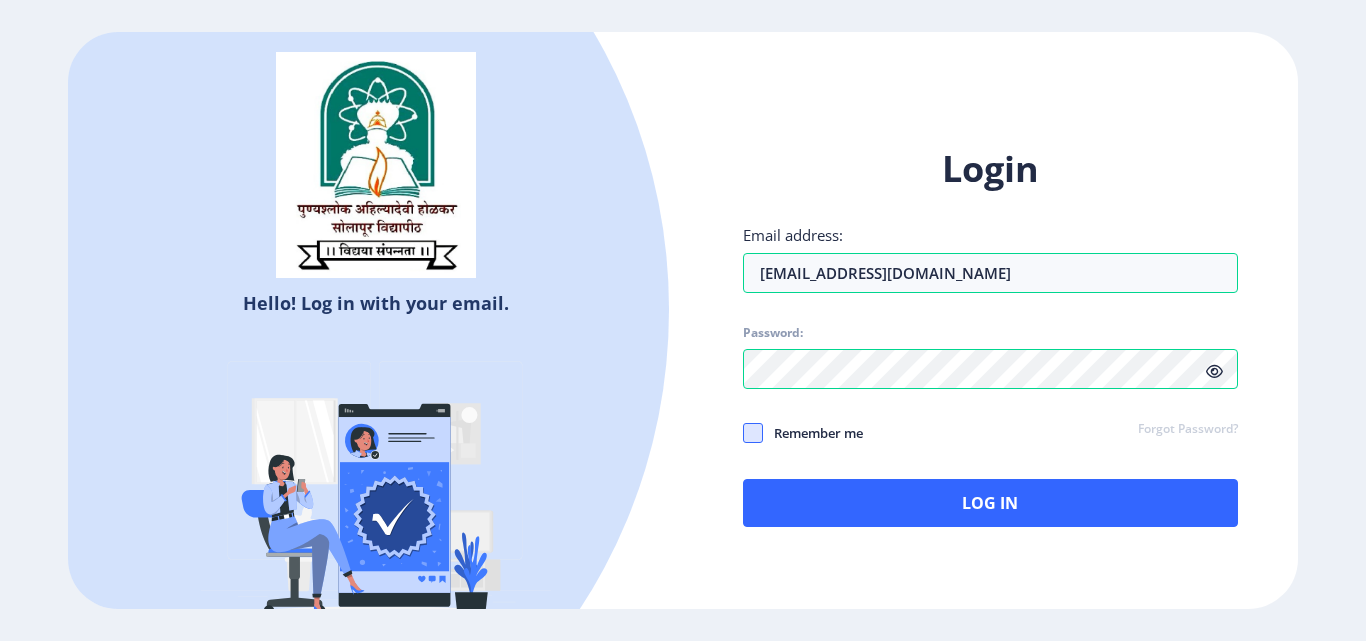 click 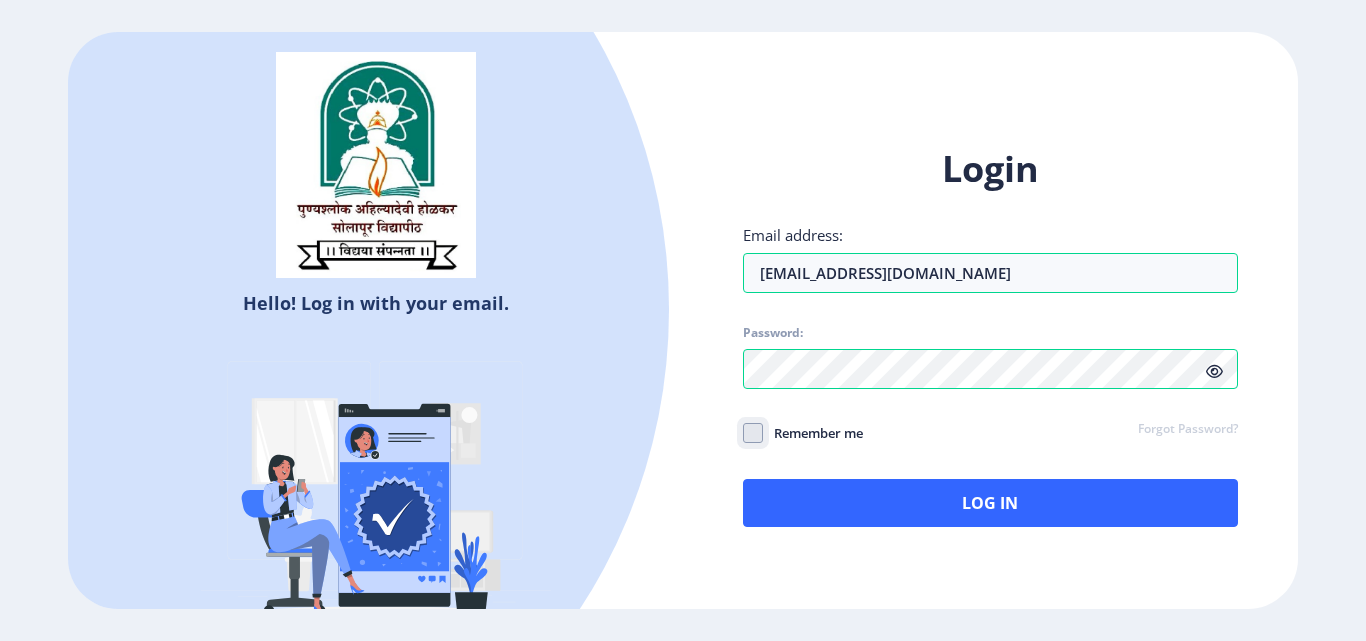 click on "Remember me" 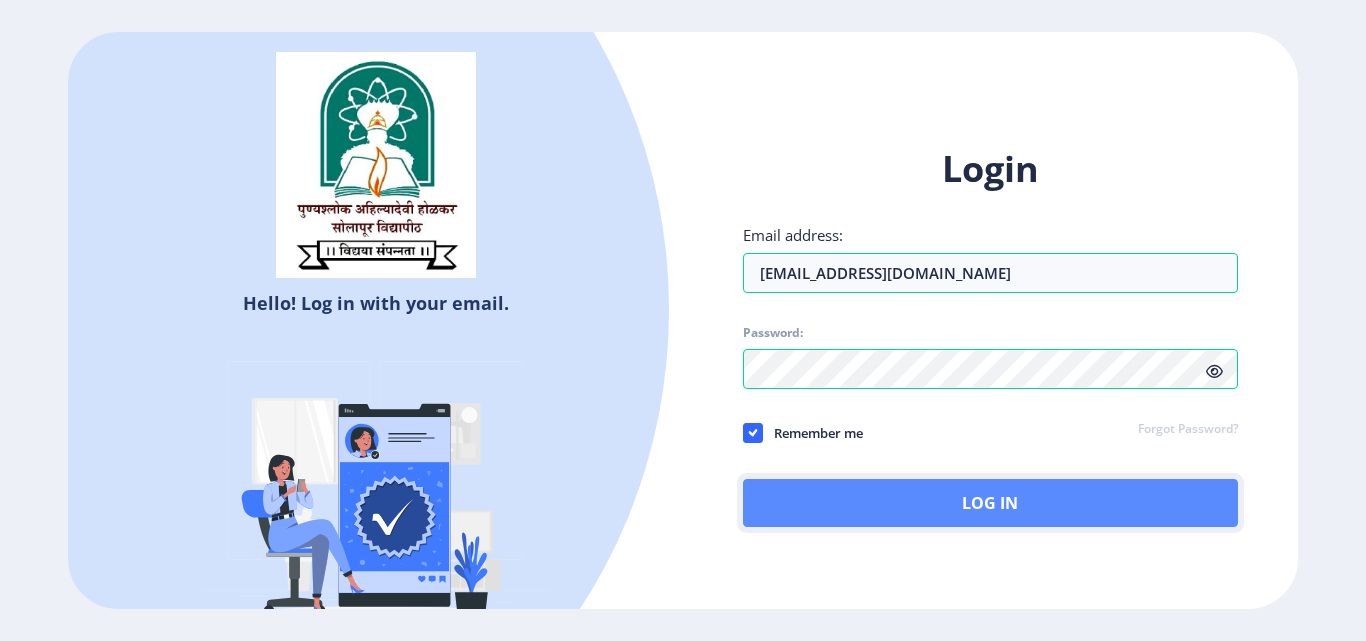 click on "Log In" 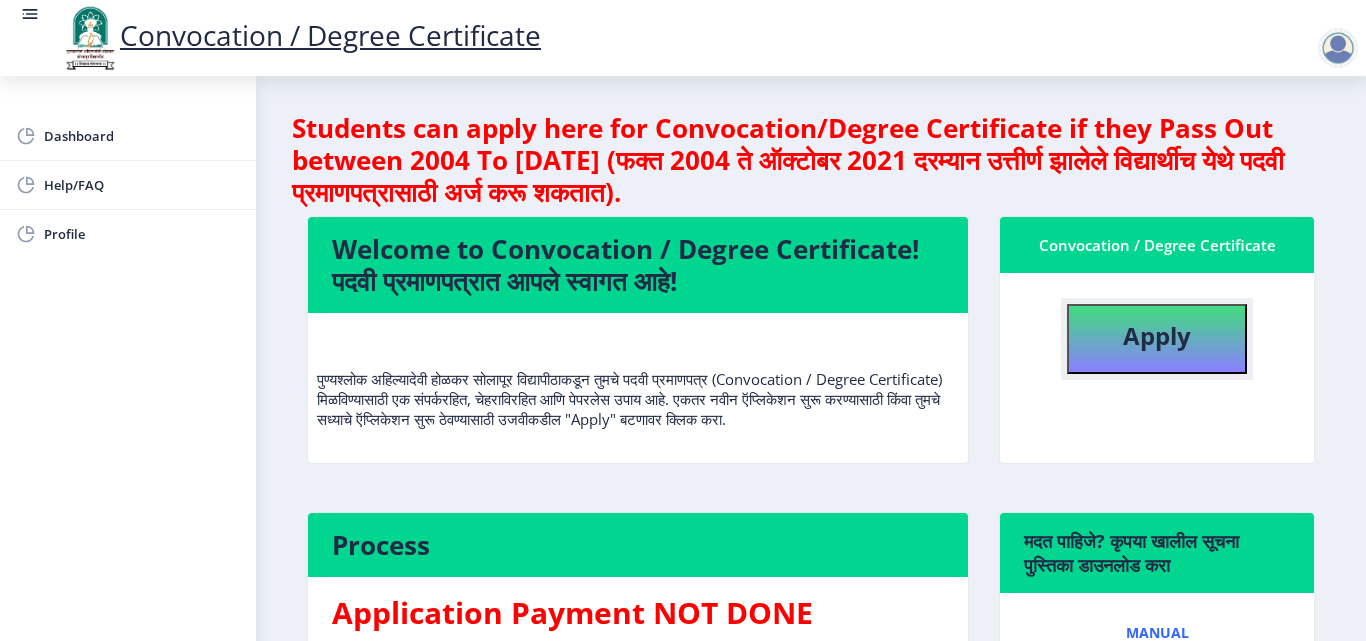 click on "Apply" 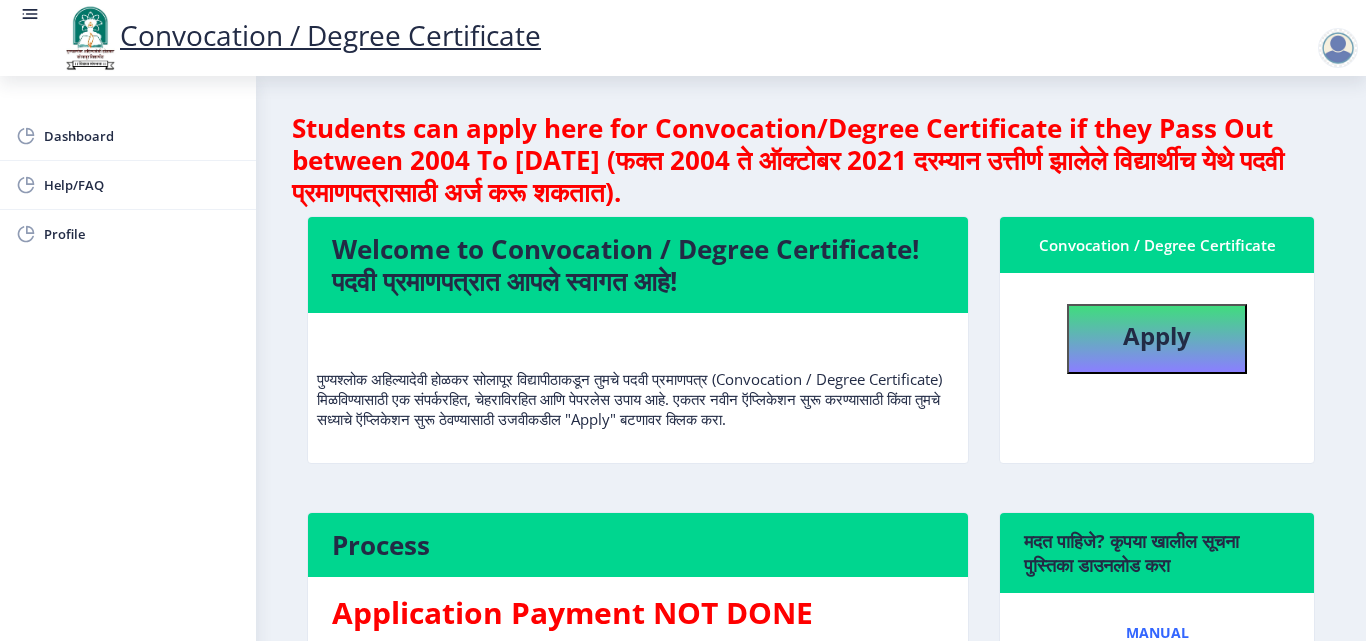 select 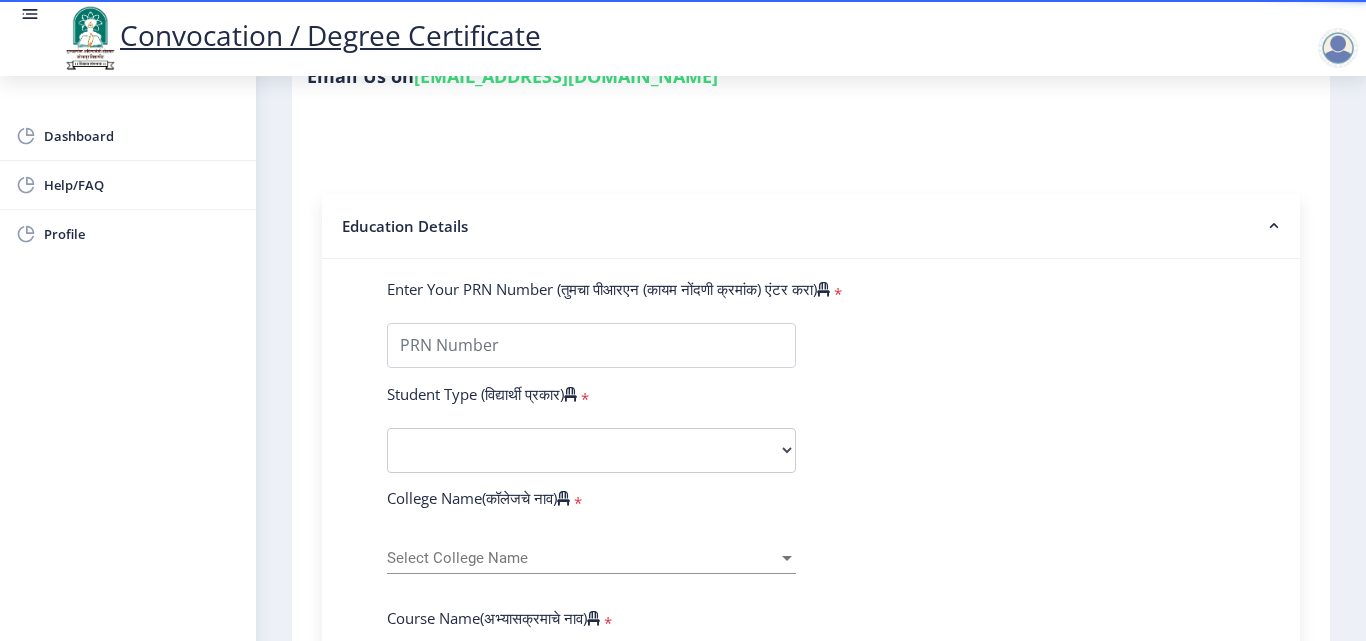 scroll, scrollTop: 360, scrollLeft: 0, axis: vertical 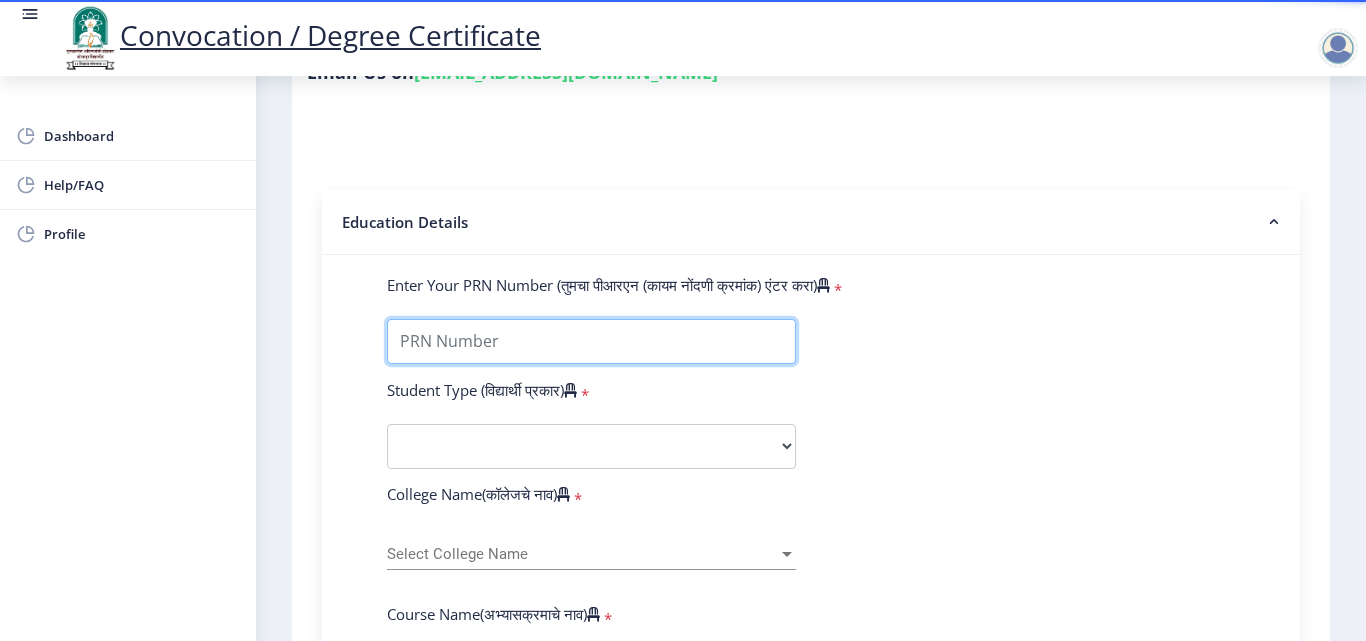click on "Enter Your PRN Number (तुमचा पीआरएन (कायम नोंदणी क्रमांक) एंटर करा)" at bounding box center [591, 341] 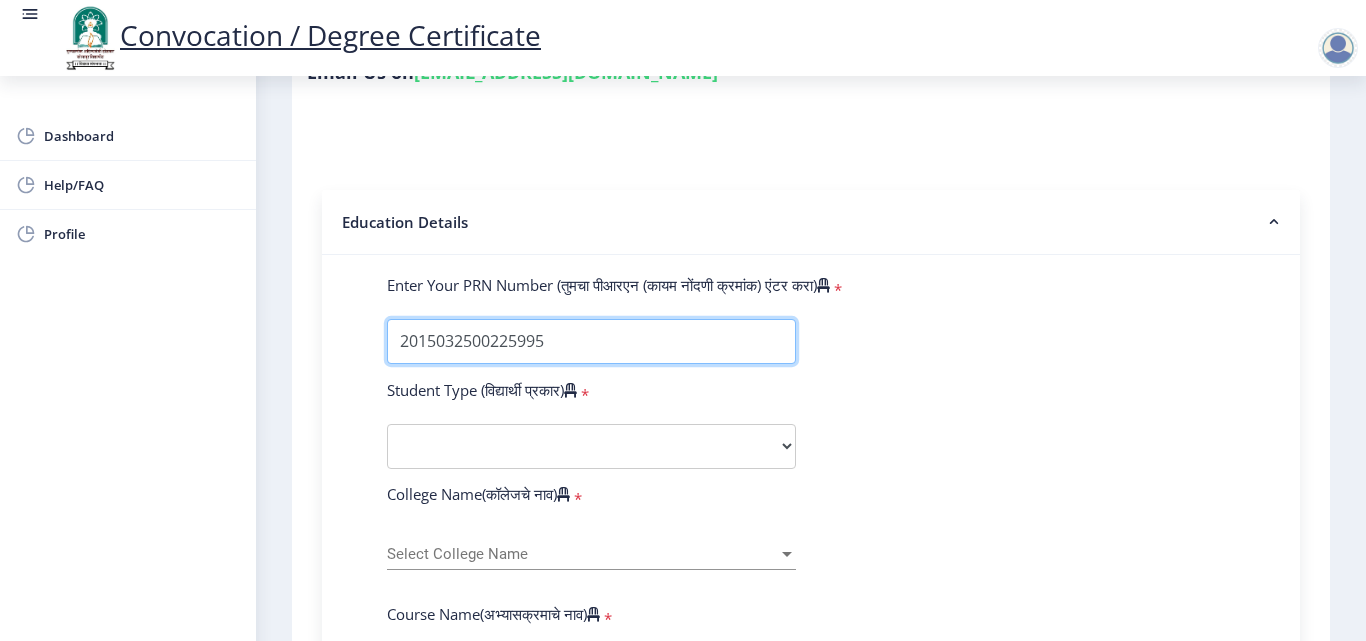 type on "2015032500225995" 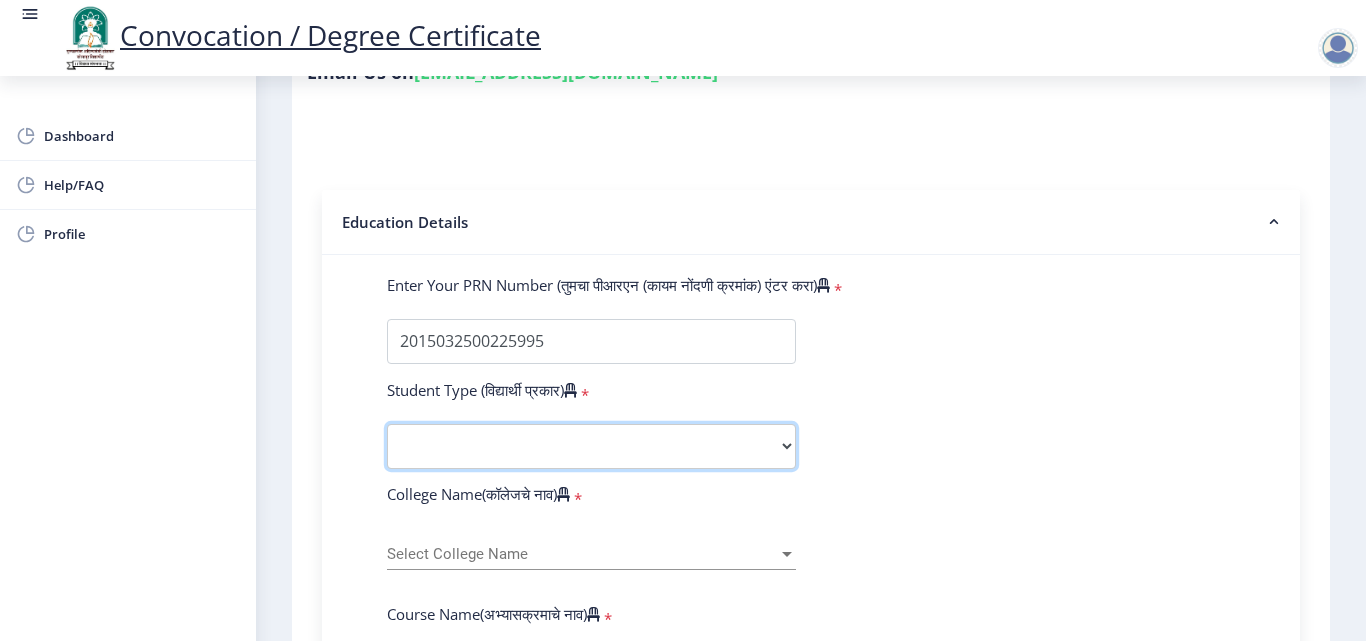 click on "Select Student Type Regular External" at bounding box center [591, 446] 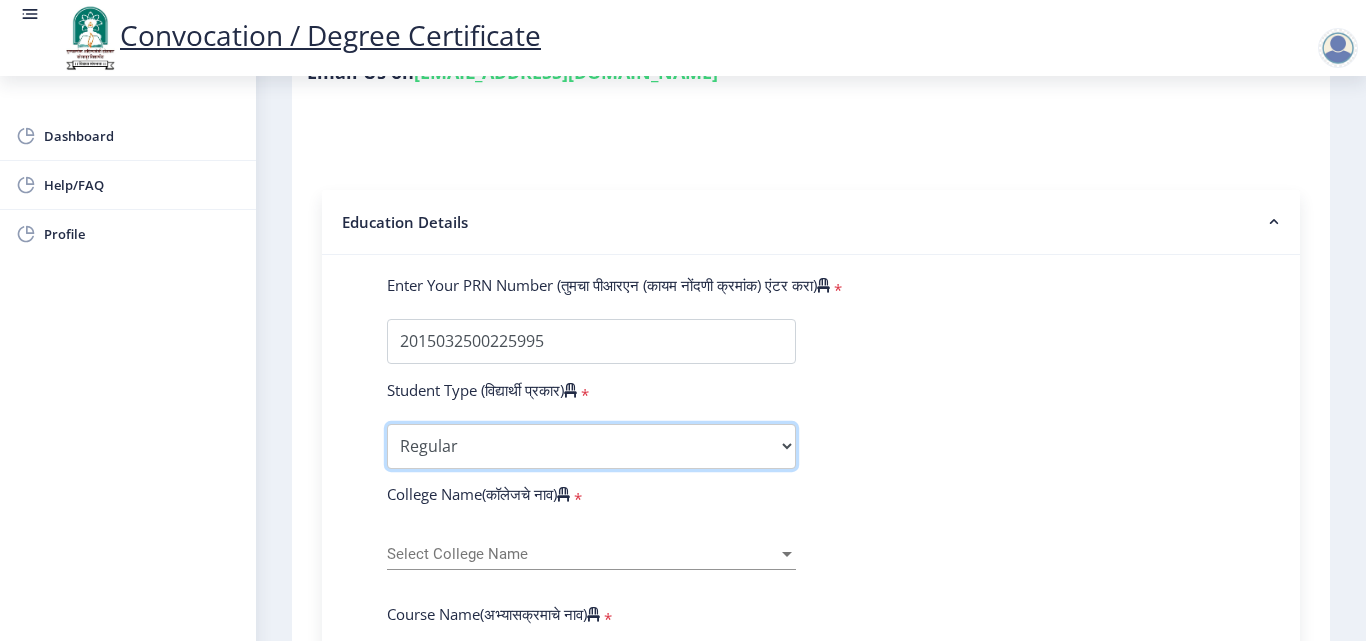 click on "Select Student Type Regular External" at bounding box center (591, 446) 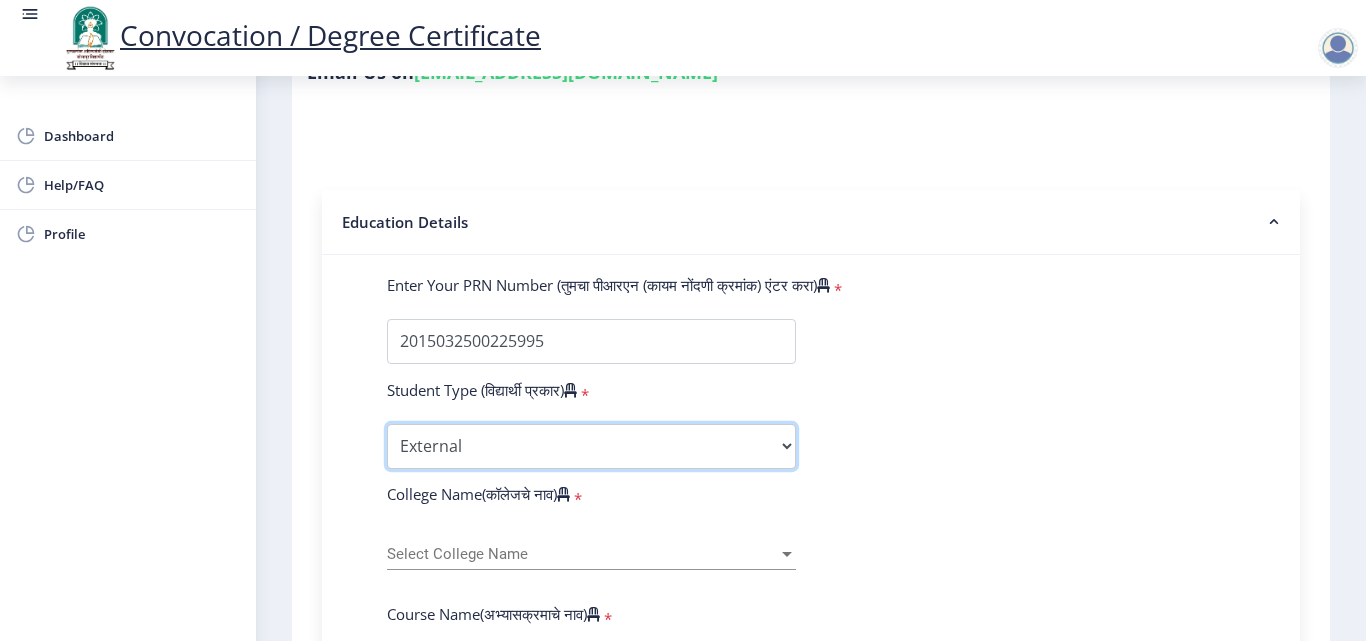 select on "Regular" 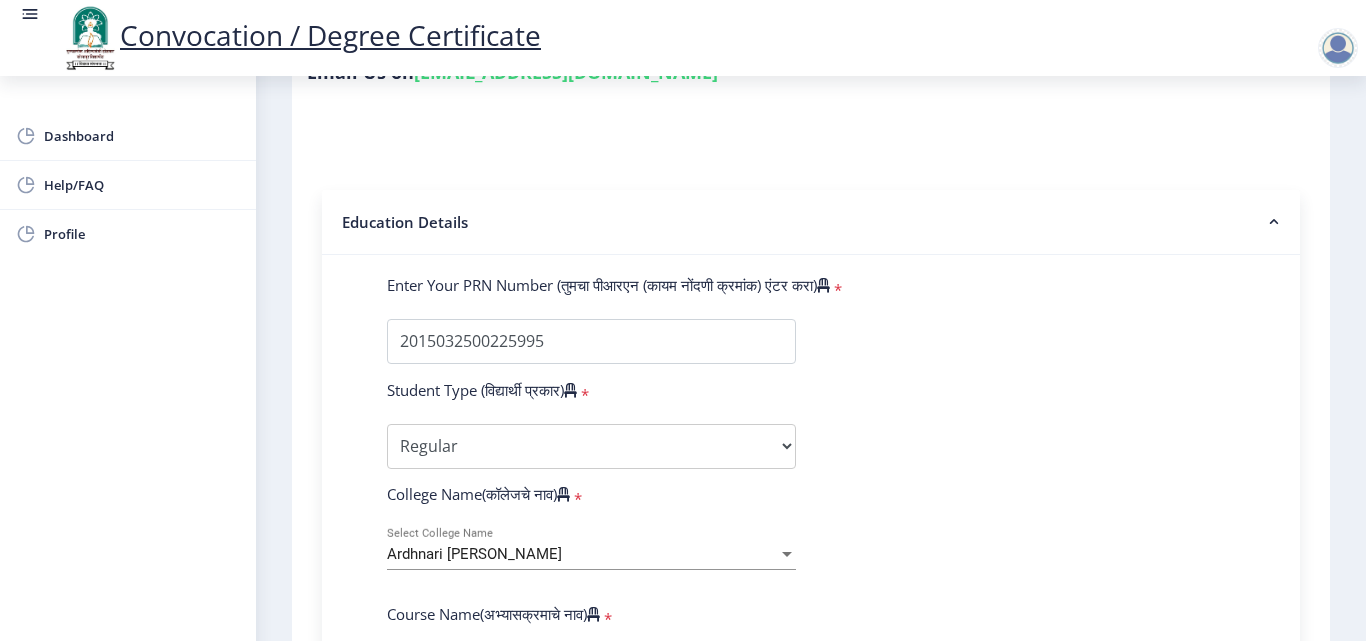 drag, startPoint x: 1318, startPoint y: 263, endPoint x: 1272, endPoint y: 248, distance: 48.38388 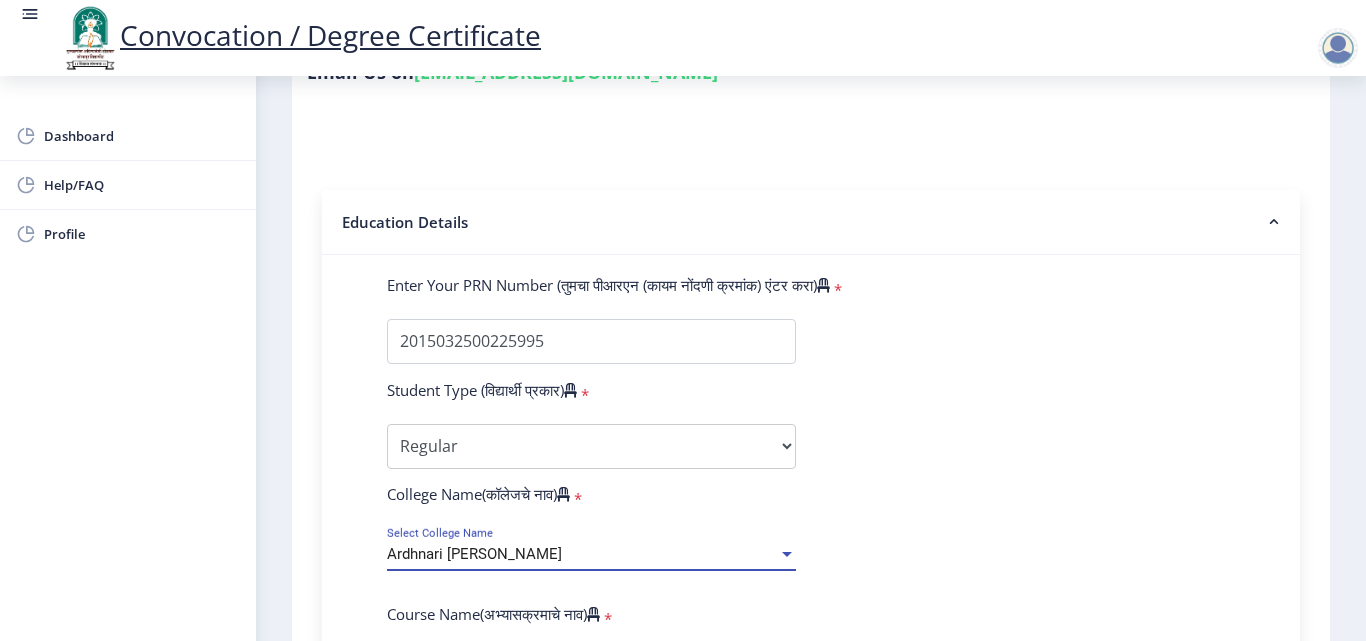 scroll, scrollTop: 714, scrollLeft: 0, axis: vertical 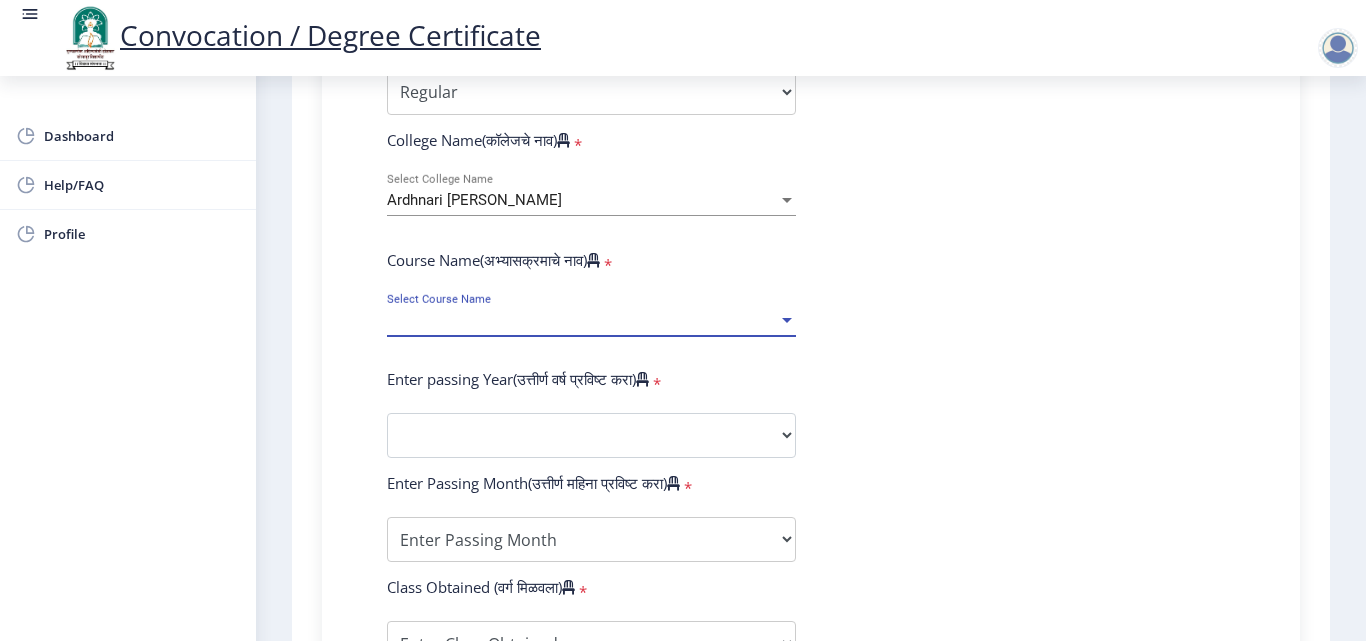 click on "Ardhnari [PERSON_NAME]" at bounding box center (582, 200) 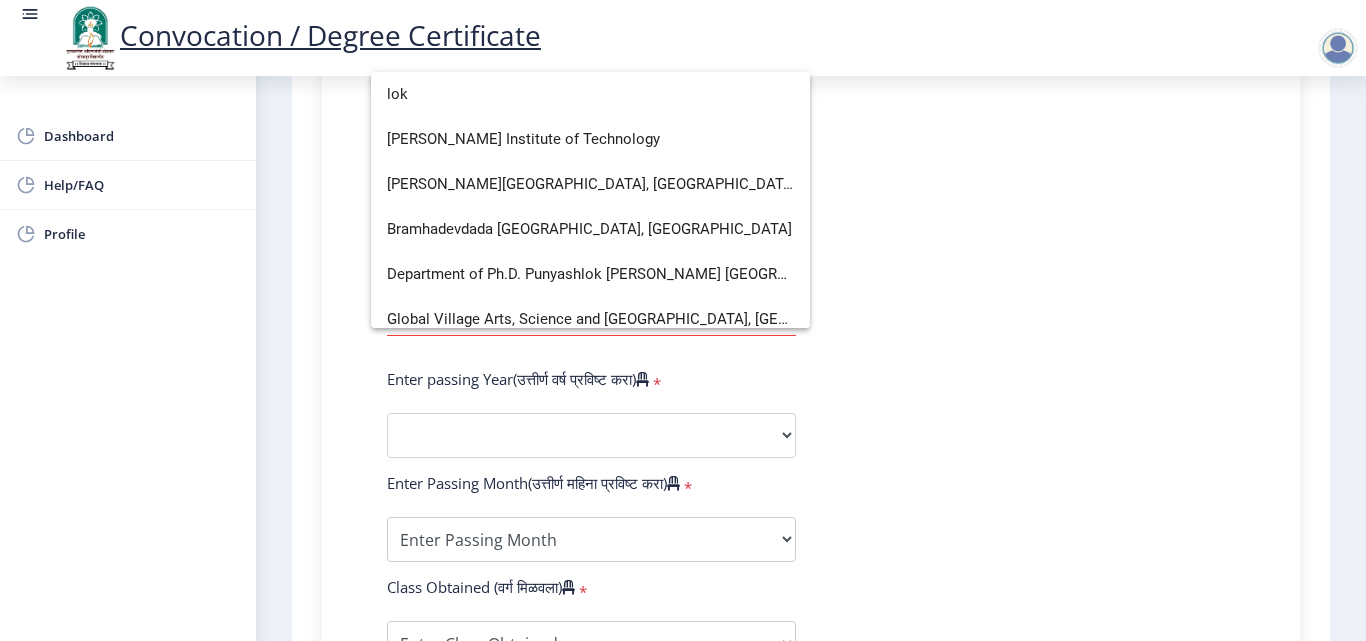 scroll, scrollTop: 0, scrollLeft: 0, axis: both 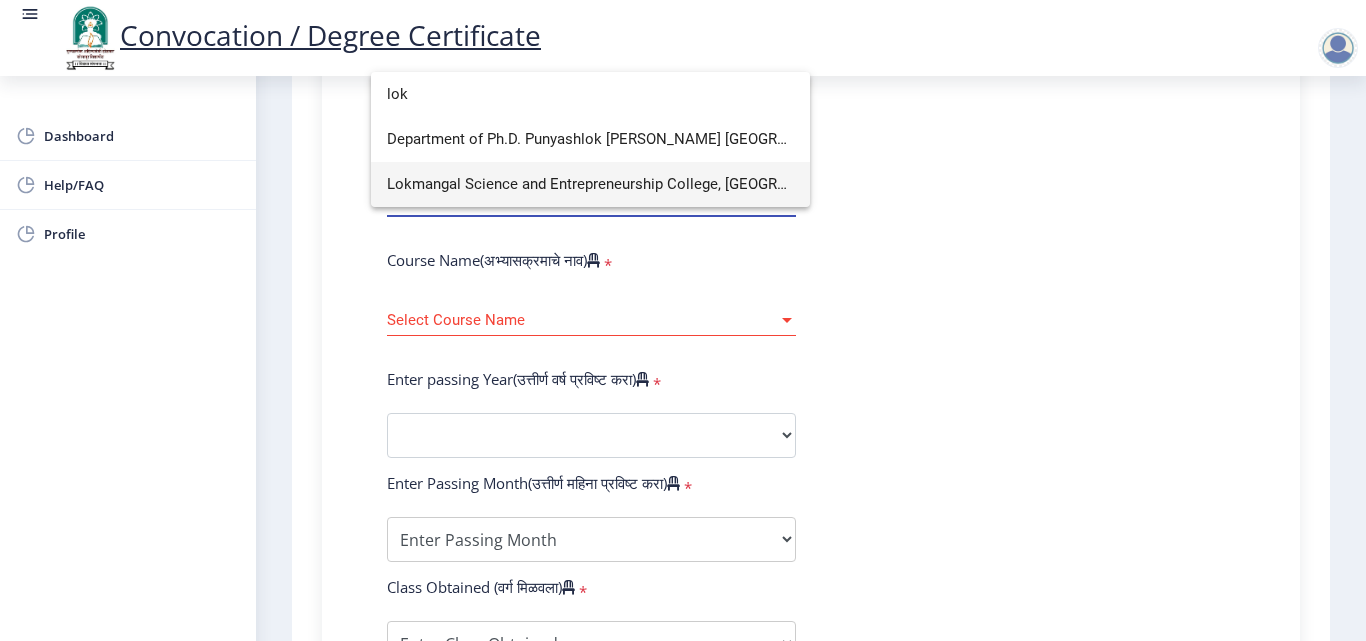 type on "lok" 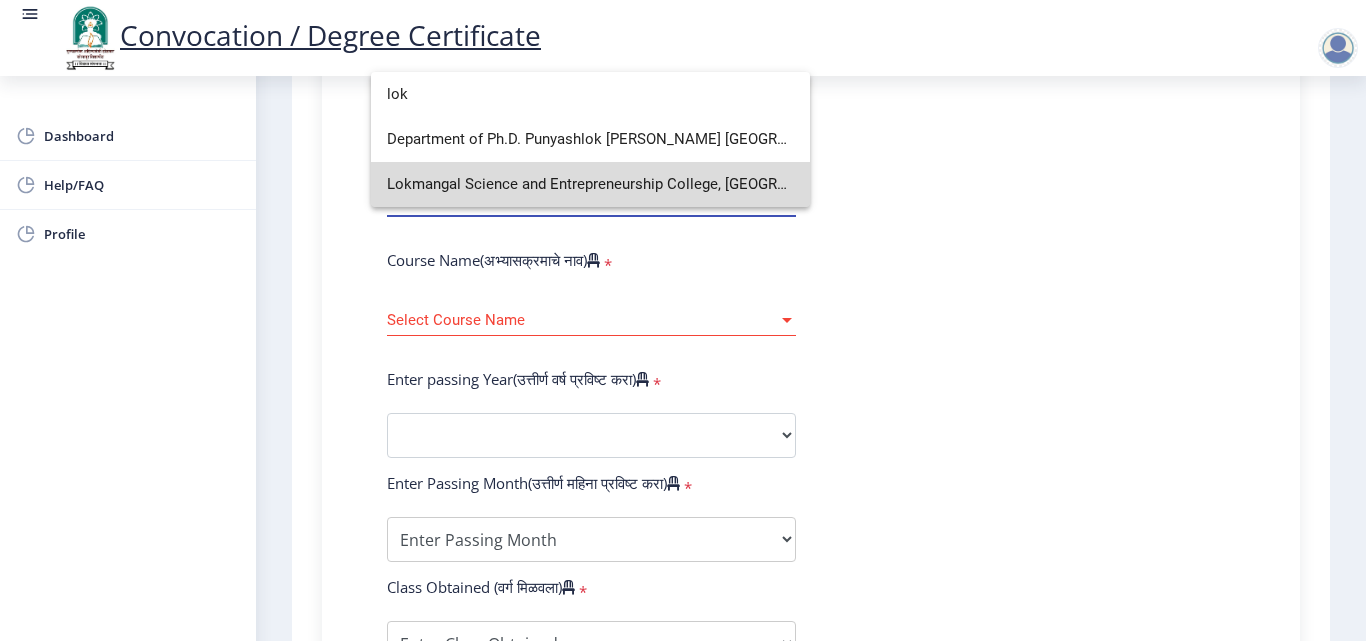 click on "Lokmangal Science and Entrepreneurship College, [GEOGRAPHIC_DATA]" at bounding box center (590, 184) 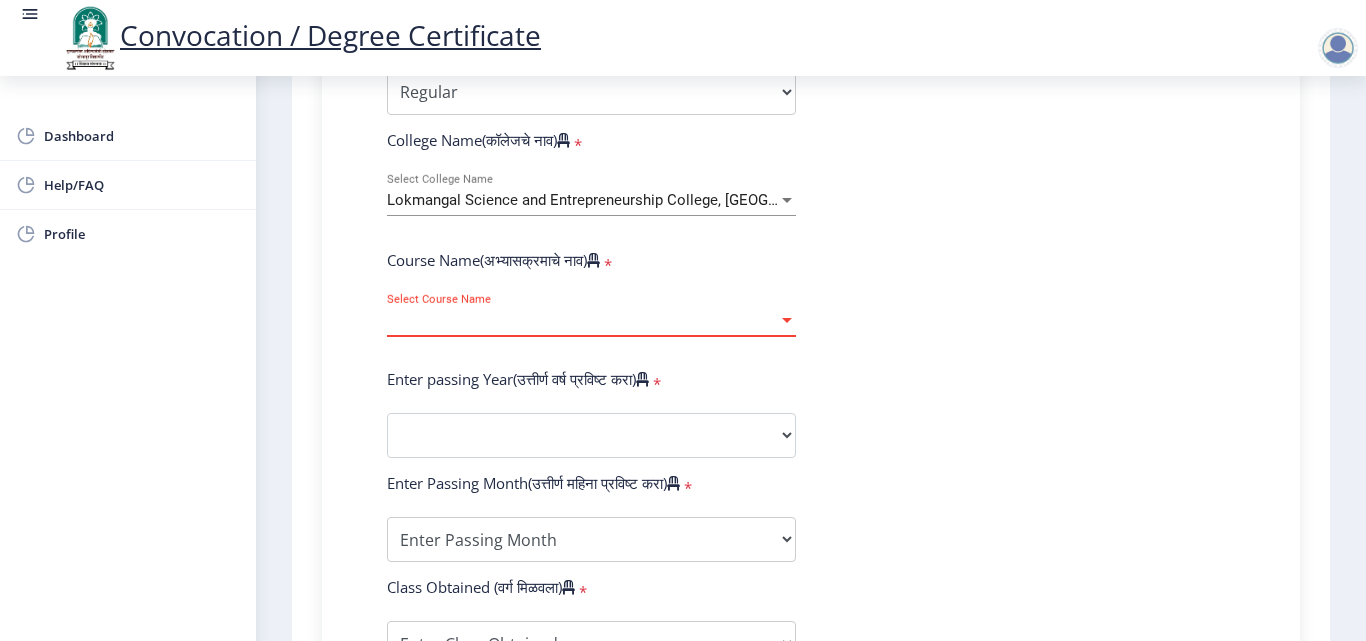 click on "Select Course Name" at bounding box center [582, 320] 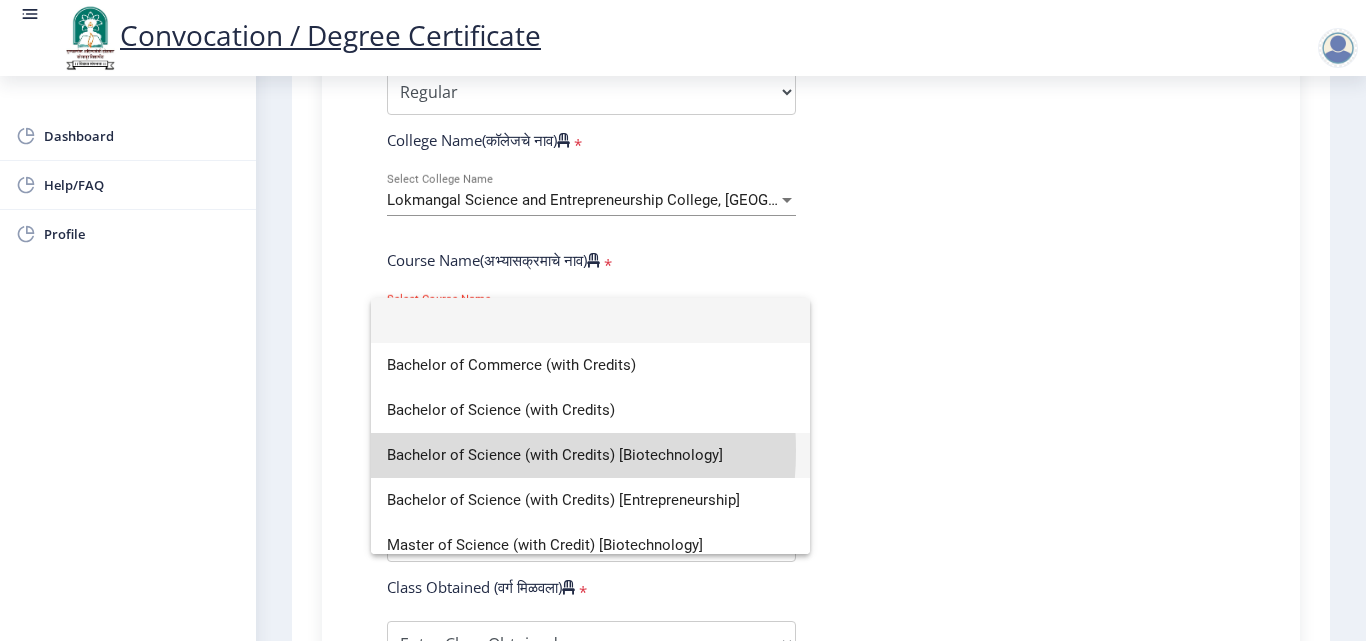 click on "Bachelor of Science (with Credits) [Biotechnology]" at bounding box center [590, 455] 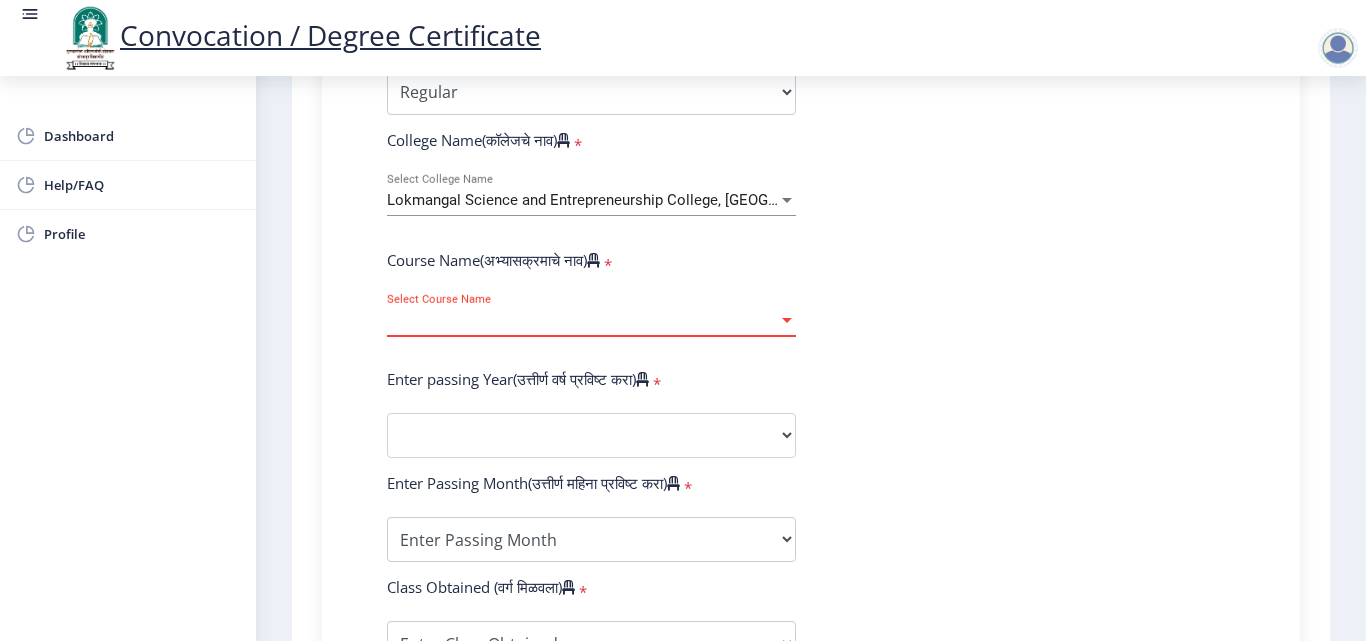 select 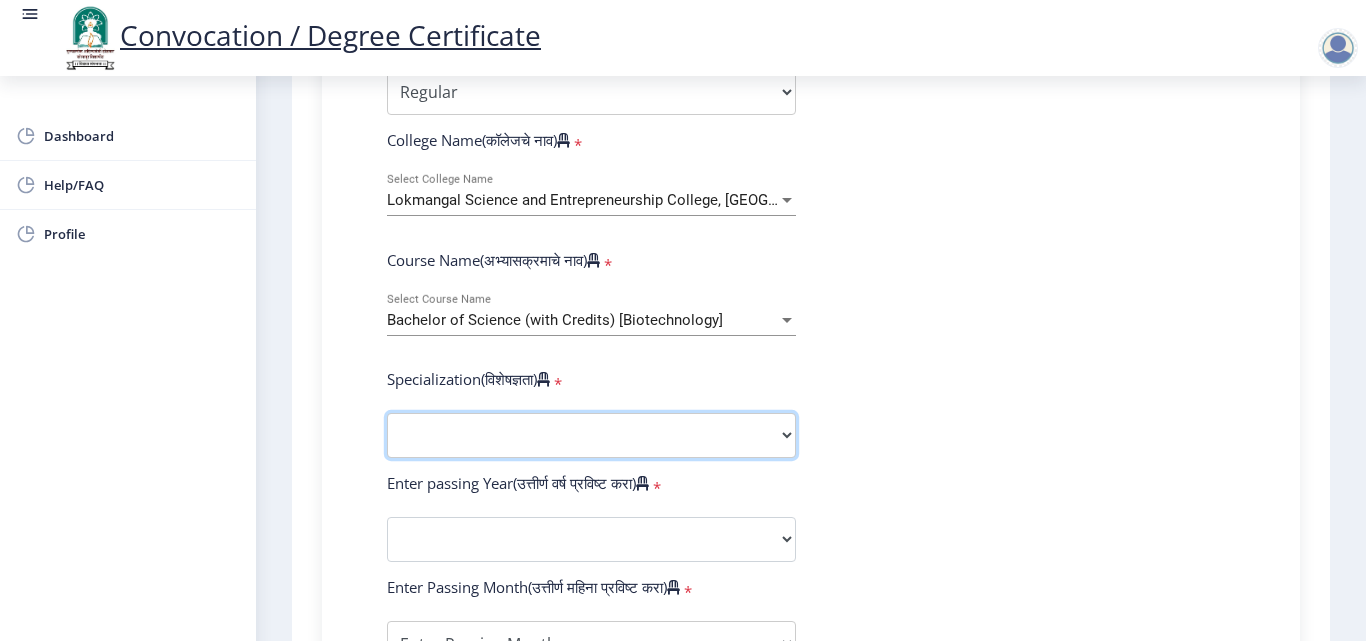 click on "Specialization Botany Chemistry Computer Science Electronics Geology Mathematics Microbiology Physics Statistics Zoology Other" at bounding box center [591, 435] 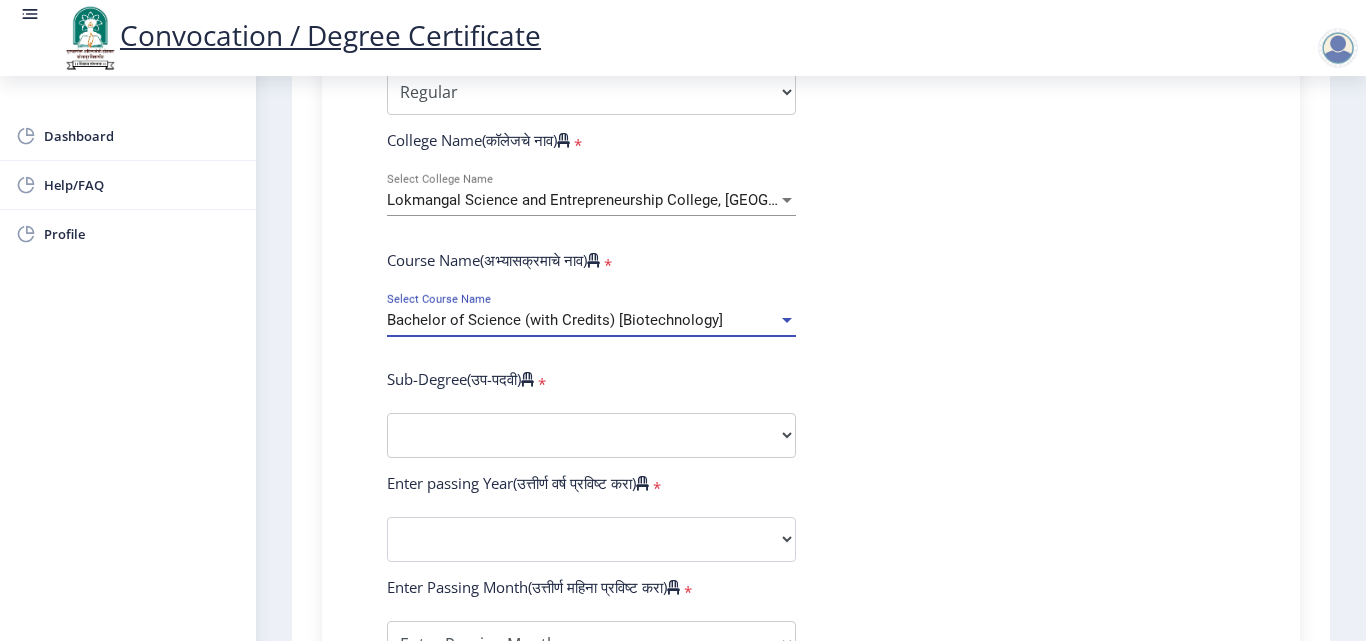 click at bounding box center (787, 320) 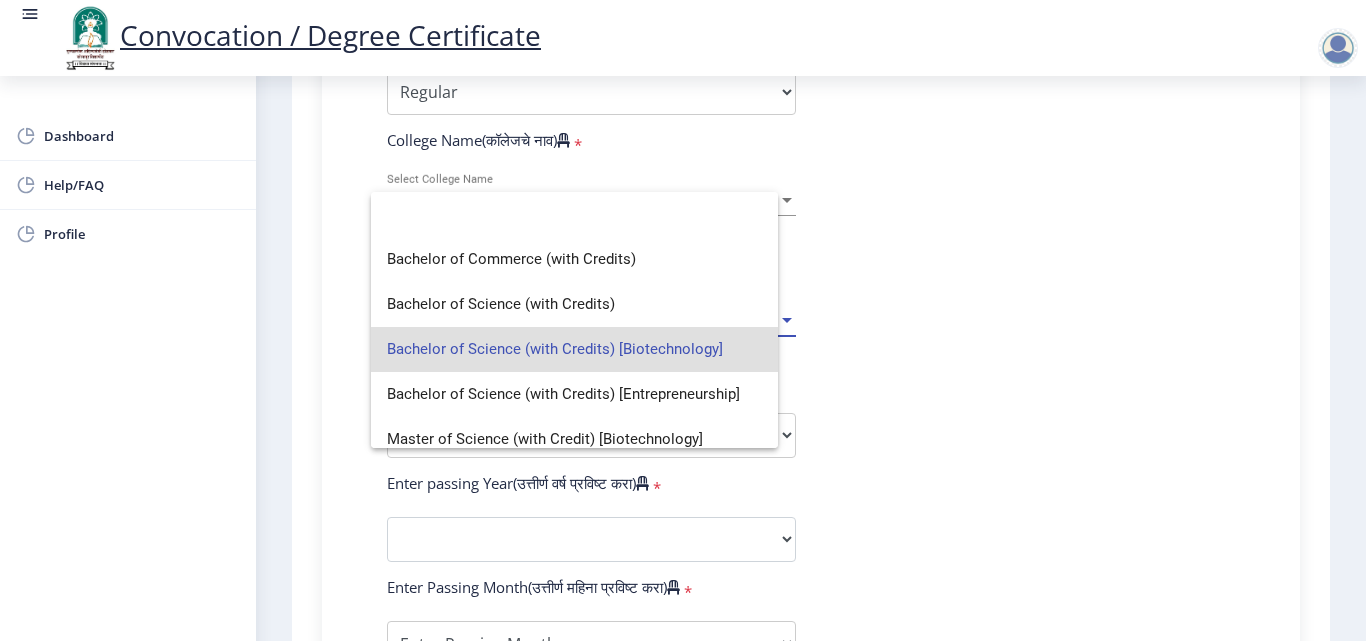 scroll, scrollTop: 0, scrollLeft: 0, axis: both 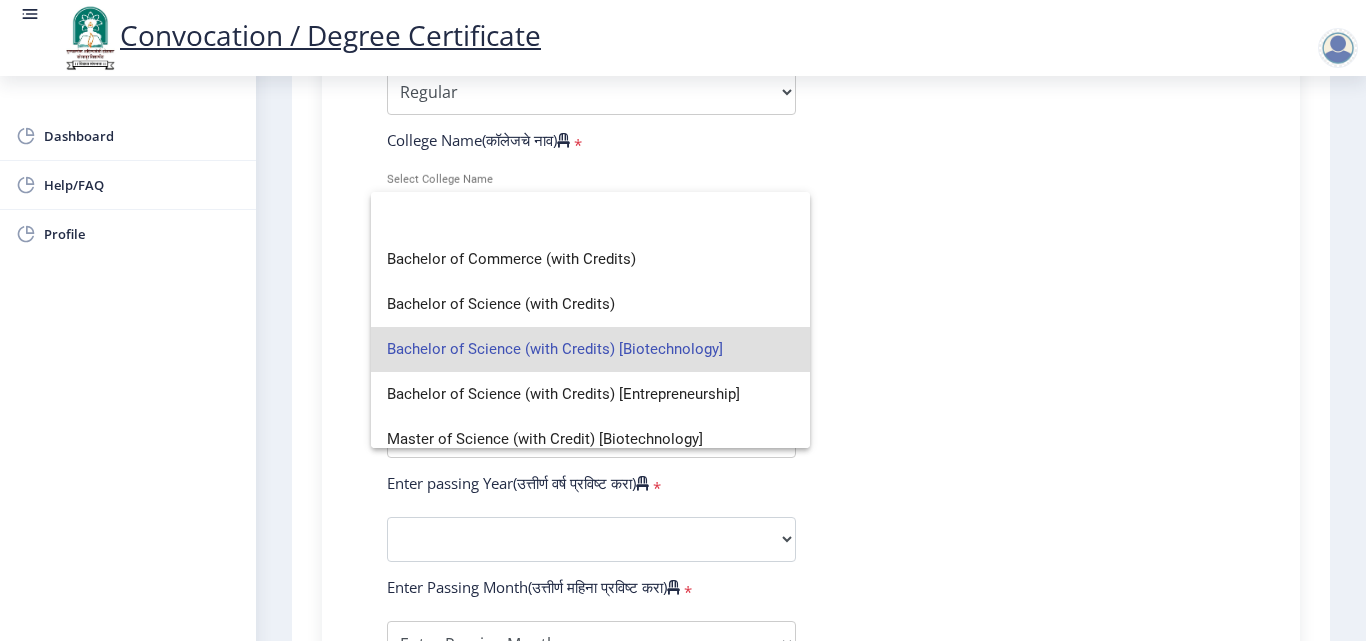 click on "Bachelor of Science (with Credits) [Biotechnology]" at bounding box center (590, 349) 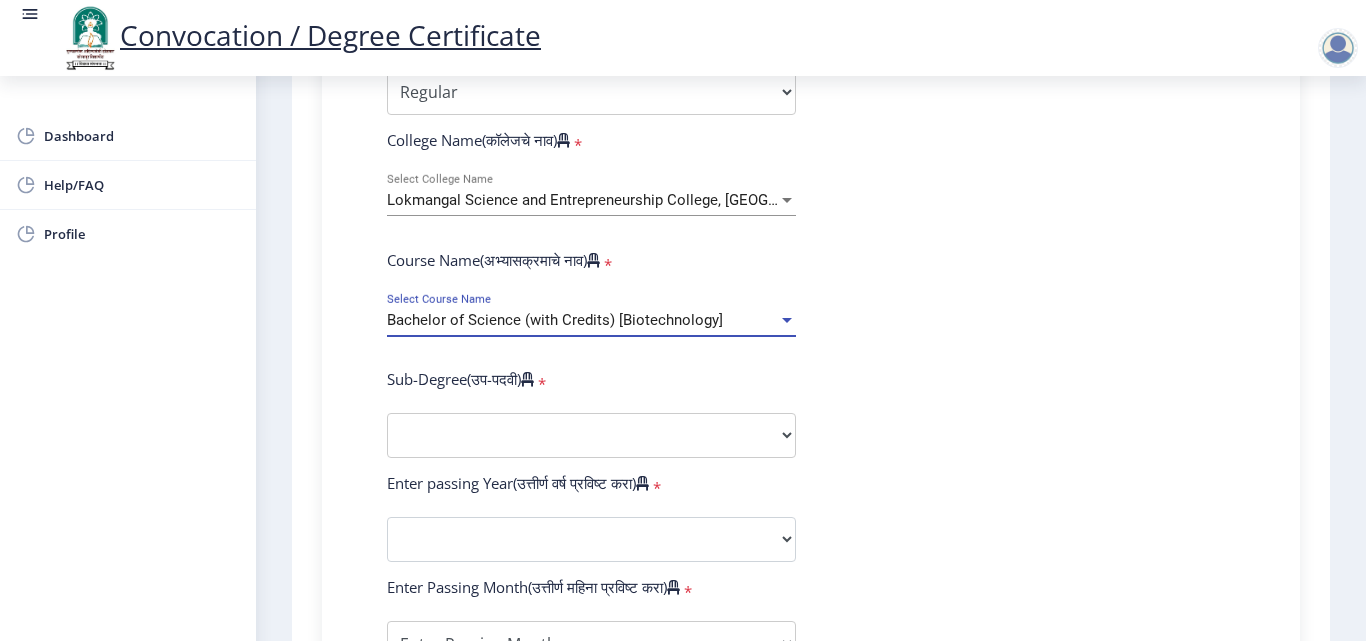 click at bounding box center (787, 320) 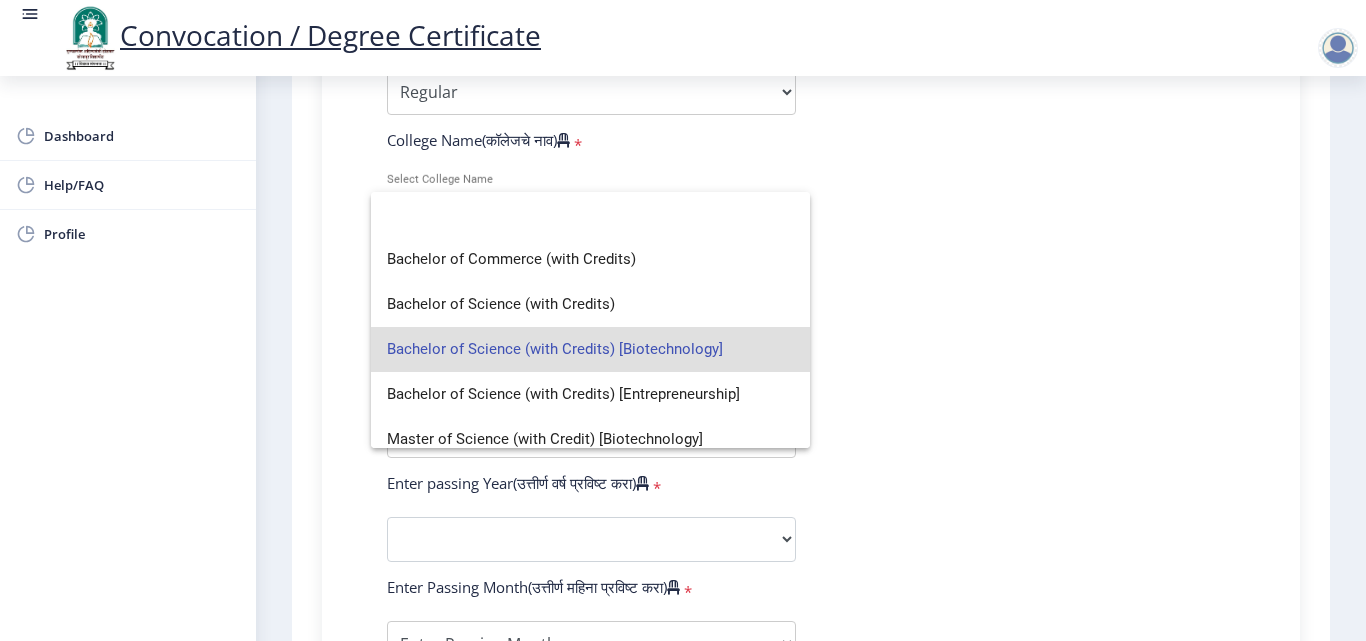 click on "Bachelor of Science (with Credits) [Biotechnology]" at bounding box center [590, 349] 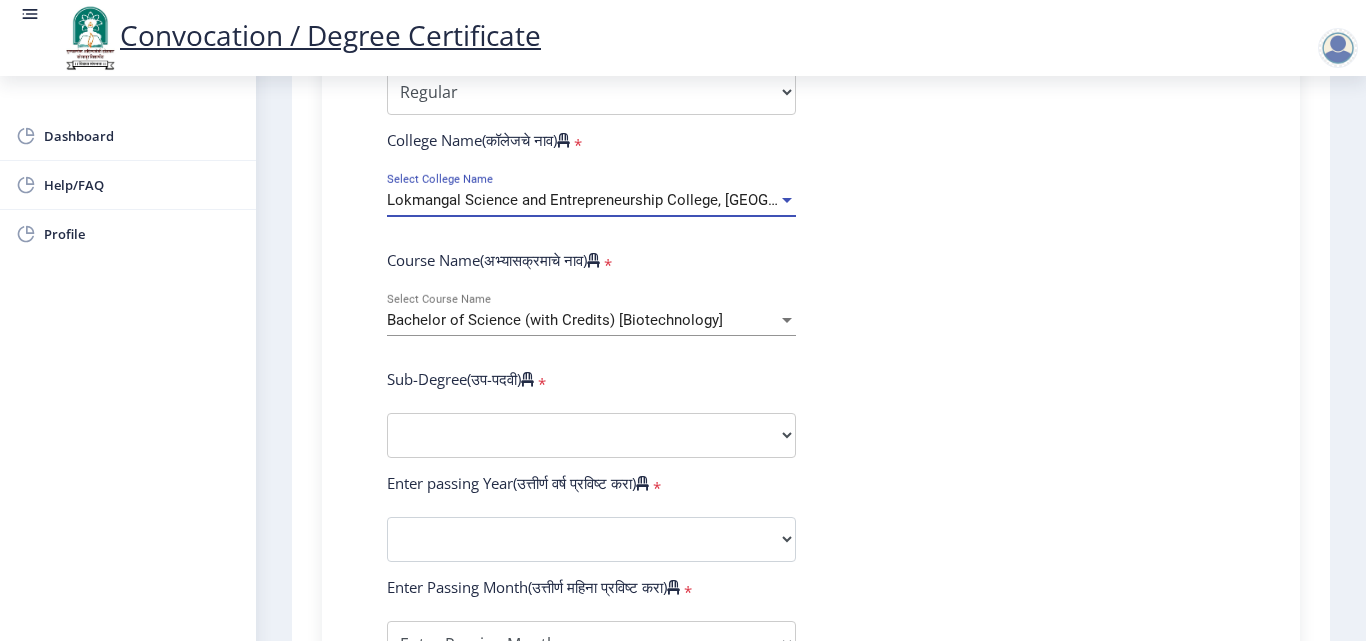 click at bounding box center (787, 200) 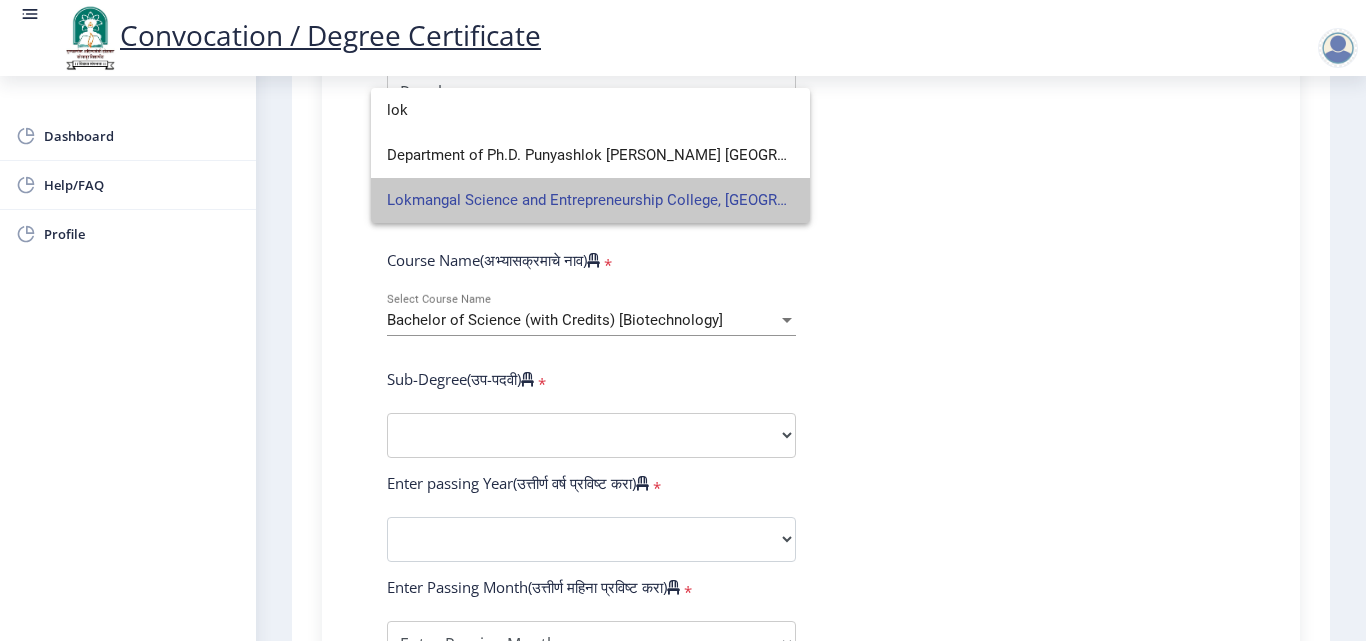 click on "Lokmangal Science and Entrepreneurship College, [GEOGRAPHIC_DATA]" at bounding box center [590, 200] 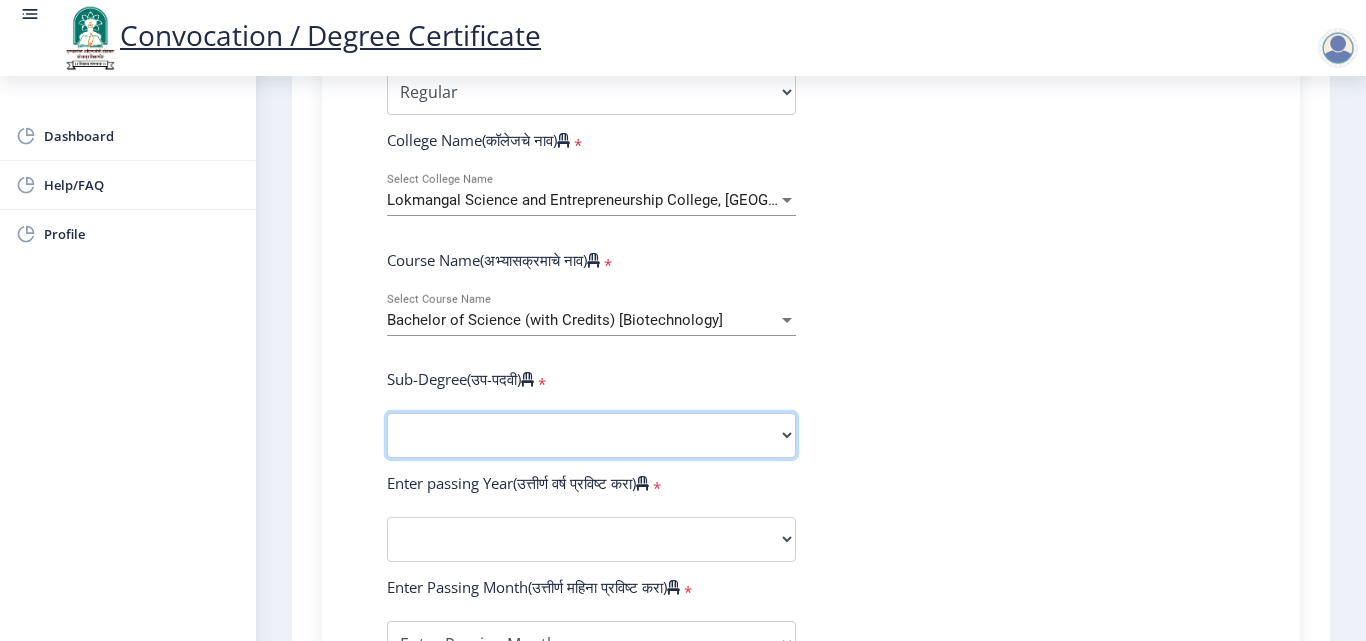 click on "Sub-Degree Biotechnology Entire Computer Science Entrepreneurship Other" at bounding box center [591, 435] 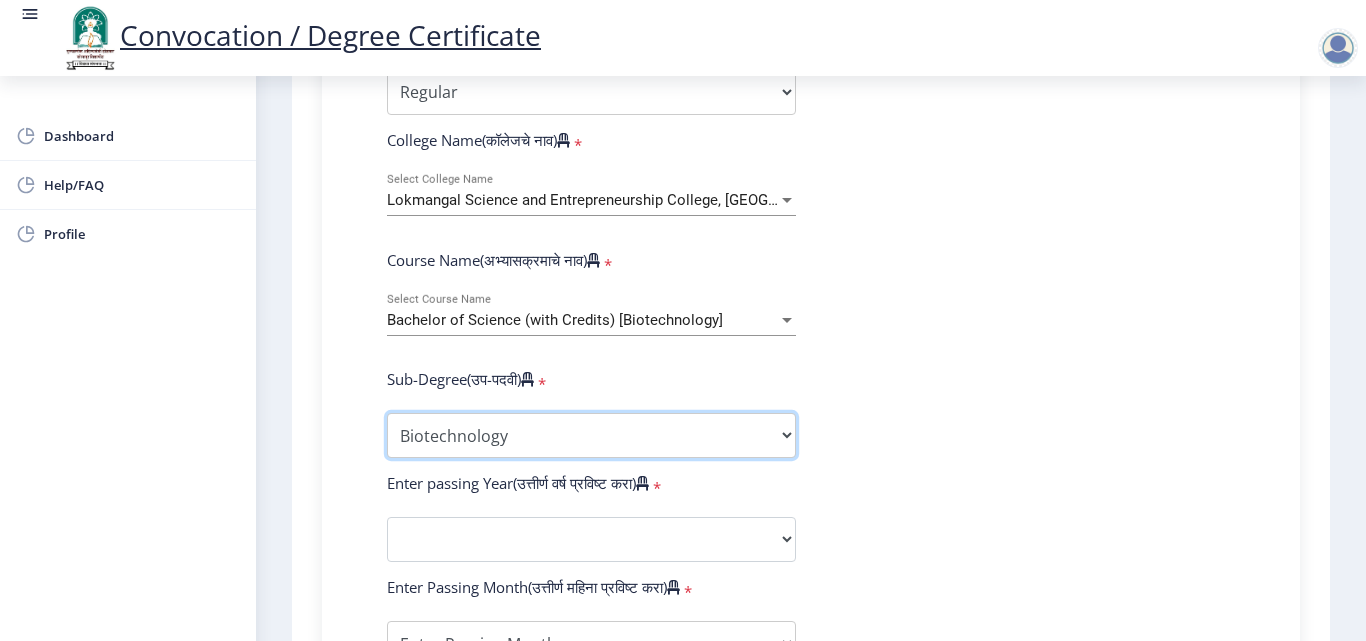 click on "Sub-Degree Biotechnology Entire Computer Science Entrepreneurship Other" at bounding box center [591, 435] 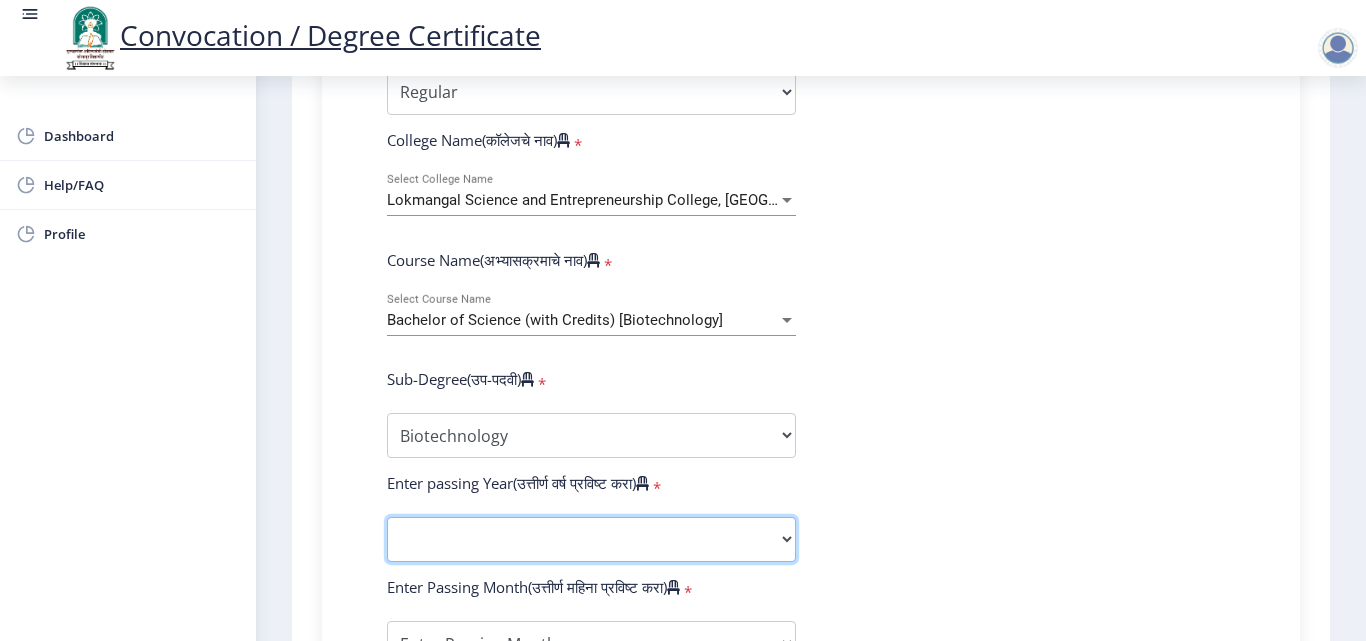 click on "2025   2024   2023   2022   2021   2020   2019   2018   2017   2016   2015   2014   2013   2012   2011   2010   2009   2008   2007   2006   2005   2004   2003   2002   2001   2000   1999   1998   1997   1996   1995   1994   1993   1992   1991   1990   1989   1988   1987   1986   1985   1984   1983   1982   1981   1980   1979   1978   1977   1976" 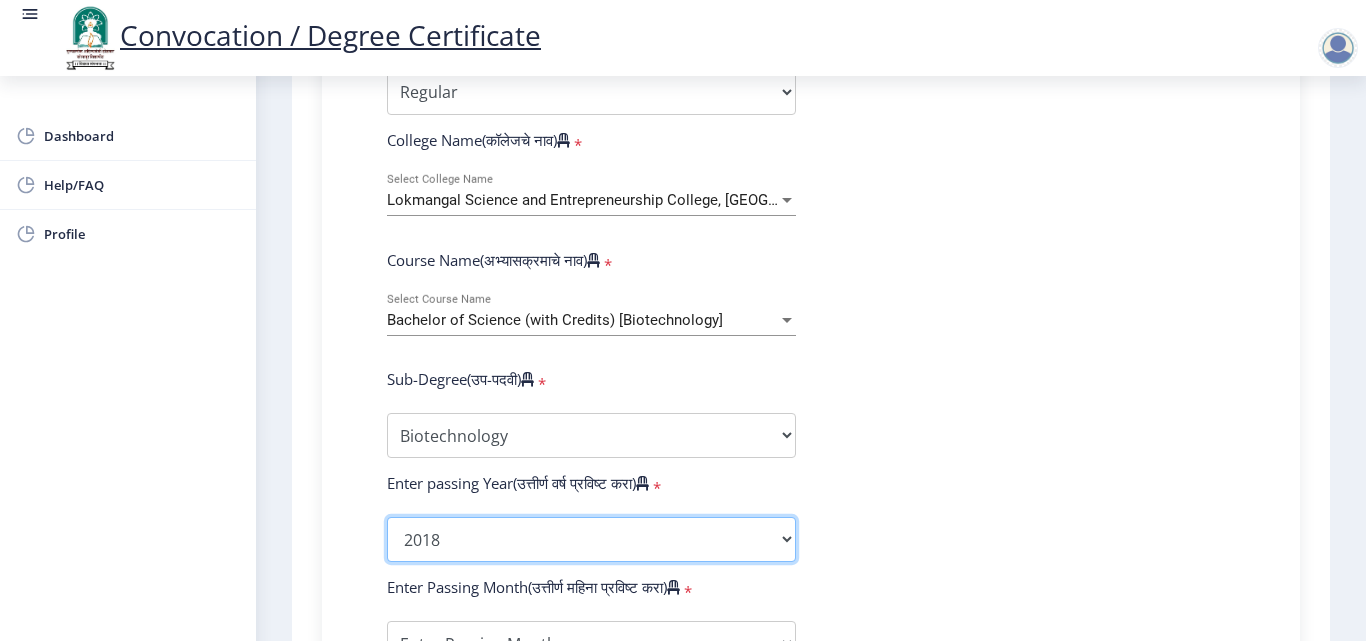click on "2025   2024   2023   2022   2021   2020   2019   2018   2017   2016   2015   2014   2013   2012   2011   2010   2009   2008   2007   2006   2005   2004   2003   2002   2001   2000   1999   1998   1997   1996   1995   1994   1993   1992   1991   1990   1989   1988   1987   1986   1985   1984   1983   1982   1981   1980   1979   1978   1977   1976" 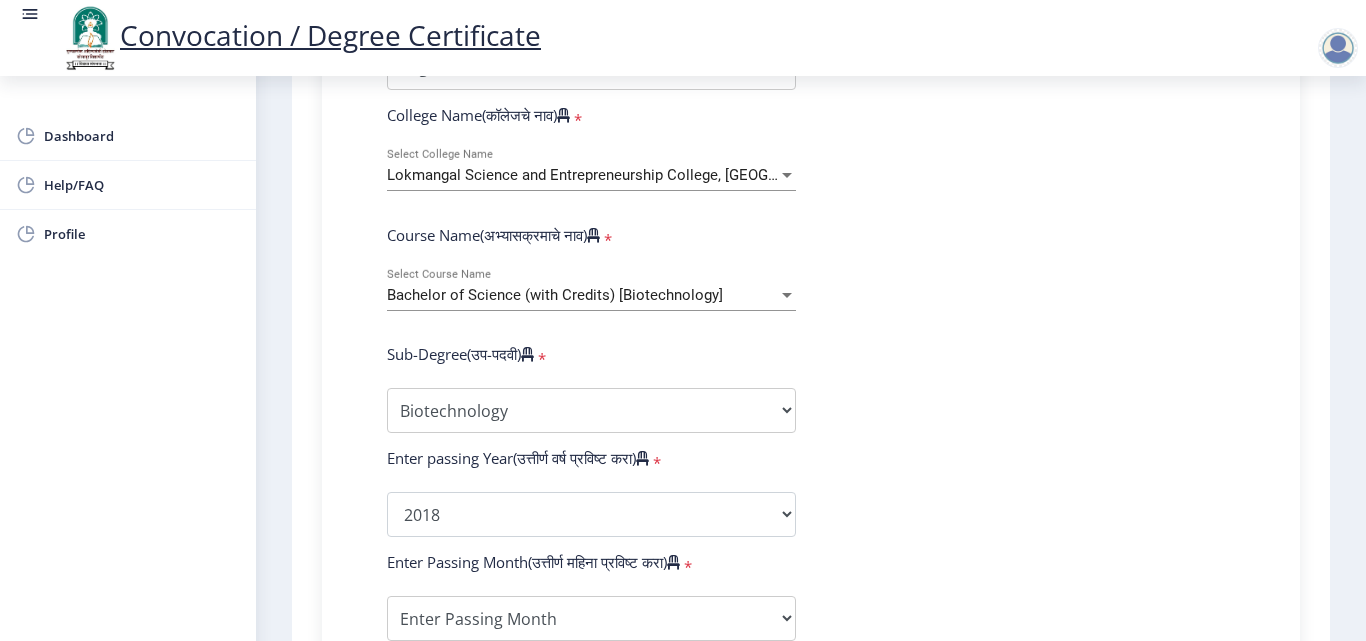 scroll, scrollTop: 1141, scrollLeft: 0, axis: vertical 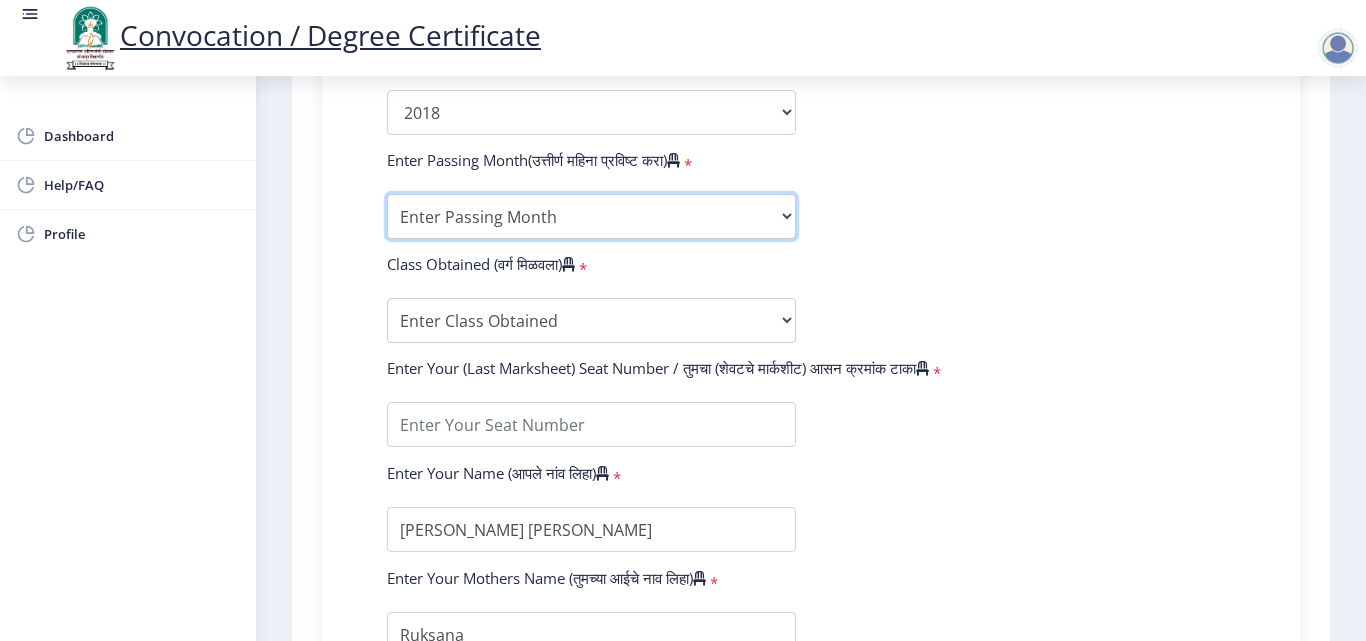 click on "Enter Passing Month March April May October November December" at bounding box center (591, 216) 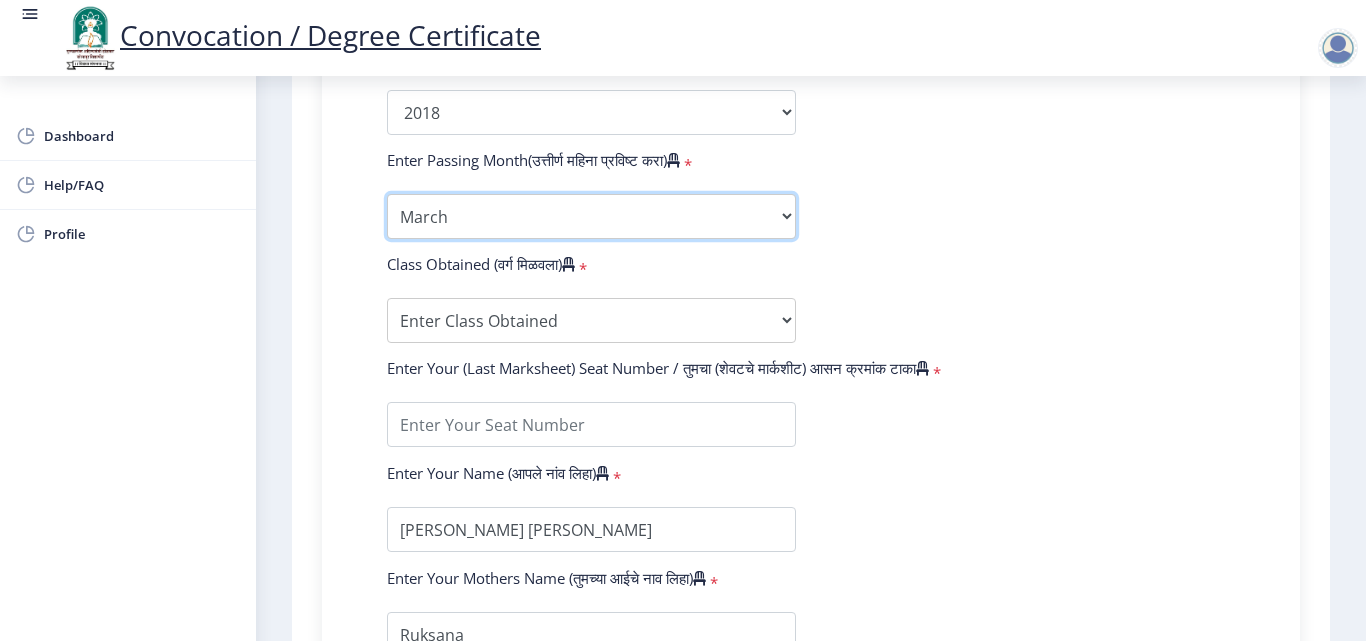 click on "Enter Passing Month March April May October November December" at bounding box center [591, 216] 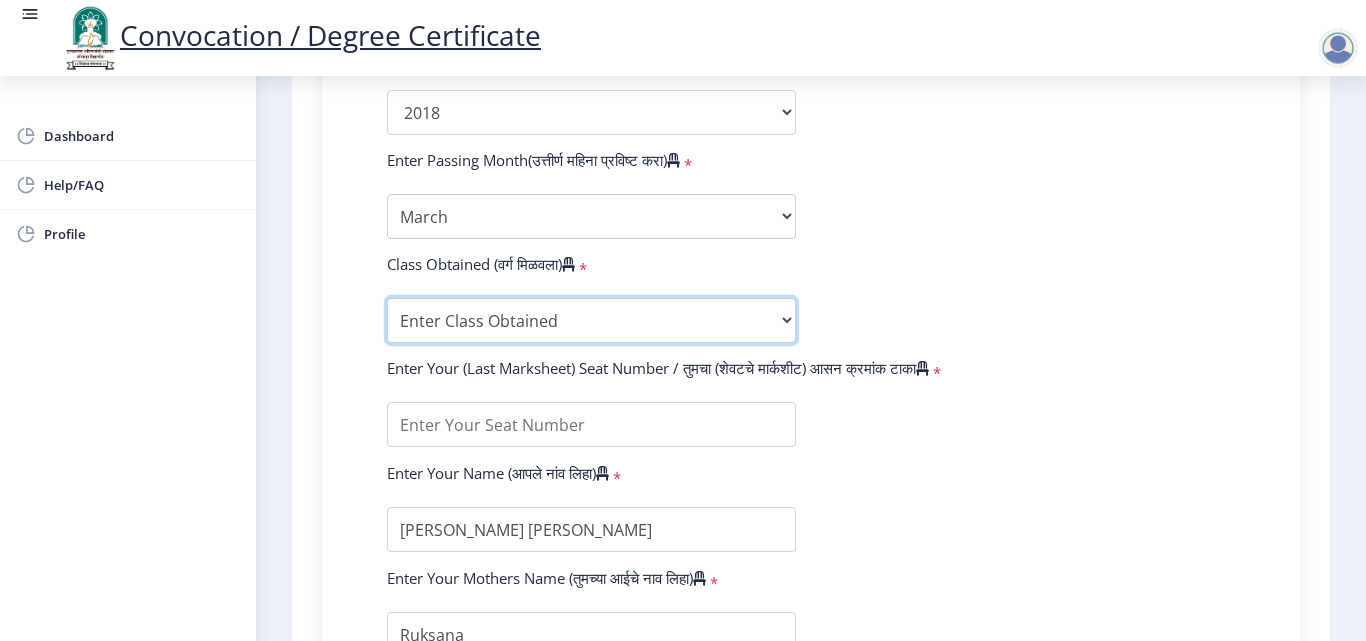 click on "Enter Class Obtained FIRST CLASS WITH DISTINCTION FIRST CLASS HIGHER SECOND CLASS SECOND CLASS PASS CLASS Grade O Grade A+ Grade A Grade B+ Grade B Grade C+ Grade C Grade D Grade E" at bounding box center (591, 320) 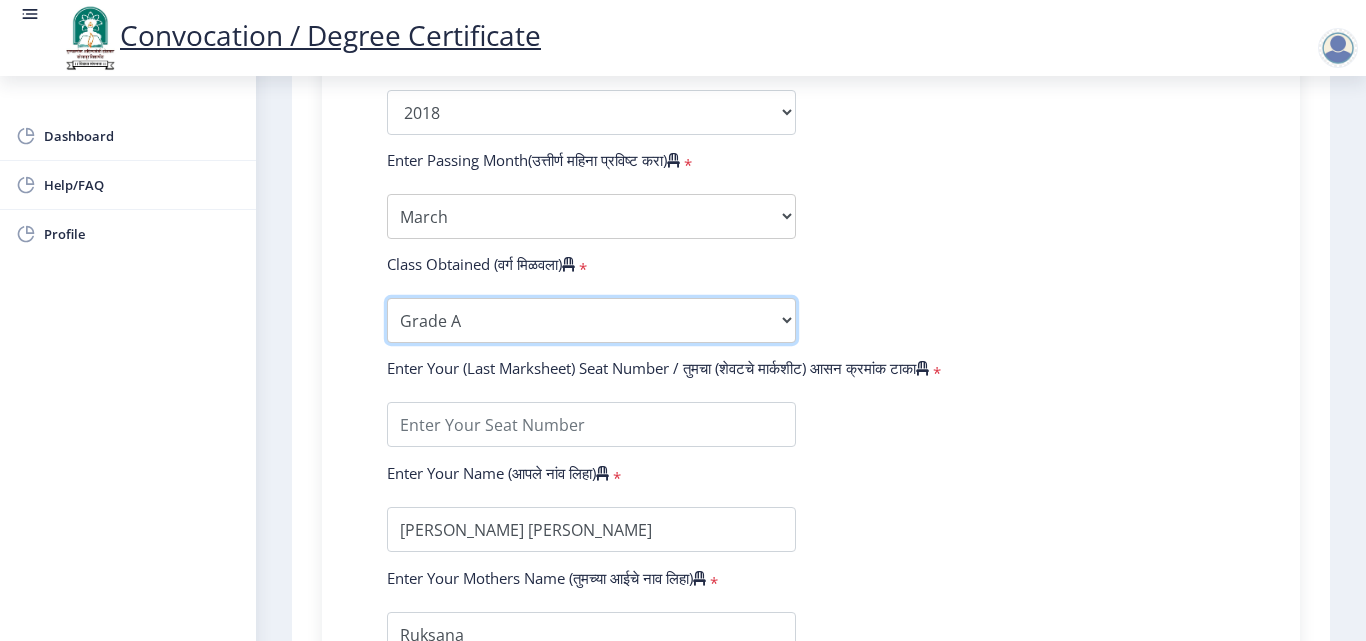 click on "Enter Class Obtained FIRST CLASS WITH DISTINCTION FIRST CLASS HIGHER SECOND CLASS SECOND CLASS PASS CLASS Grade O Grade A+ Grade A Grade B+ Grade B Grade C+ Grade C Grade D Grade E" at bounding box center (591, 320) 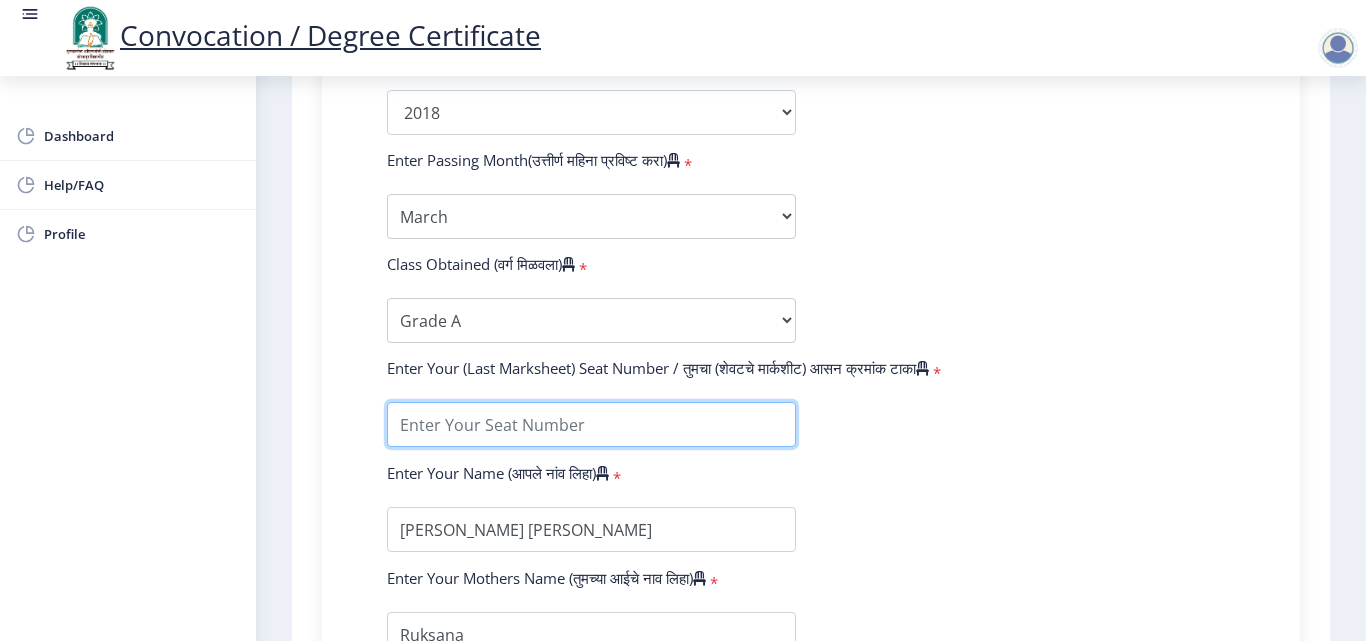 click at bounding box center [591, 424] 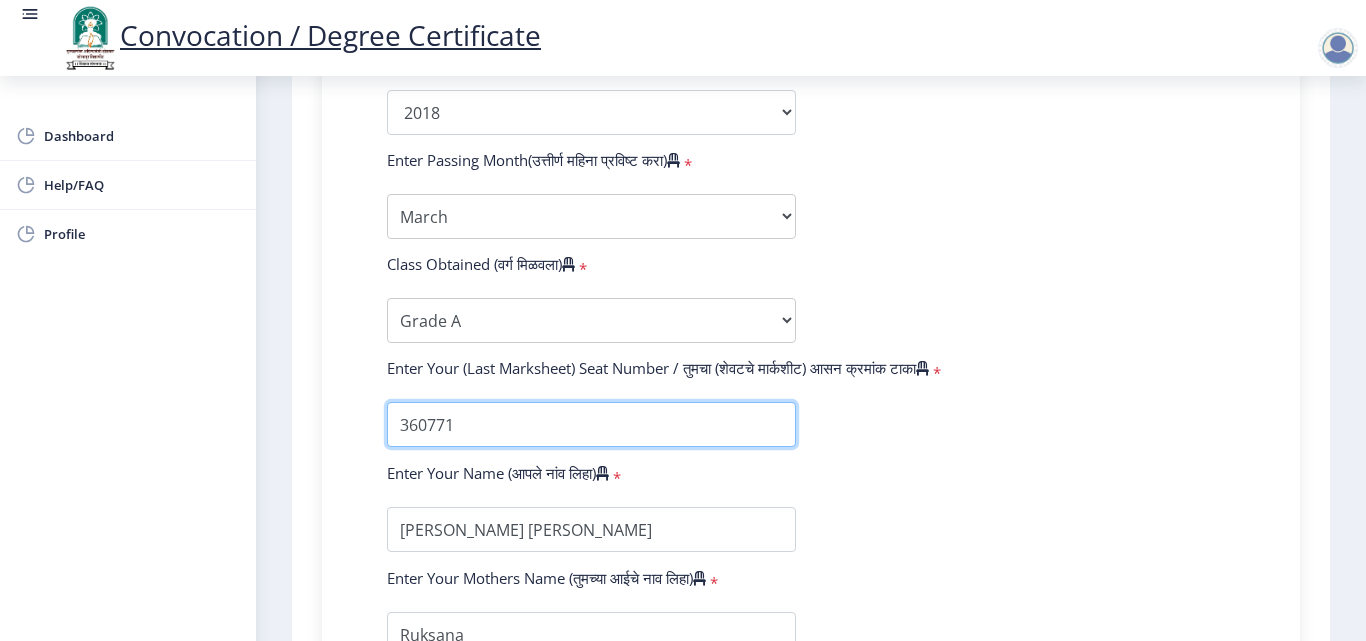 type on "360771" 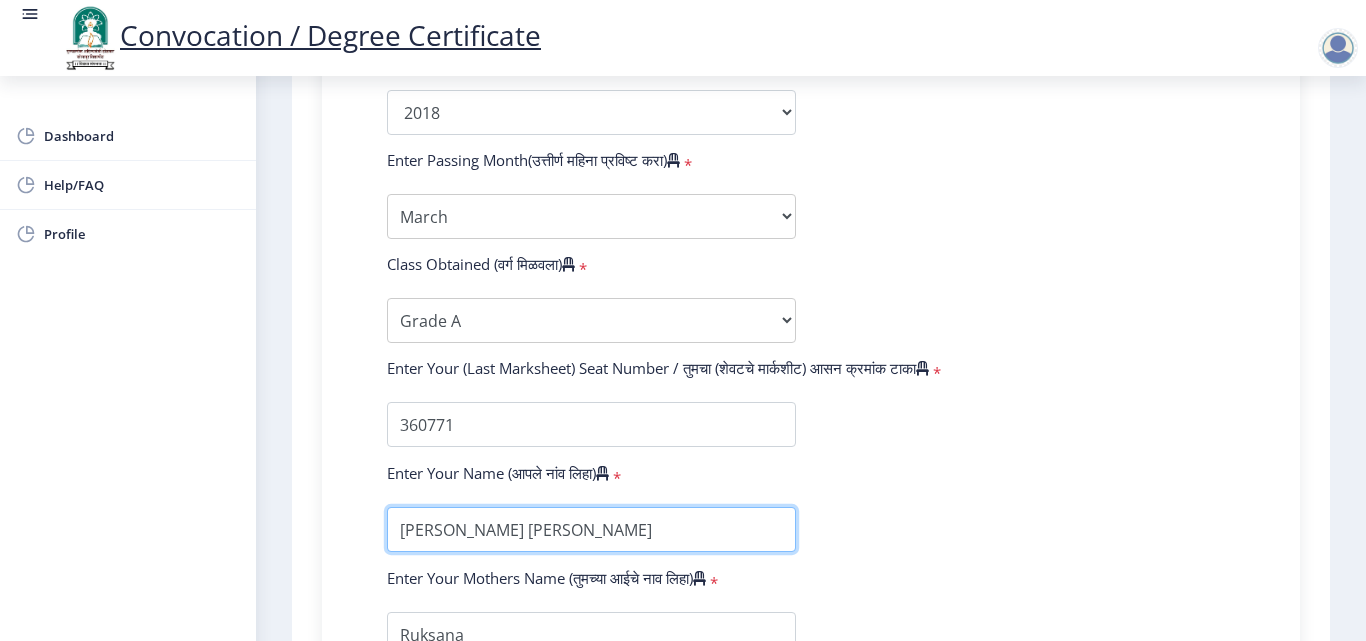 click at bounding box center (591, 529) 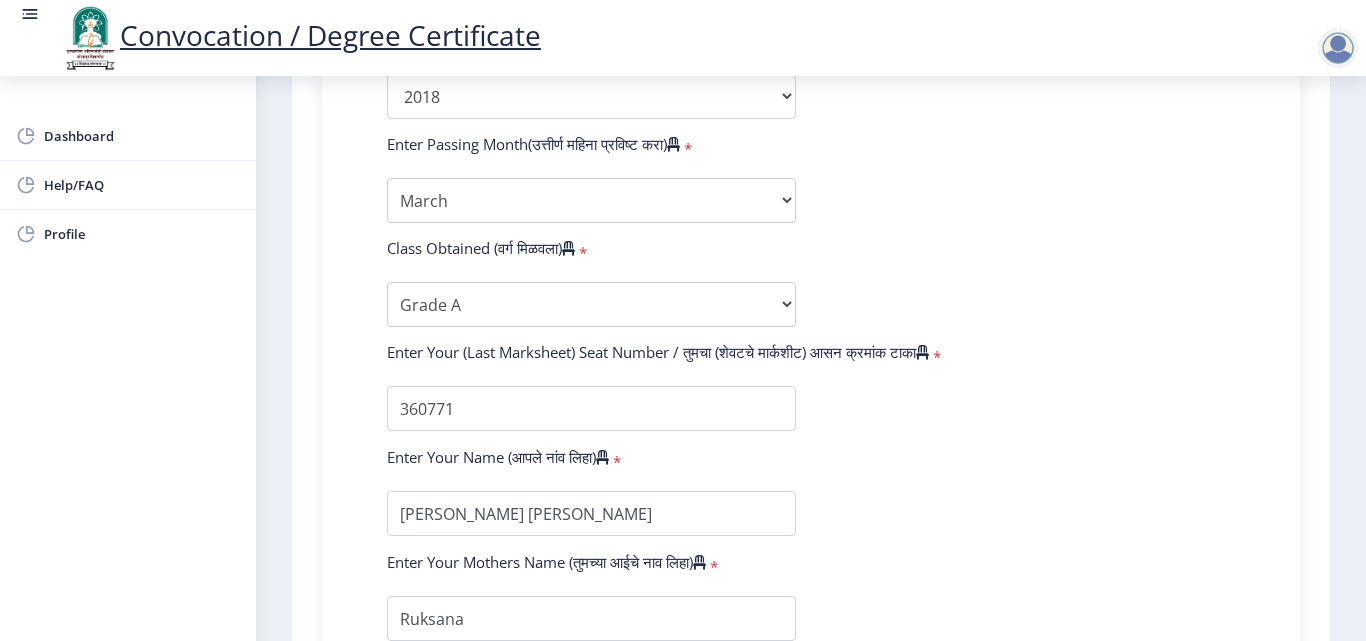 scroll, scrollTop: 1414, scrollLeft: 0, axis: vertical 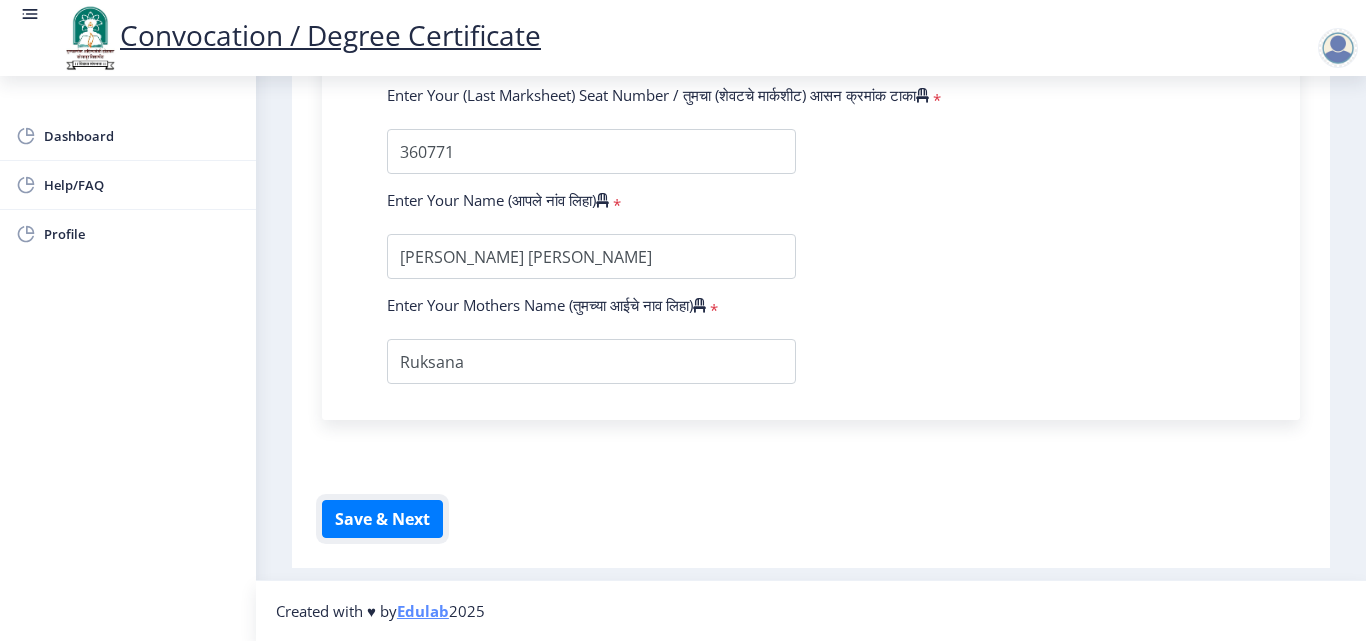 type 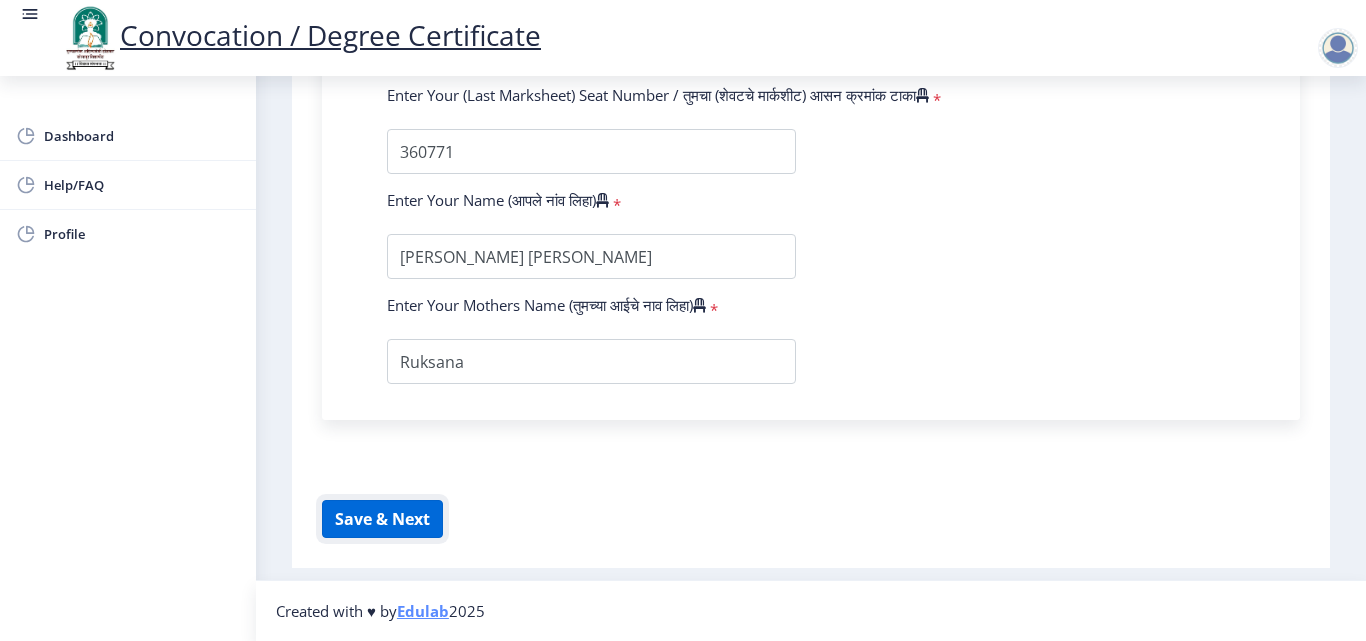 click on "Save & Next" 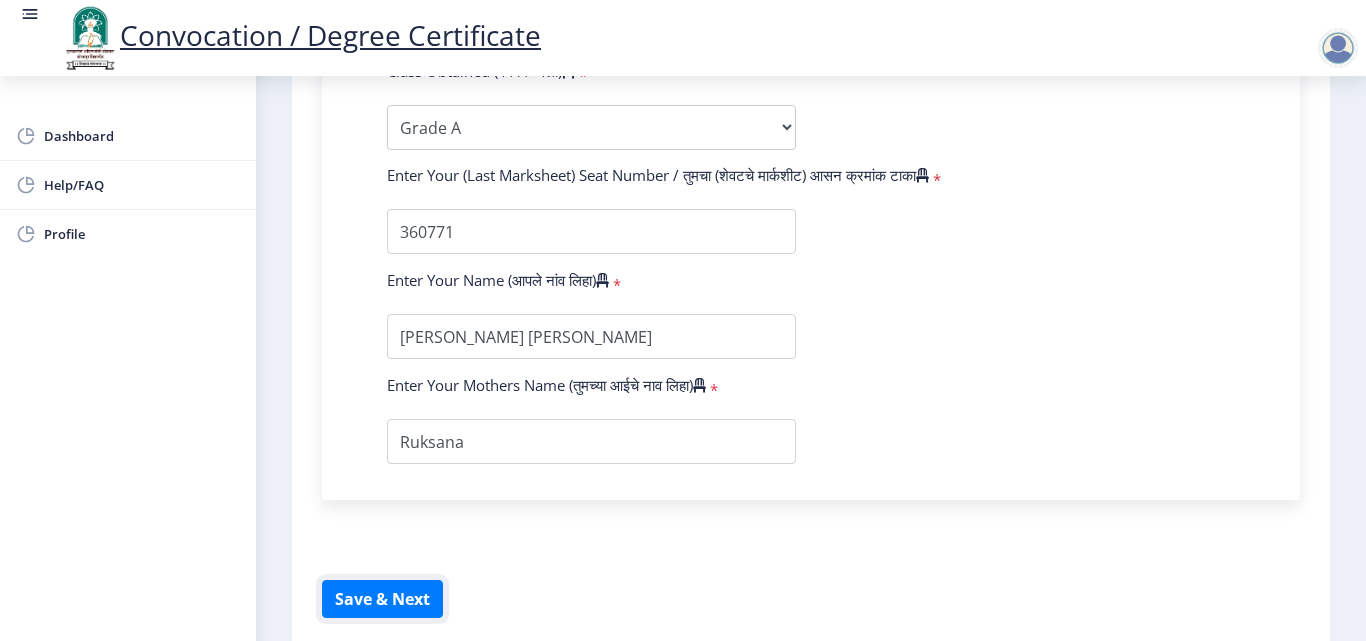 scroll, scrollTop: 1414, scrollLeft: 0, axis: vertical 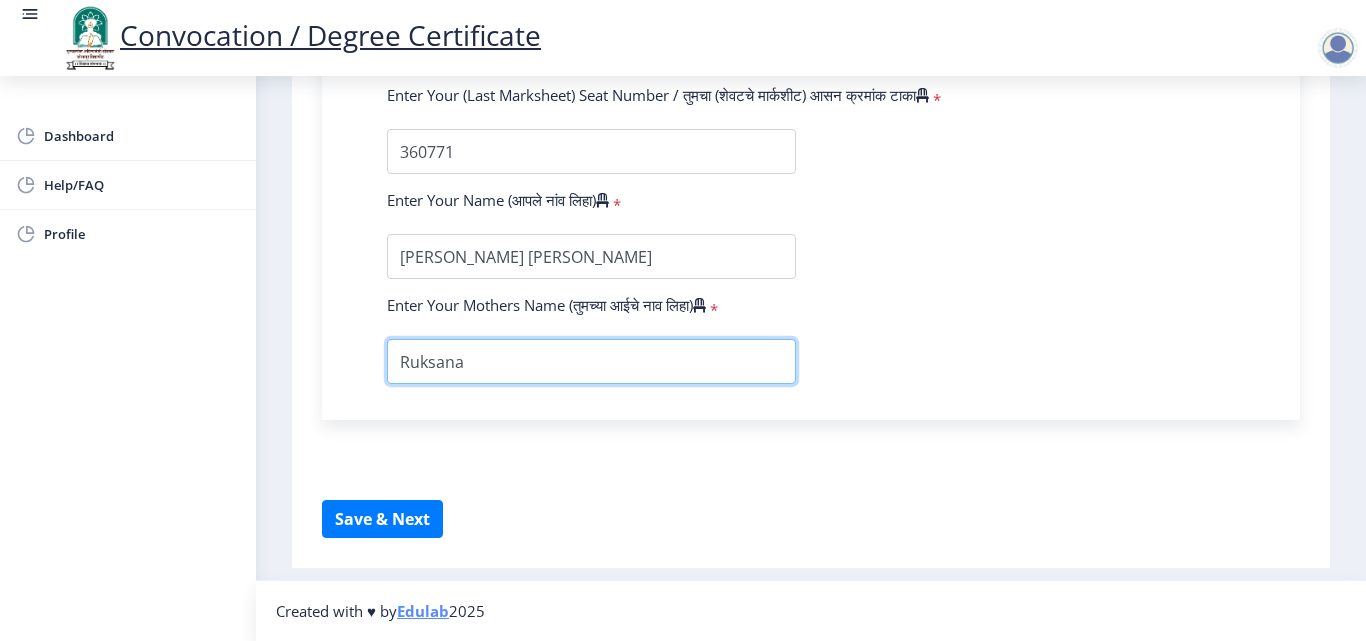 click at bounding box center [591, 361] 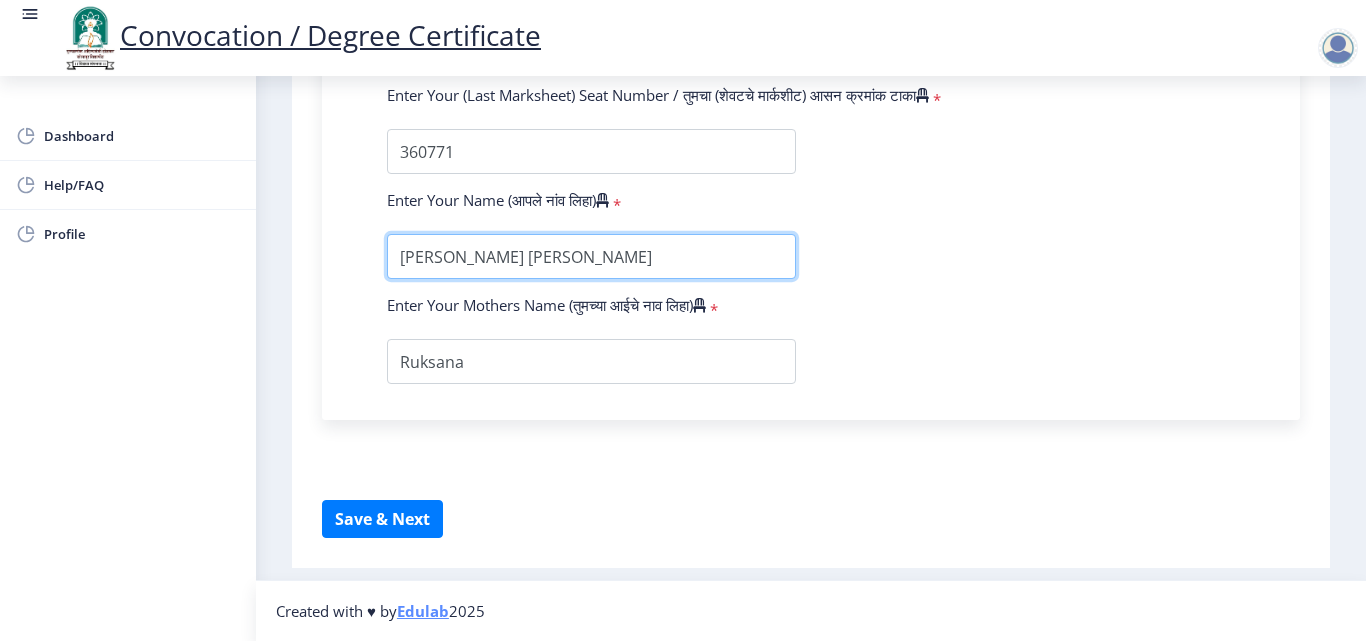 click at bounding box center [591, 256] 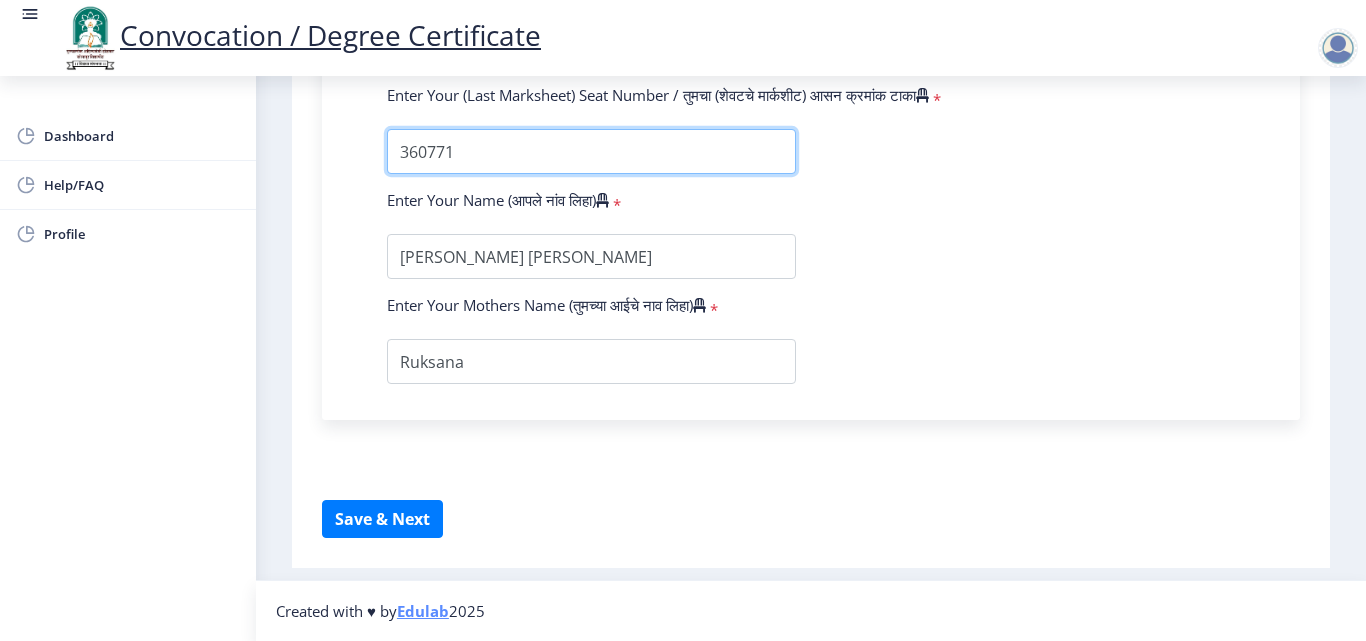 click at bounding box center [591, 151] 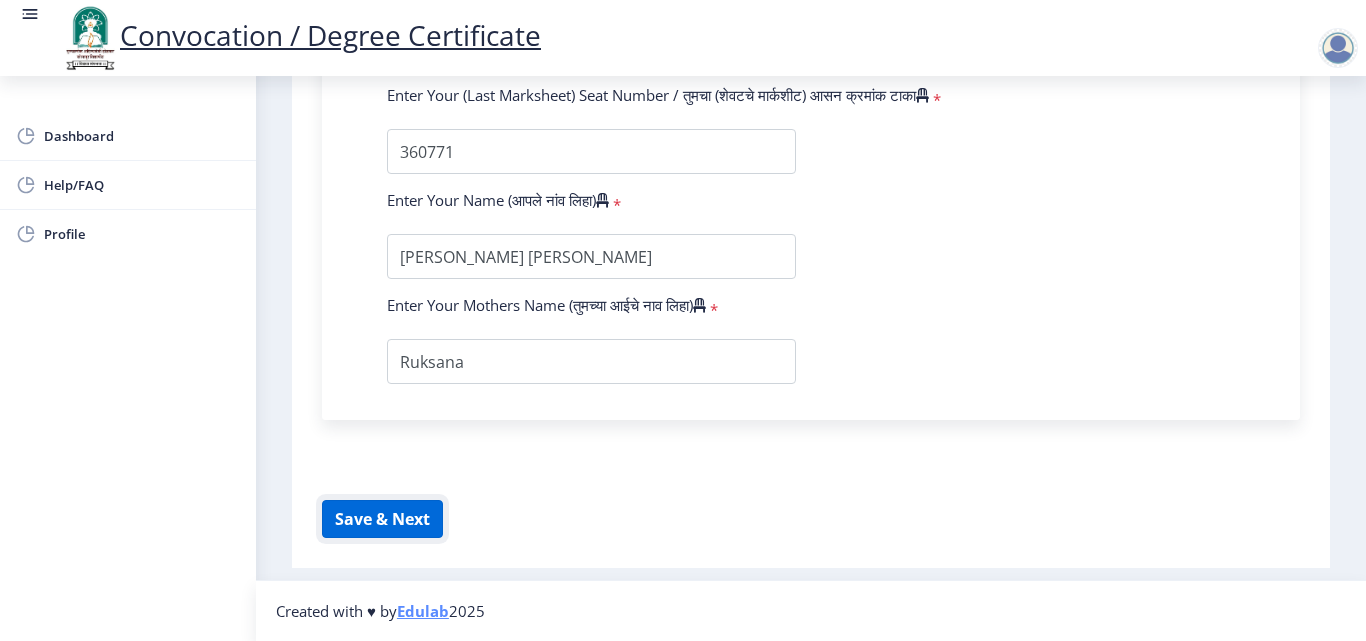 click on "Save & Next" 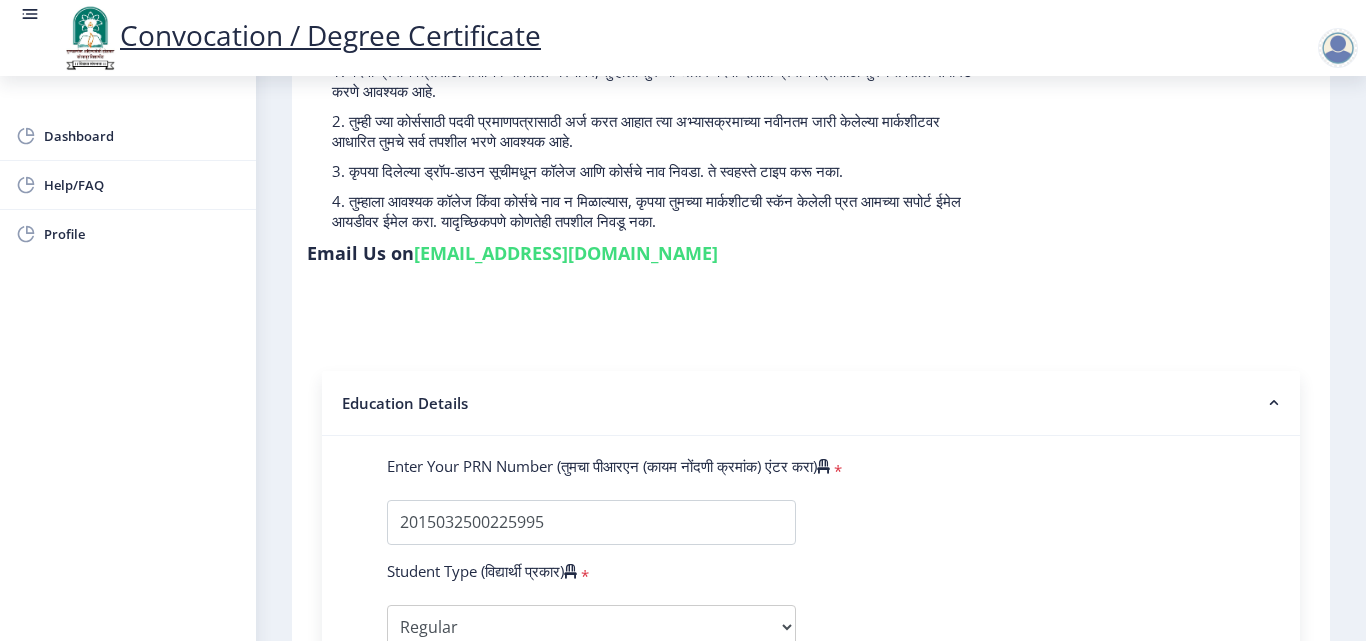 scroll, scrollTop: 174, scrollLeft: 0, axis: vertical 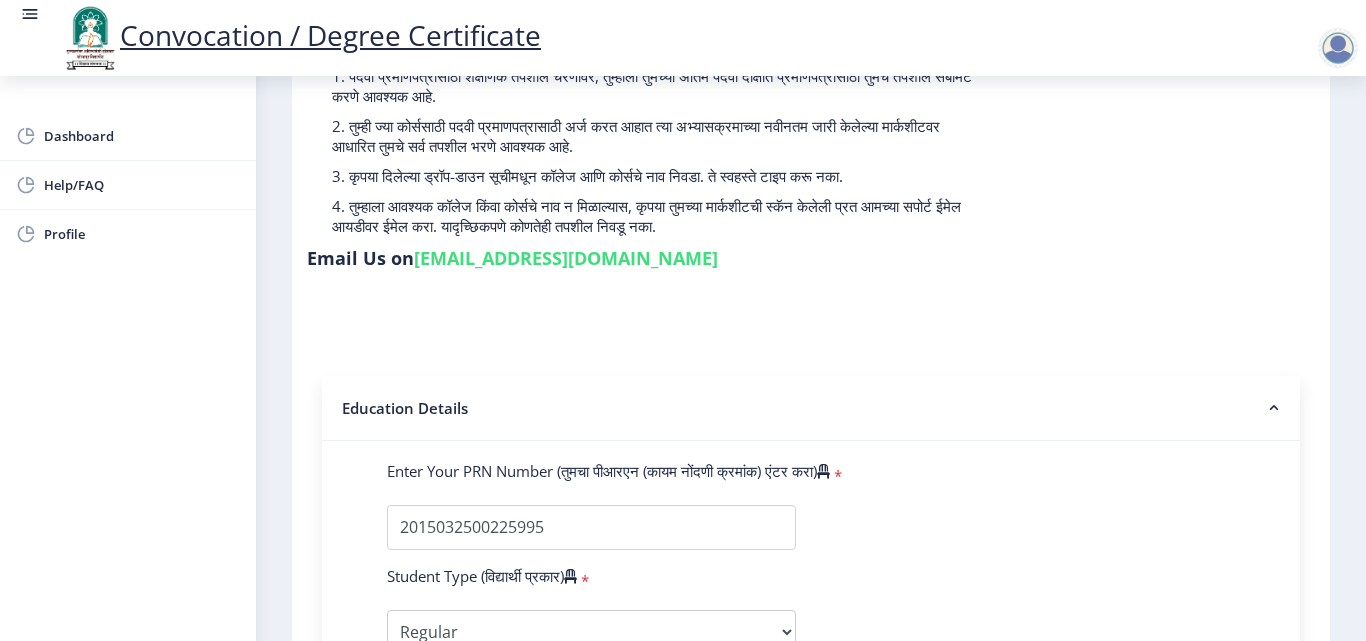 click 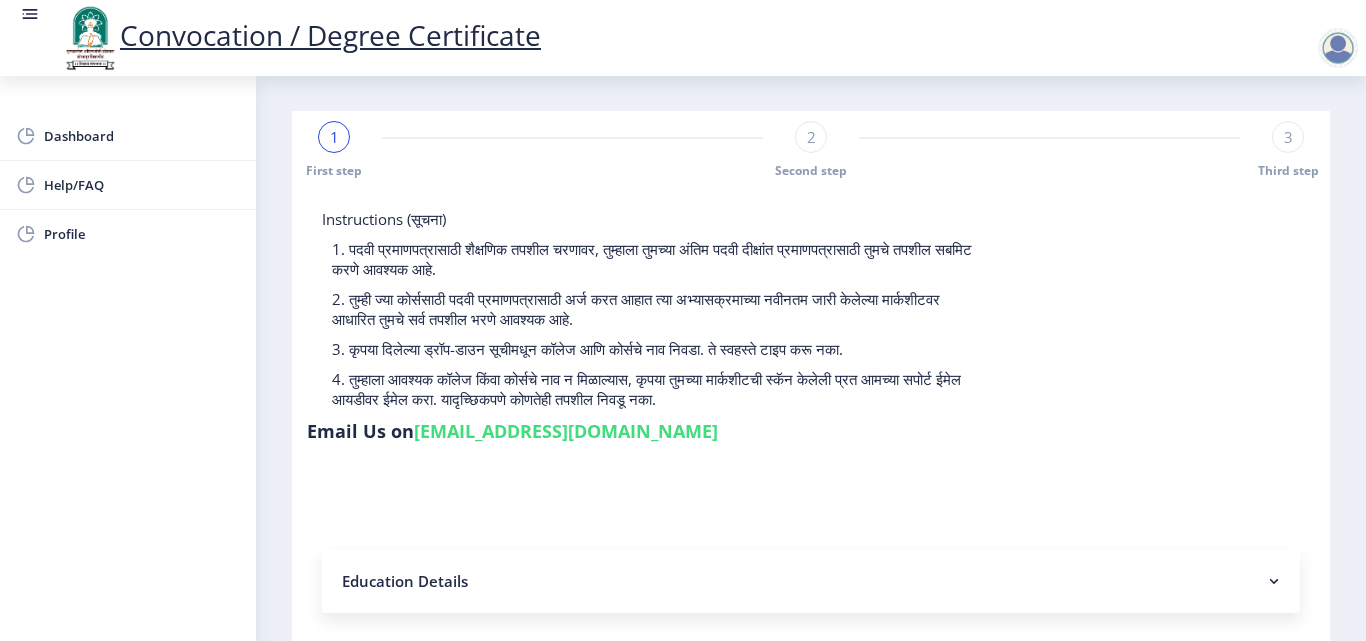 scroll, scrollTop: 0, scrollLeft: 0, axis: both 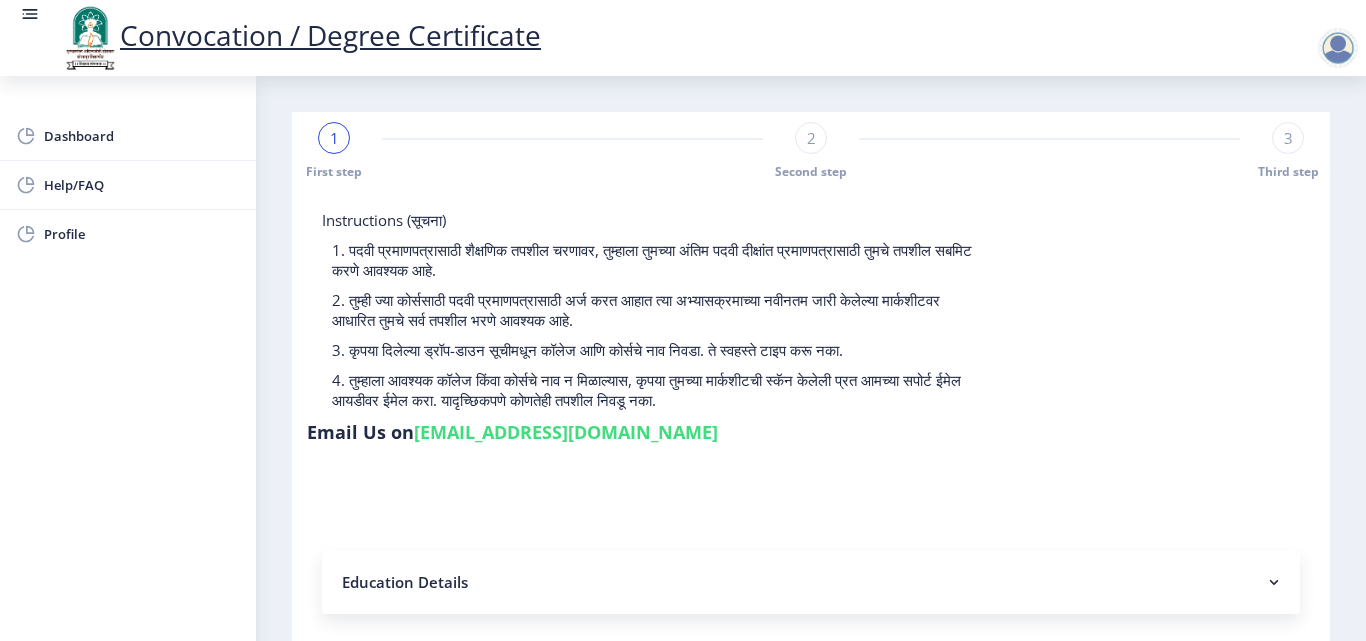 click on "Instructions (सूचना) 1. पदवी प्रमाणपत्रासाठी शैक्षणिक तपशील चरणावर, तुम्हाला तुमच्या अंतिम पदवी दीक्षांत प्रमाणपत्रासाठी तुमचे तपशील सबमिट करणे आवश्यक आहे.   2. तुम्ही ज्या कोर्ससाठी पदवी प्रमाणपत्रासाठी अर्ज करत आहात त्या अभ्यासक्रमाच्या नवीनतम जारी केलेल्या मार्कशीटवर आधारित तुमचे सर्व तपशील भरणे आवश्यक आहे." 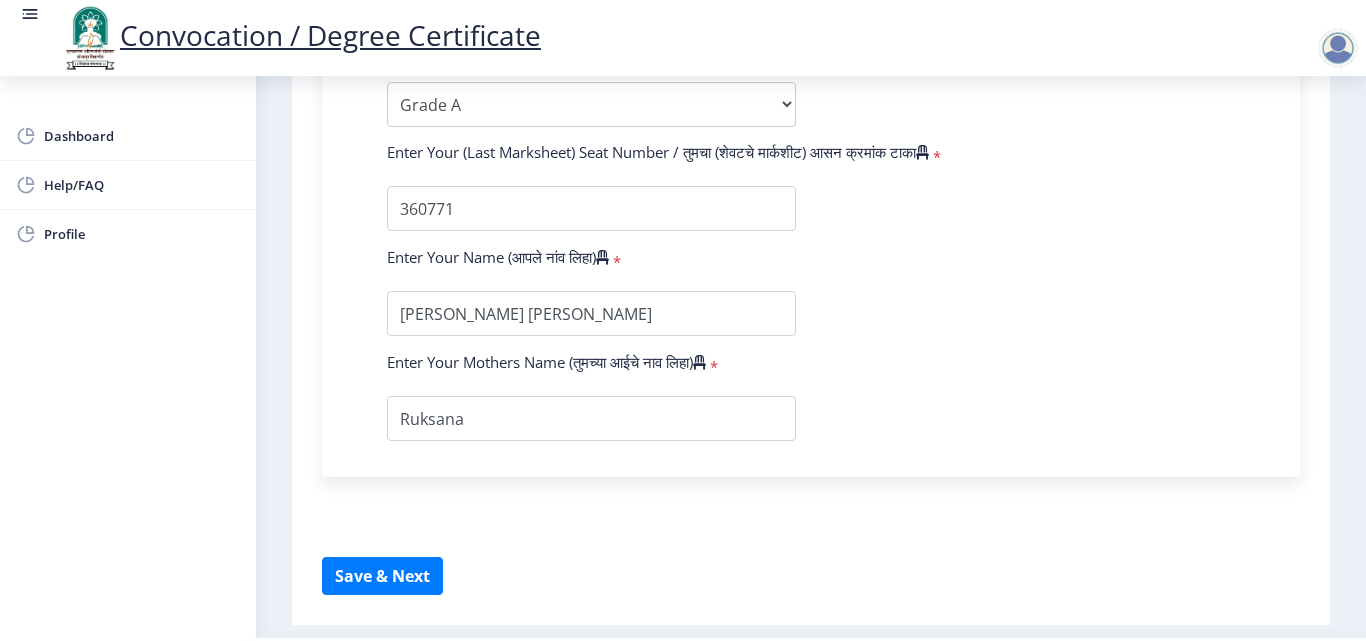 scroll, scrollTop: 1360, scrollLeft: 0, axis: vertical 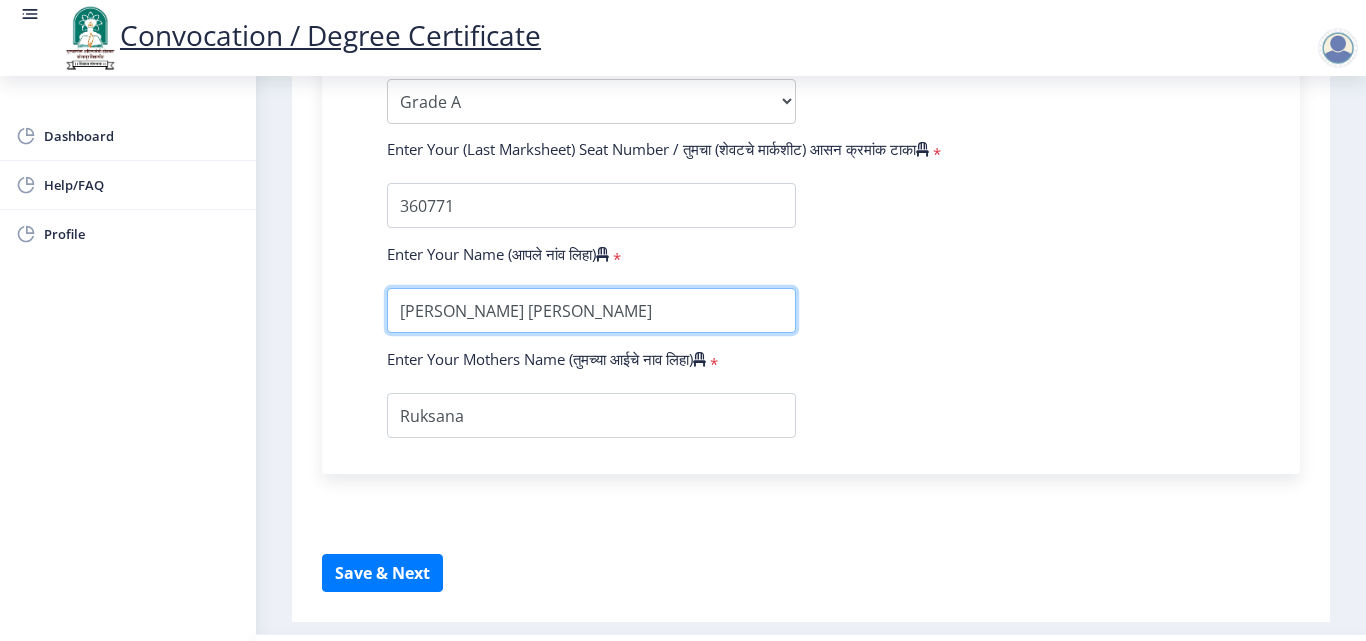 click at bounding box center [591, 310] 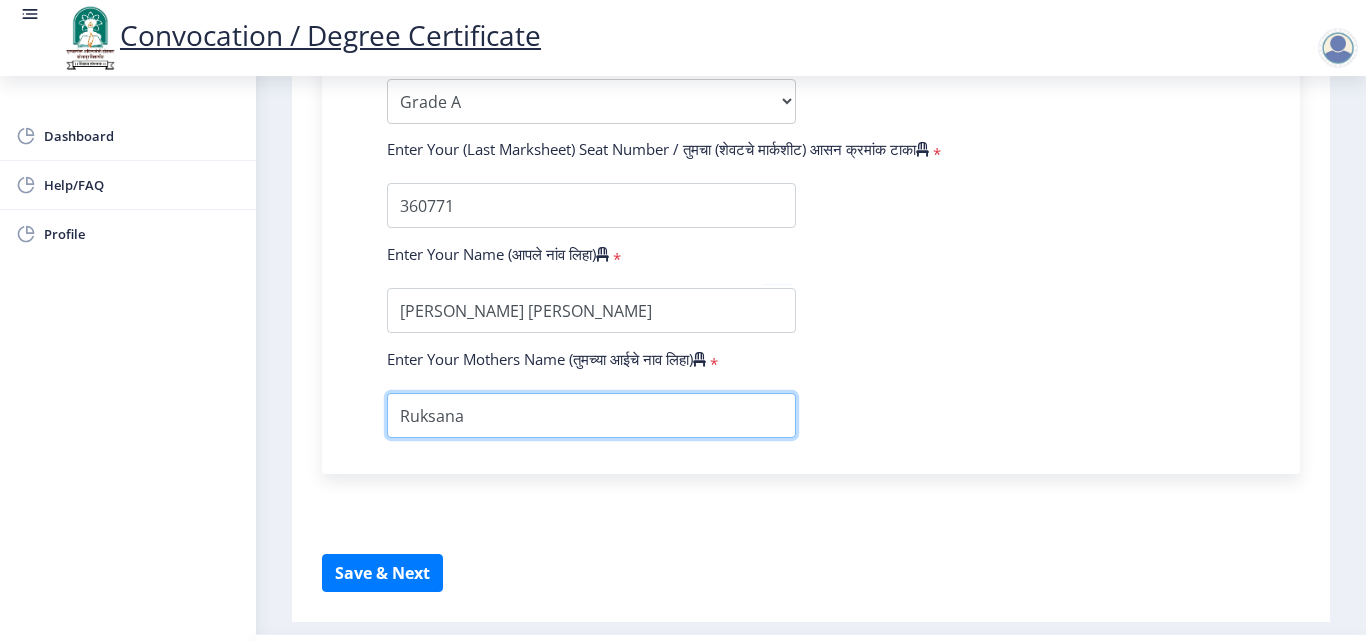 click at bounding box center [591, 415] 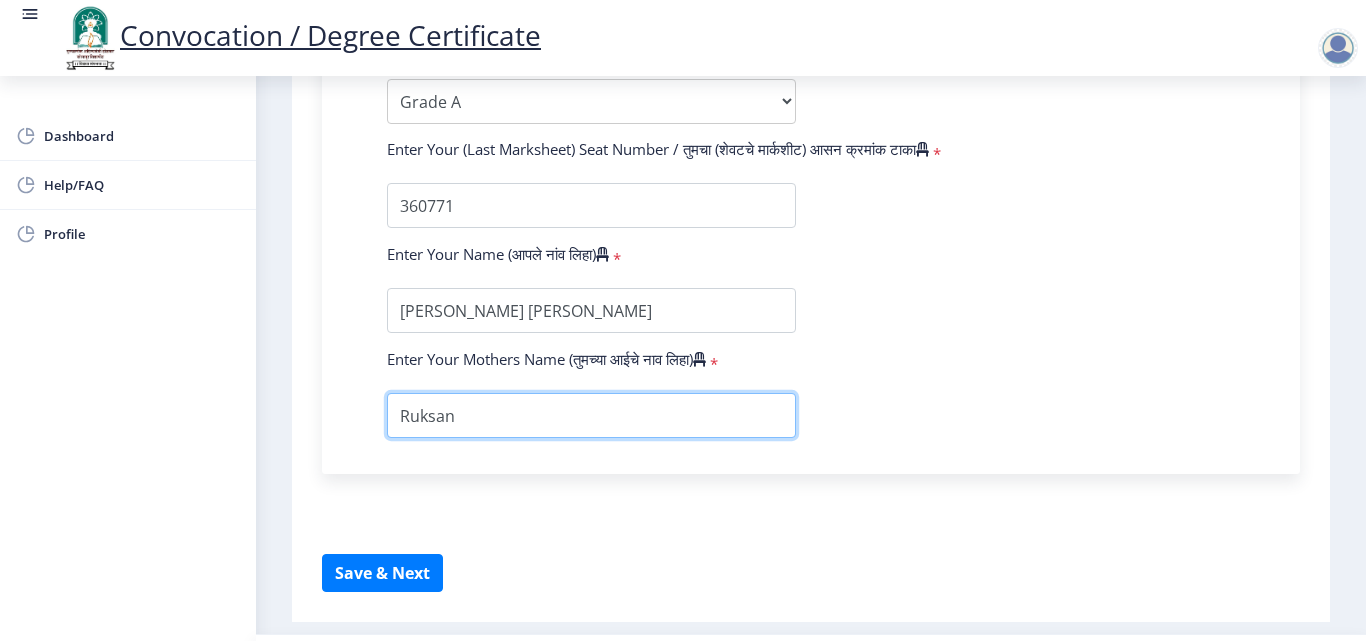 type on "Ruksana" 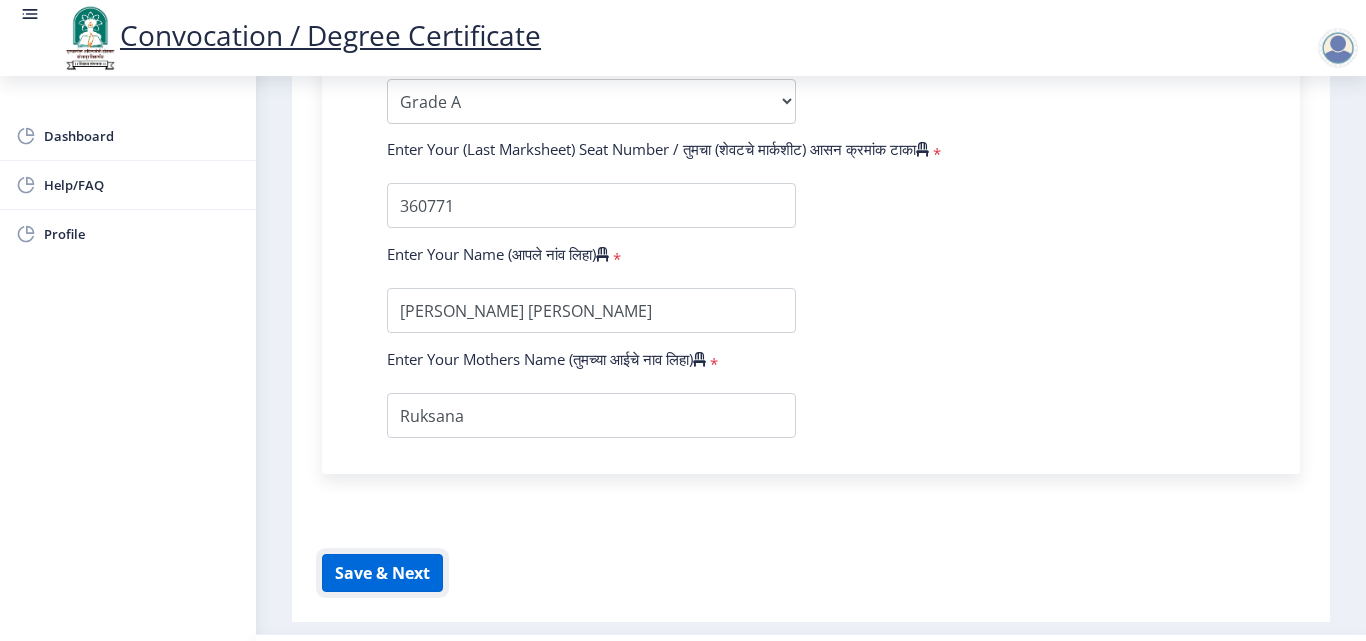 click on "Save & Next" 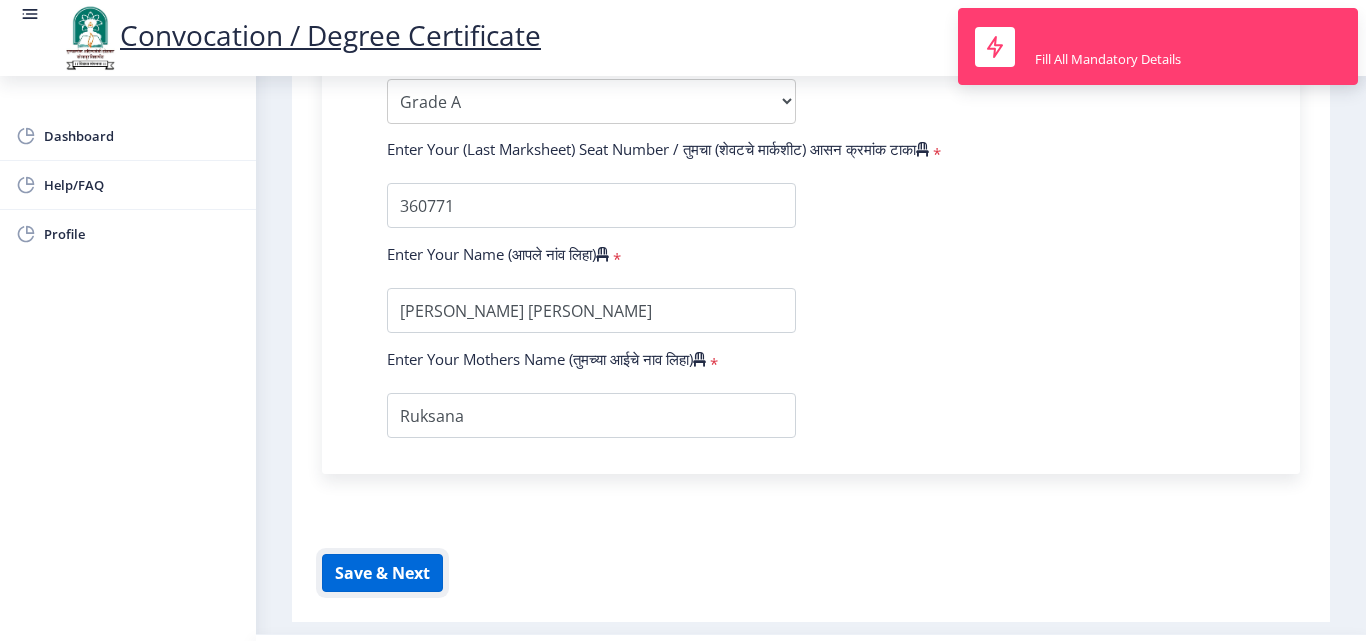 click on "Save & Next" 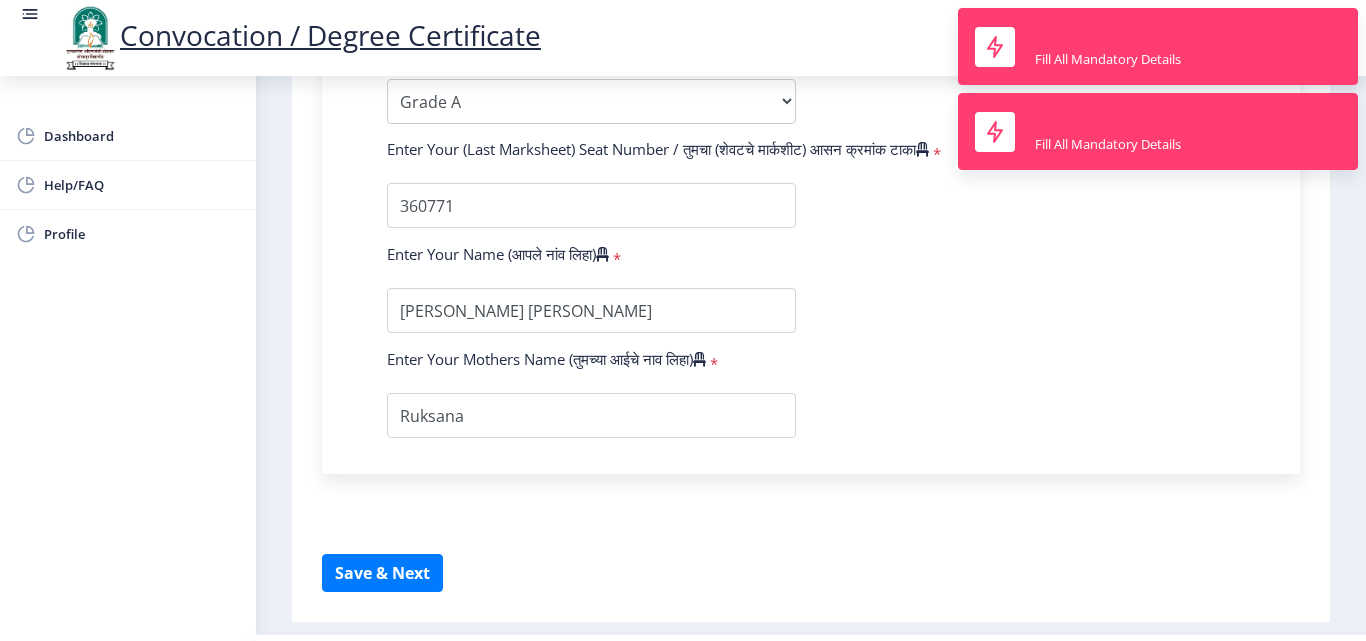 click on "Enter Your PRN Number (तुमचा पीआरएन (कायम नोंदणी क्रमांक) एंटर करा)   * Student Type (विद्यार्थी प्रकार)    * Select Student Type Regular External College Name(कॉलेजचे नाव)   * Lokmangal Science and Entrepreneurship College, Wadala Select College Name Course Name(अभ्यासक्रमाचे नाव)   * Bachelor of Science (with Credits) [Biotechnology] Select Course Name  Sub-Degree(उप-पदवी)   * Sub-Degree Biotechnology Entire Computer Science Entrepreneurship Other Enter passing Year(उत्तीर्ण वर्ष प्रविष्ट करा)   *  2025   2024   2023   2022   2021   2020   2019   2018   2017   2016   2015   2014   2013   2012   2011   2010   2009   2008   2007   2006   2005   2004   2003   2002   2001   2000   1999   1998   1997   1996   1995   1994   1993   1992   1991   1990   1989   1988   1987   1986   1985   1984" 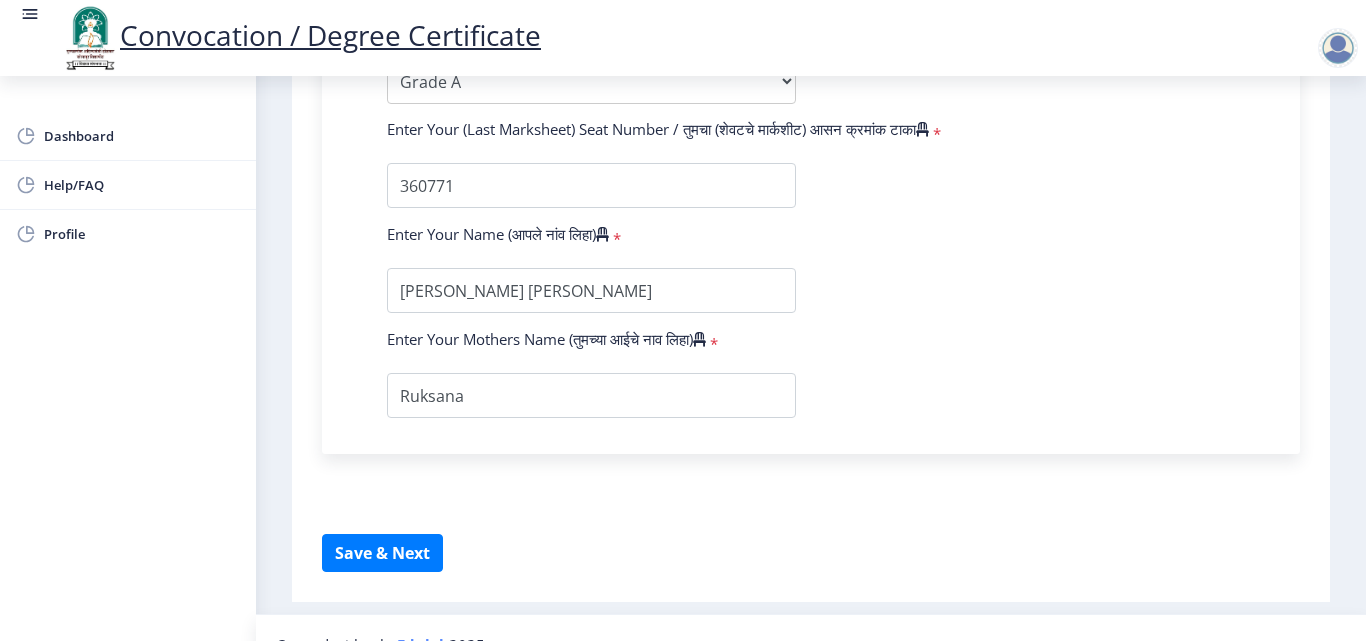 scroll, scrollTop: 1414, scrollLeft: 0, axis: vertical 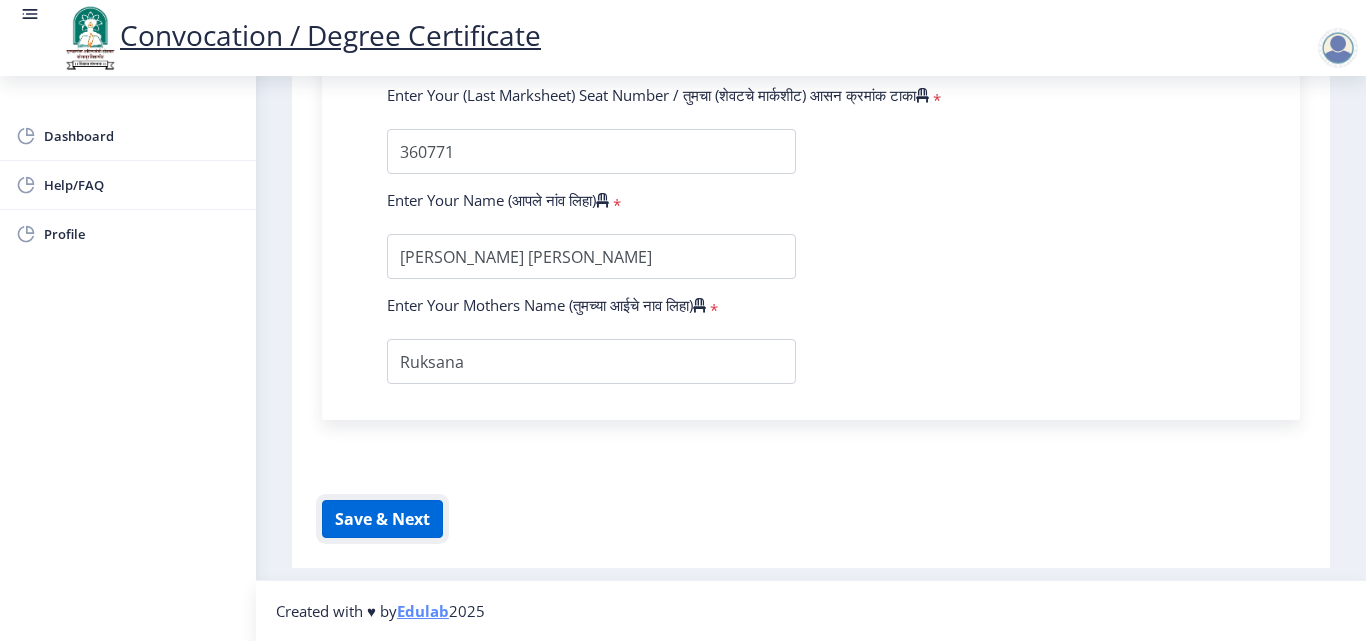 click on "Save & Next" 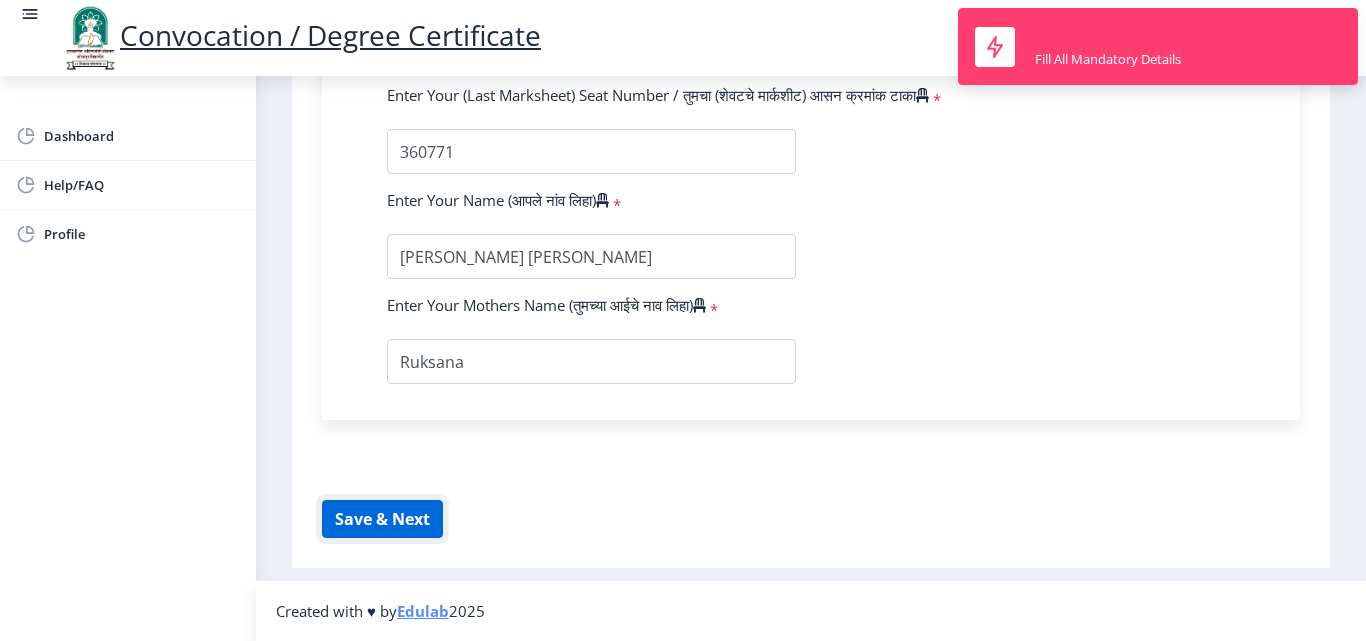 click on "Save & Next" 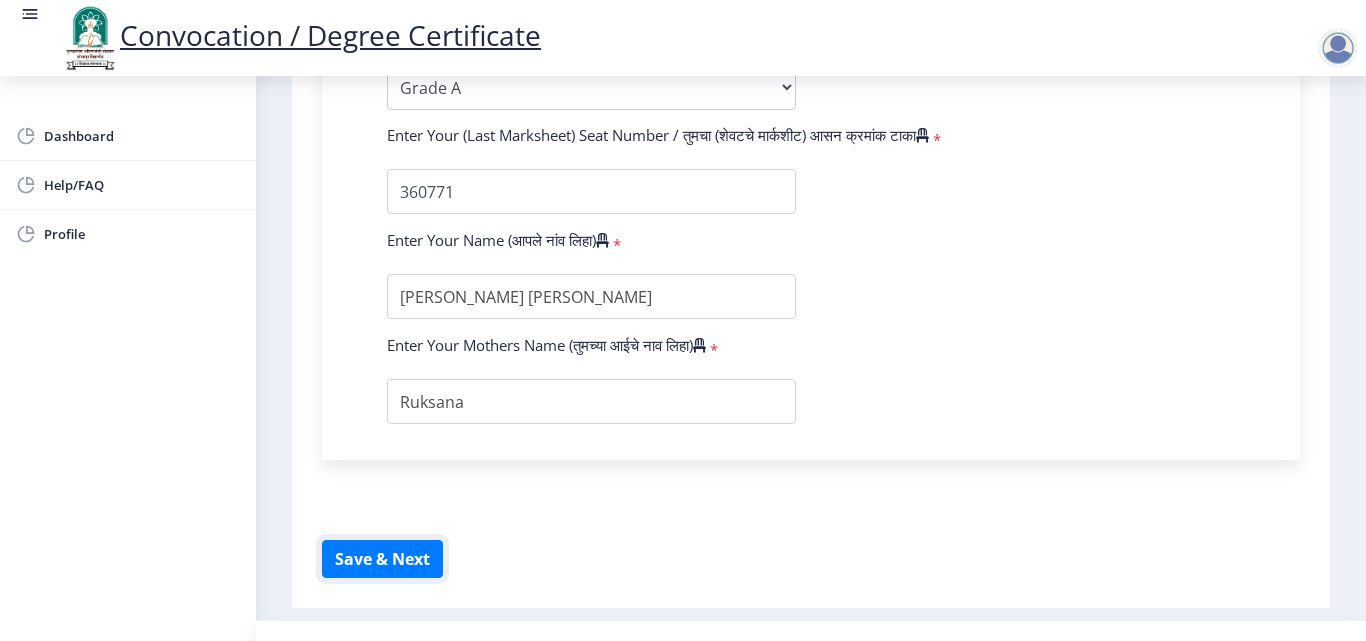 scroll, scrollTop: 1414, scrollLeft: 0, axis: vertical 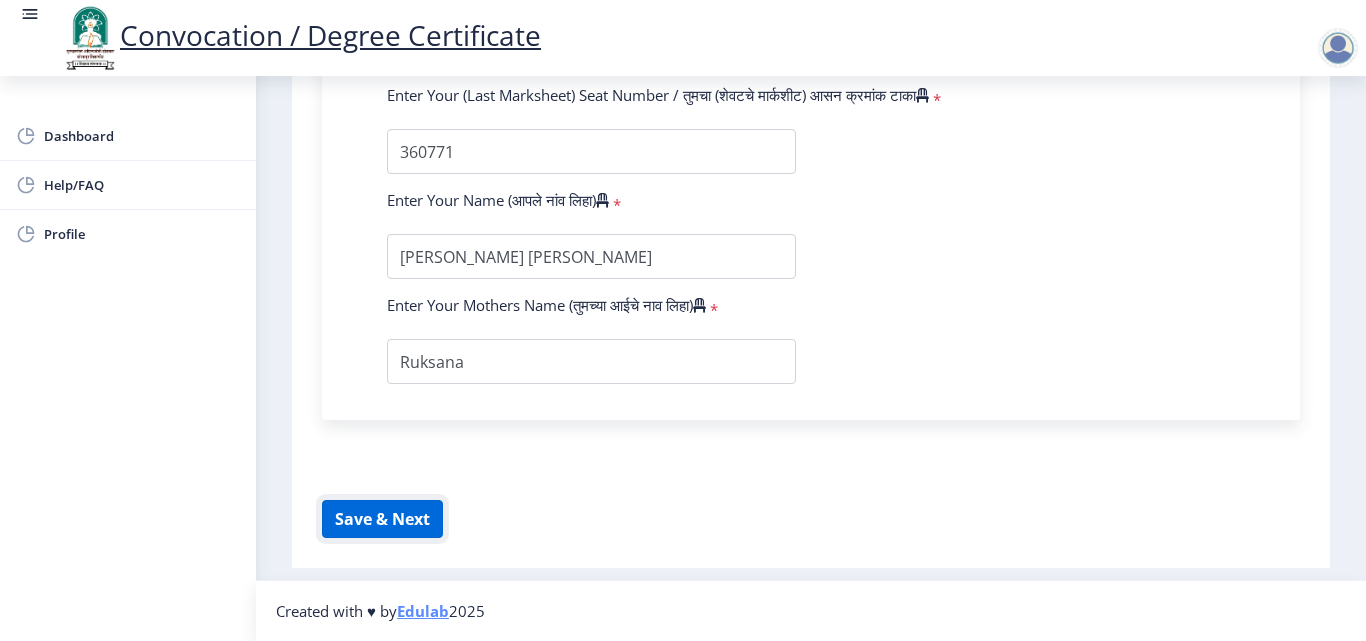 click on "Save & Next" 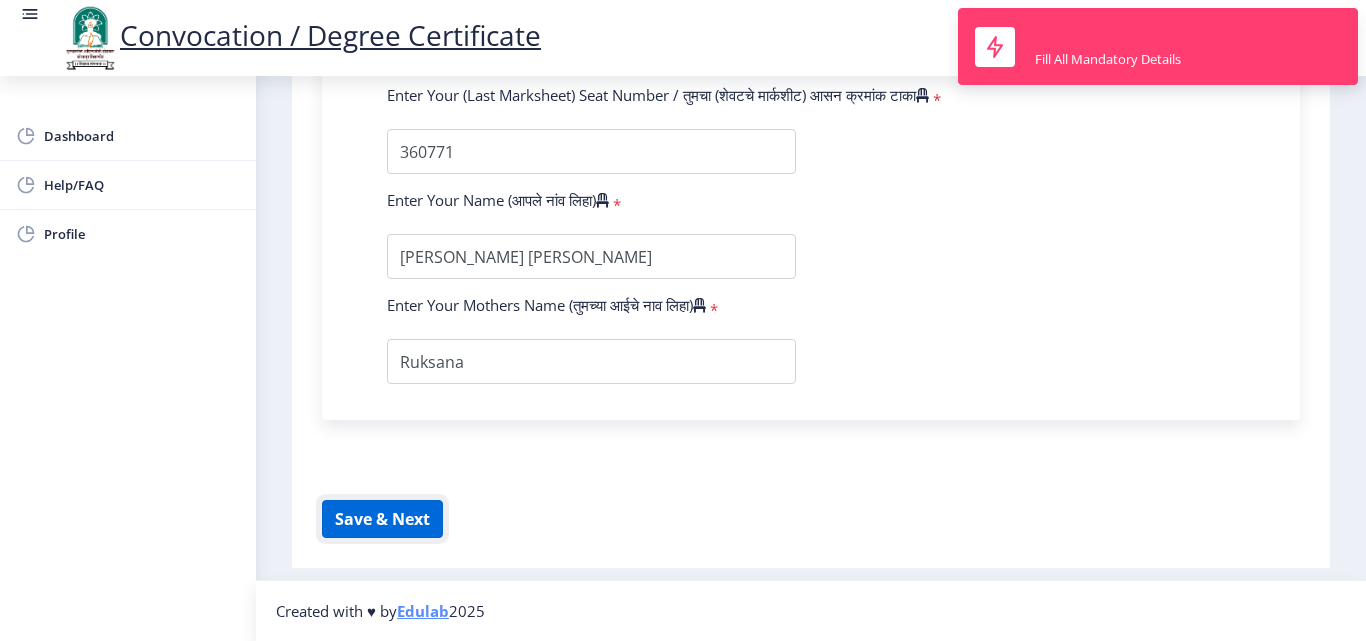 click on "Save & Next" 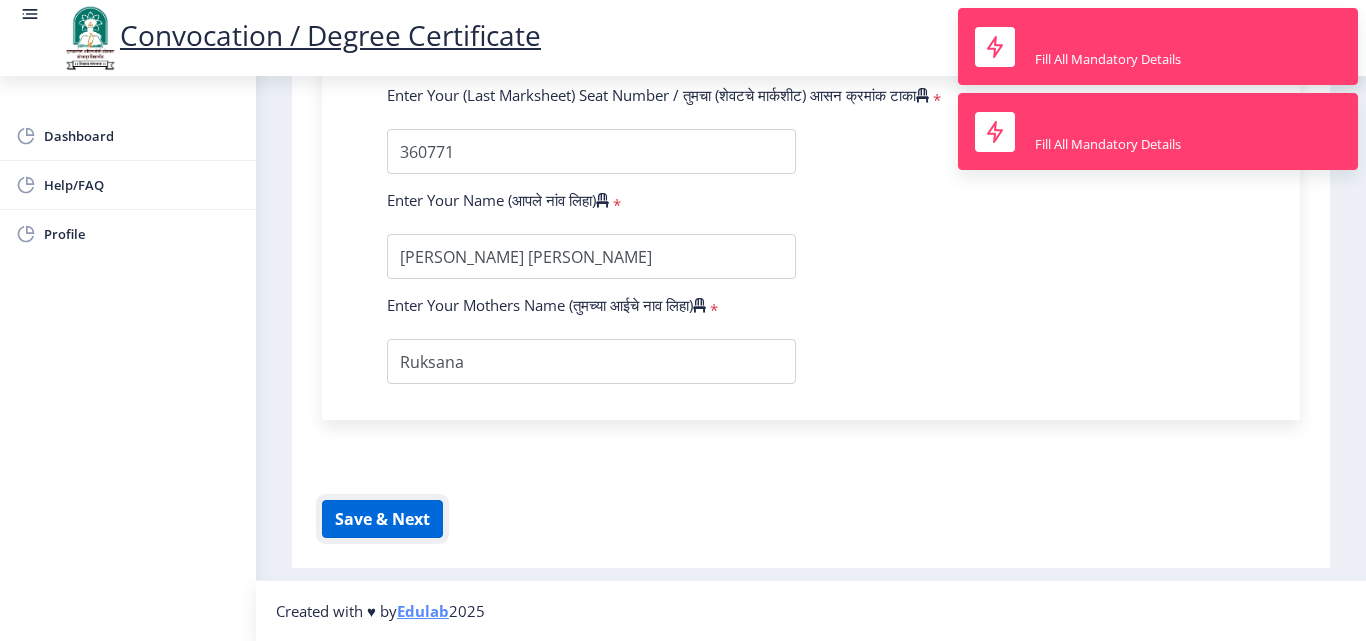 click on "Save & Next" 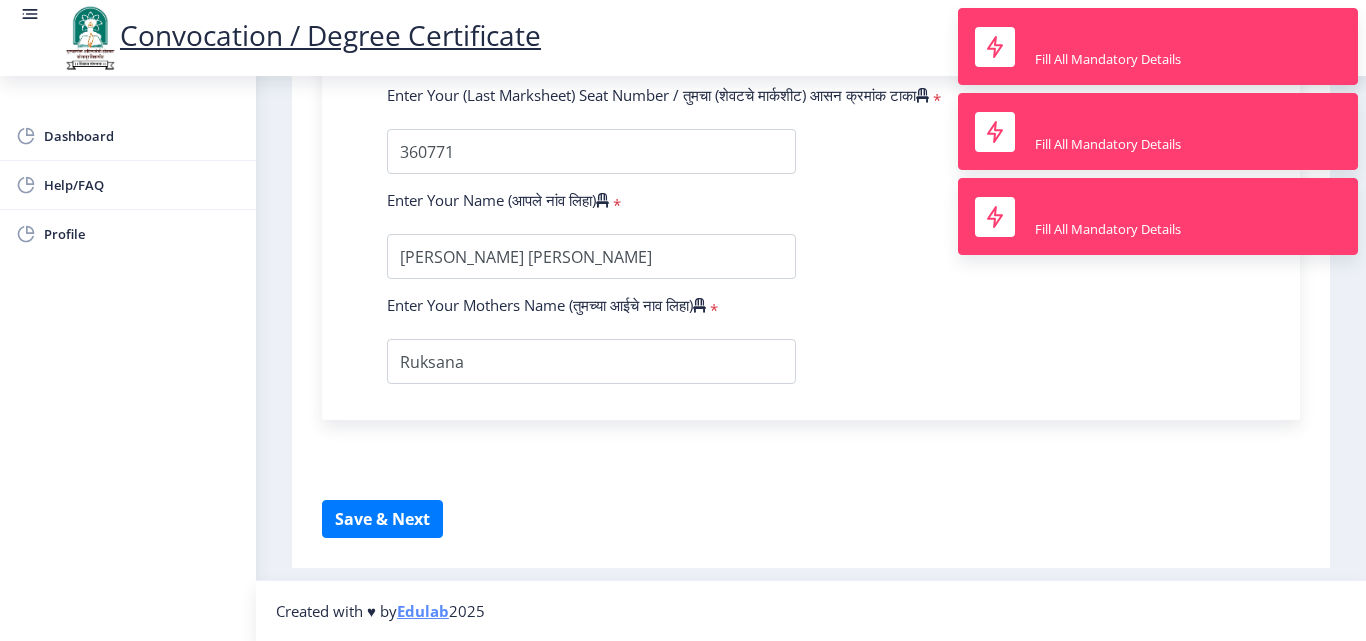 click on "Instructions (सूचना) 1. पदवी प्रमाणपत्रासाठी शैक्षणिक तपशील चरणावर, तुम्हाला तुमच्या अंतिम पदवी दीक्षांत प्रमाणपत्रासाठी तुमचे तपशील सबमिट करणे आवश्यक आहे.   2. तुम्ही ज्या कोर्ससाठी पदवी प्रमाणपत्रासाठी अर्ज करत आहात त्या अभ्यासक्रमाच्या नवीनतम जारी केलेल्या मार्कशीटवर आधारित तुमचे सर्व तपशील भरणे आवश्यक आहे.  Email Us on   [EMAIL_ADDRESS][DOMAIN_NAME] Education Details   Enter Your PRN Number (तुमचा पीआरएन (कायम नोंदणी क्रमांक) एंटर करा)   * * Regular * *" 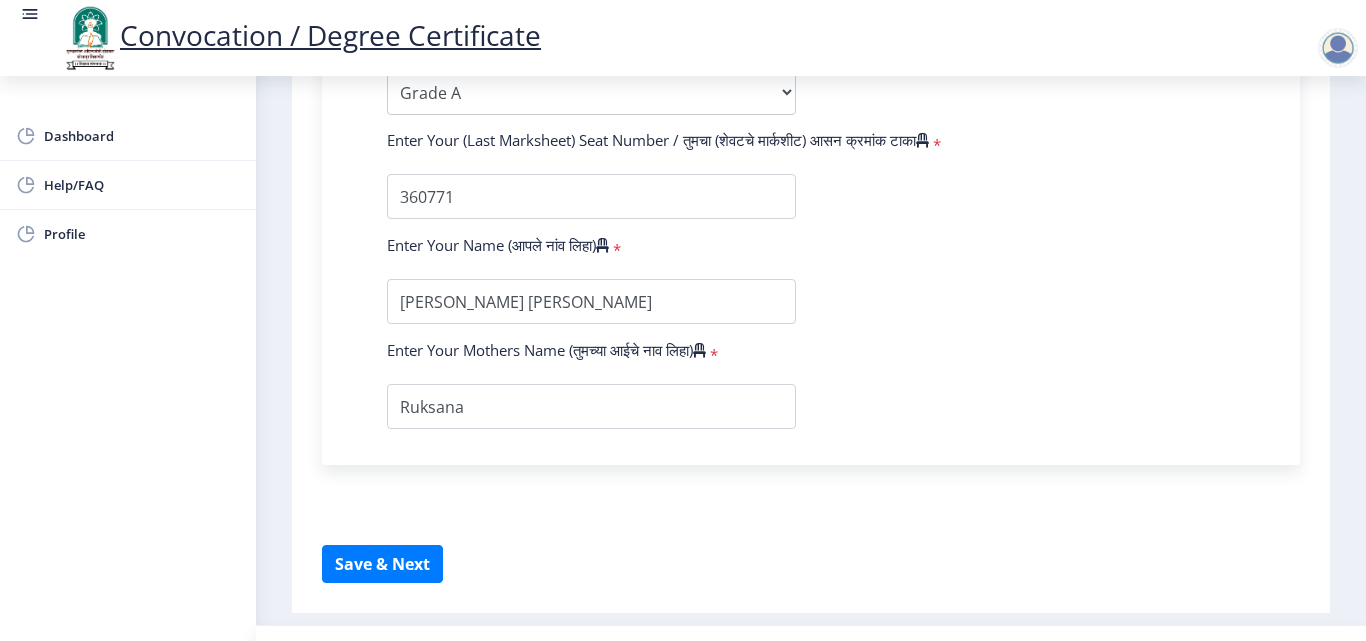 scroll, scrollTop: 1414, scrollLeft: 0, axis: vertical 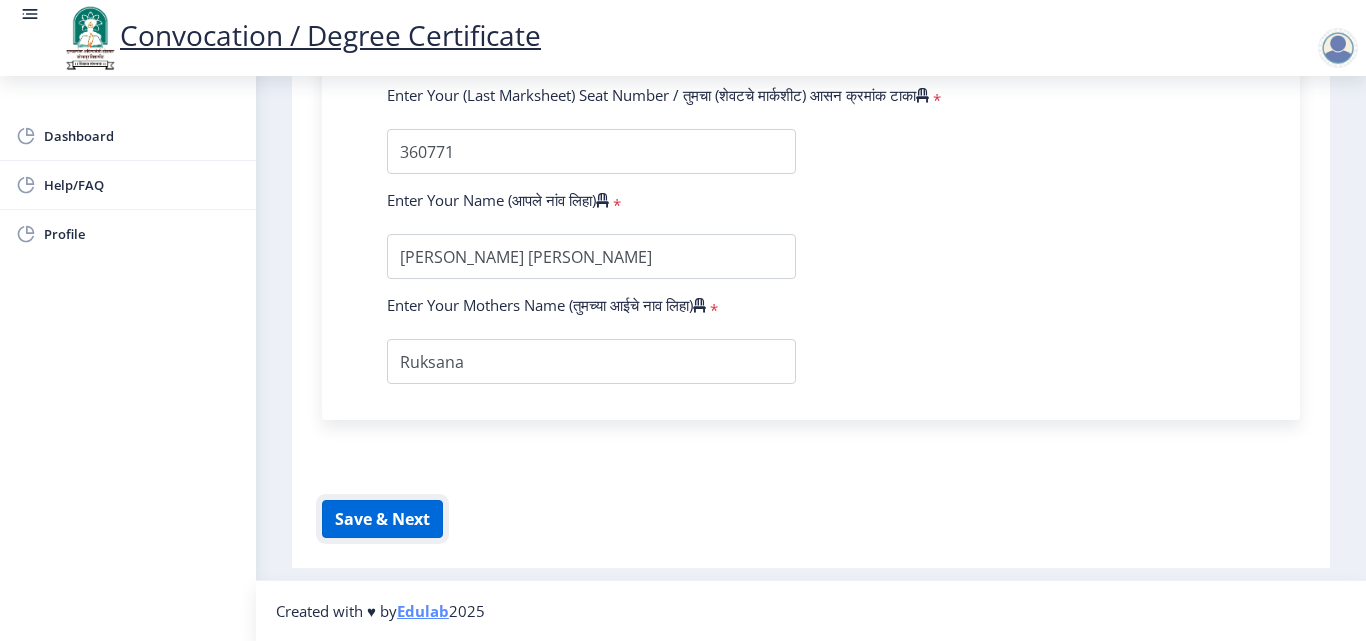 click on "Save & Next" 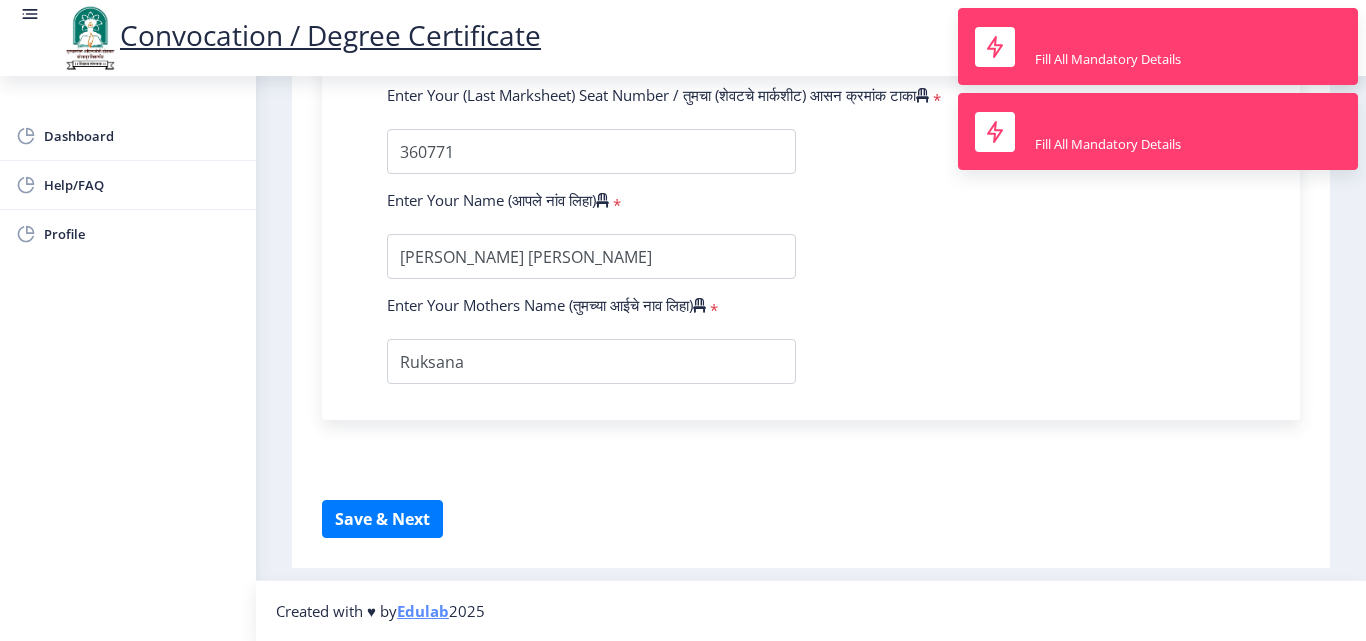 click on "Instructions (सूचना) 1. पदवी प्रमाणपत्रासाठी शैक्षणिक तपशील चरणावर, तुम्हाला तुमच्या अंतिम पदवी दीक्षांत प्रमाणपत्रासाठी तुमचे तपशील सबमिट करणे आवश्यक आहे.   2. तुम्ही ज्या कोर्ससाठी पदवी प्रमाणपत्रासाठी अर्ज करत आहात त्या अभ्यासक्रमाच्या नवीनतम जारी केलेल्या मार्कशीटवर आधारित तुमचे सर्व तपशील भरणे आवश्यक आहे.  Email Us on   [EMAIL_ADDRESS][DOMAIN_NAME] Education Details   Enter Your PRN Number (तुमचा पीआरएन (कायम नोंदणी क्रमांक) एंटर करा)   * * Regular * *" 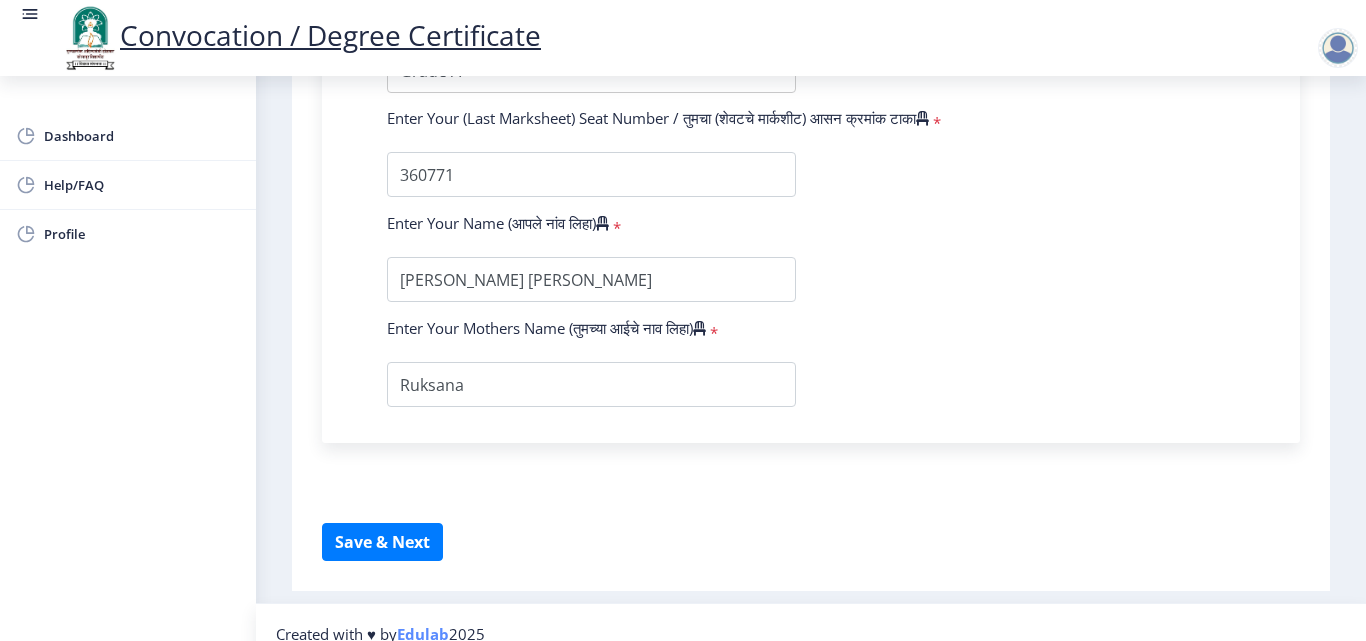 scroll, scrollTop: 1414, scrollLeft: 0, axis: vertical 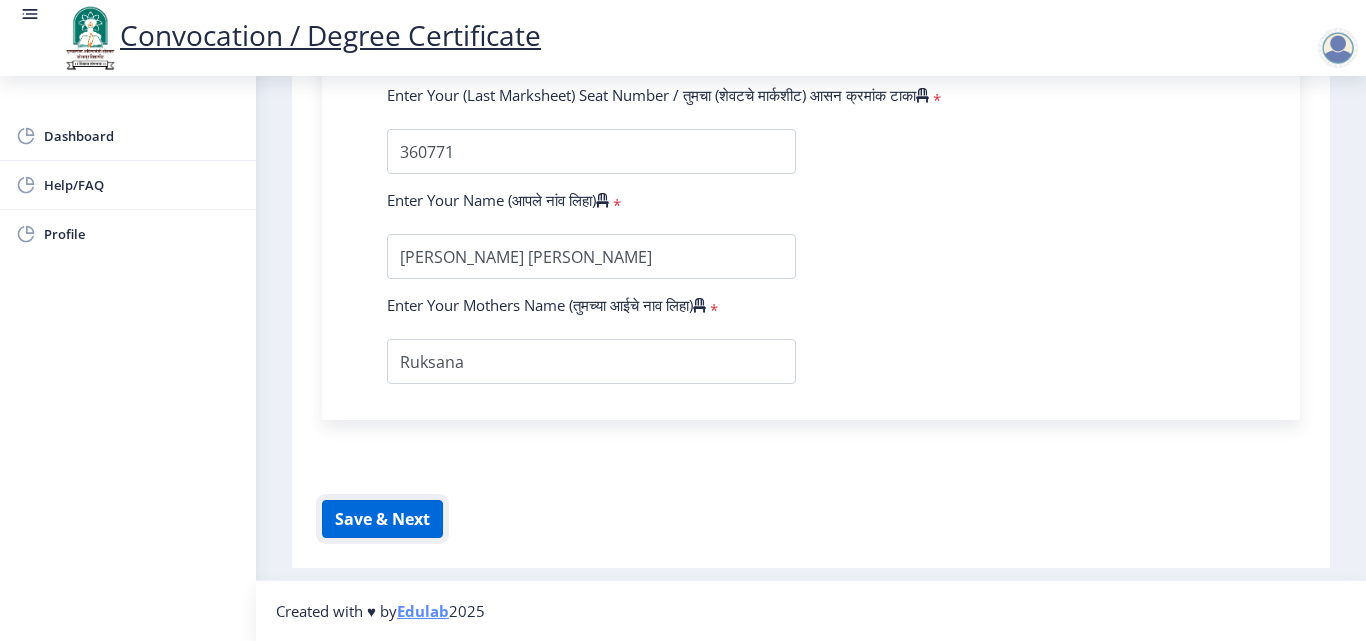click on "Save & Next" 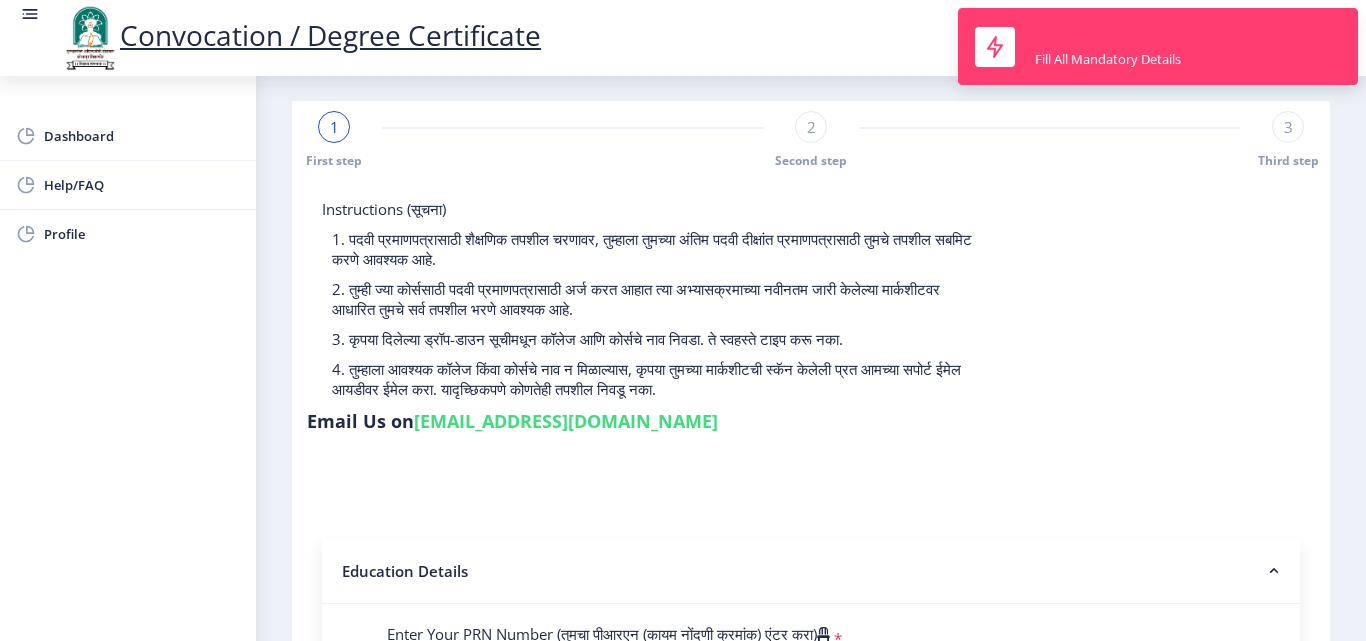 scroll, scrollTop: 0, scrollLeft: 0, axis: both 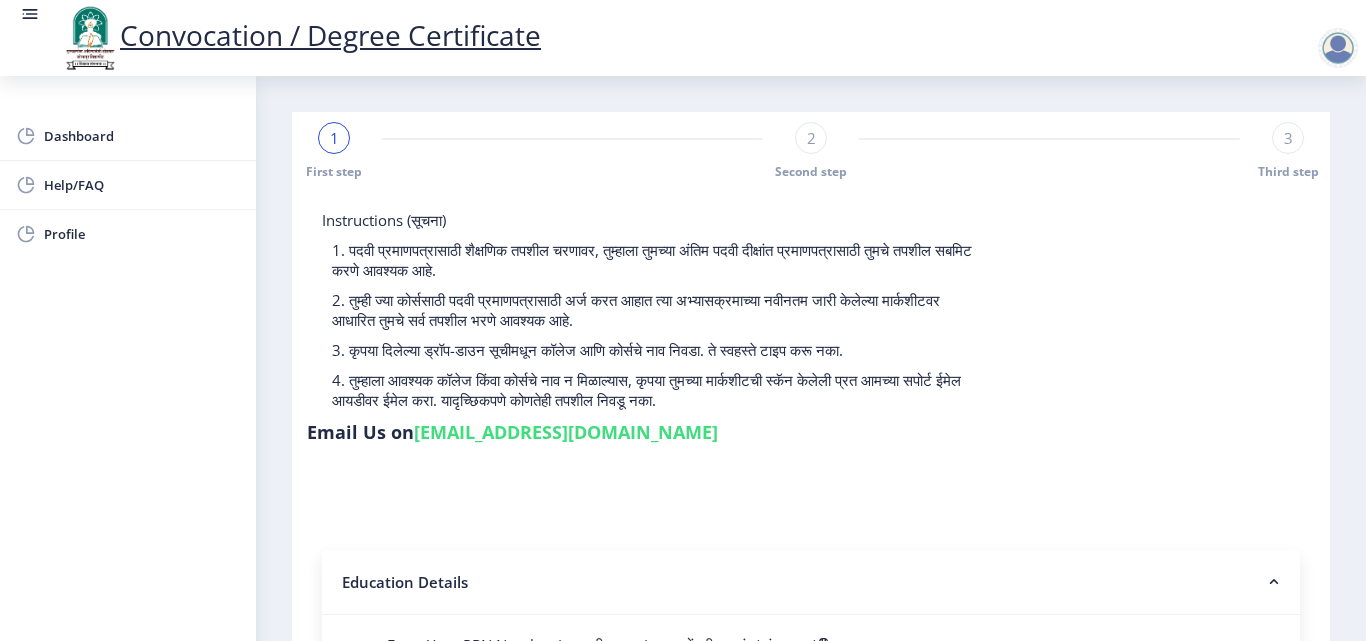 click on "2" 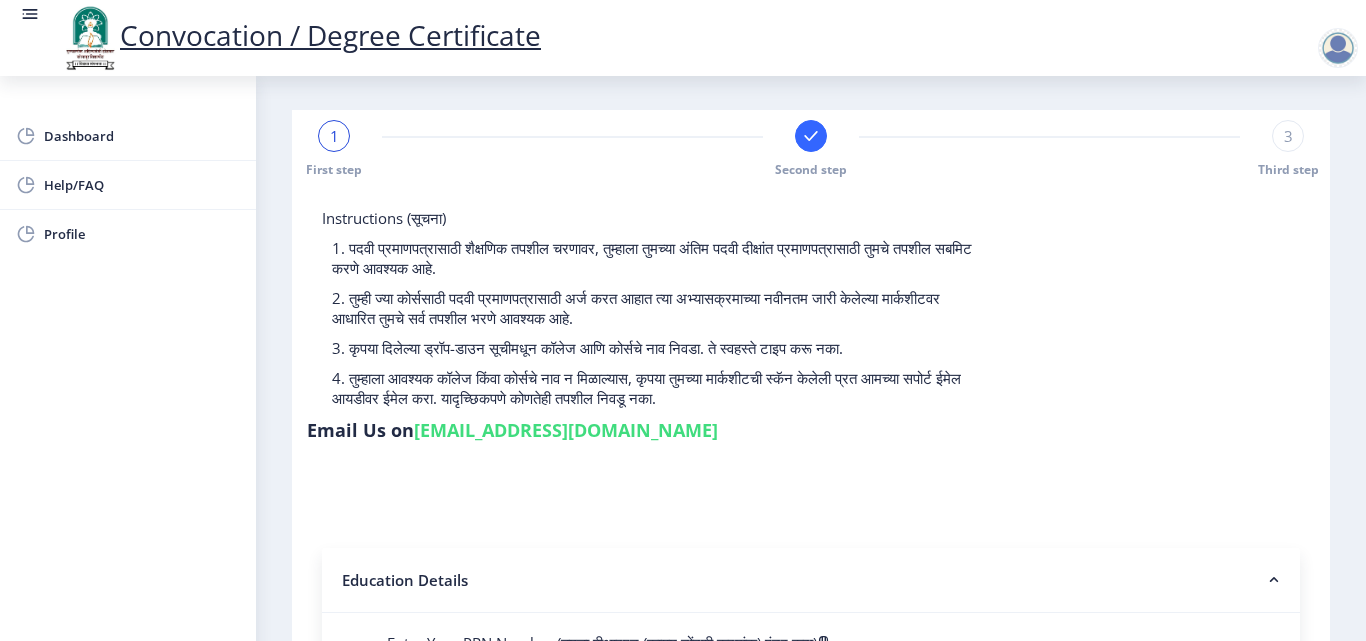 scroll, scrollTop: 0, scrollLeft: 0, axis: both 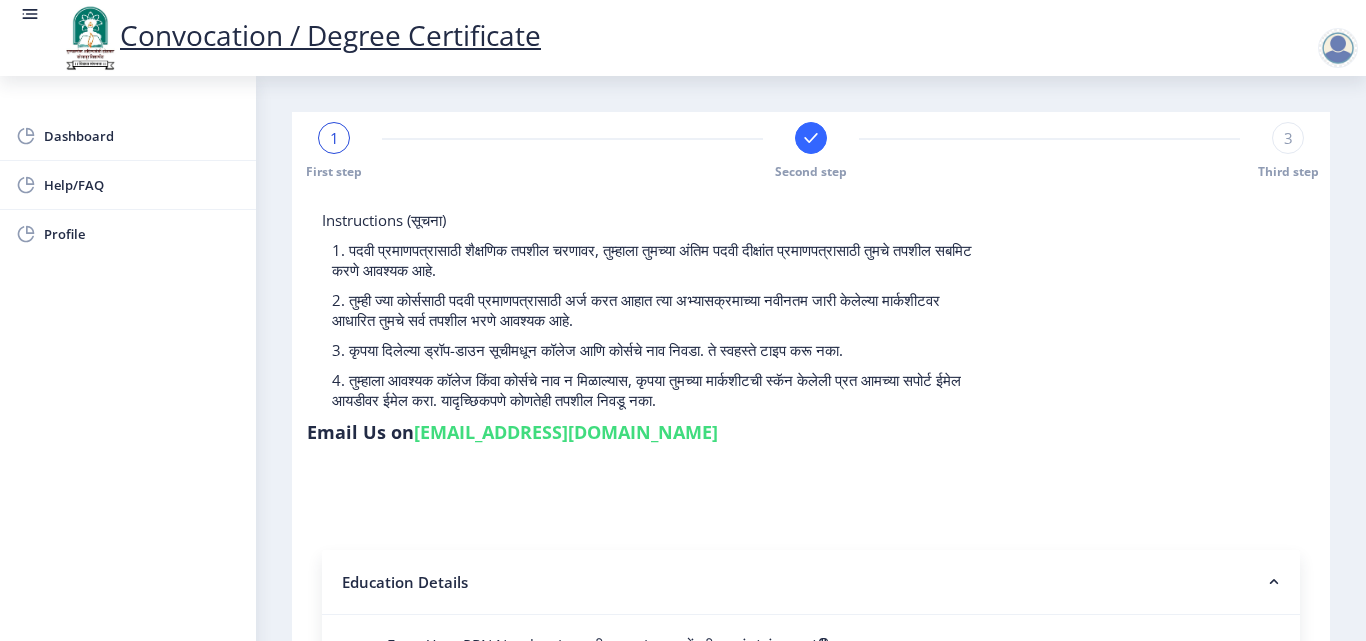 click on "3 Third step" 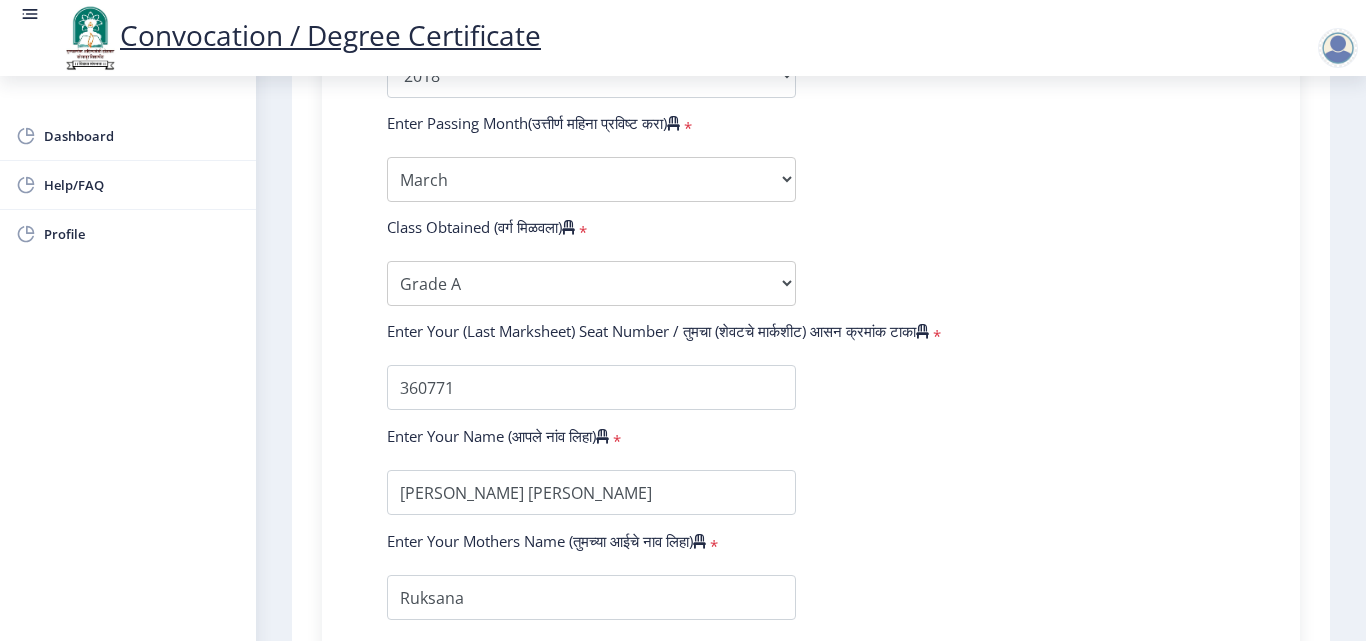 scroll, scrollTop: 1414, scrollLeft: 0, axis: vertical 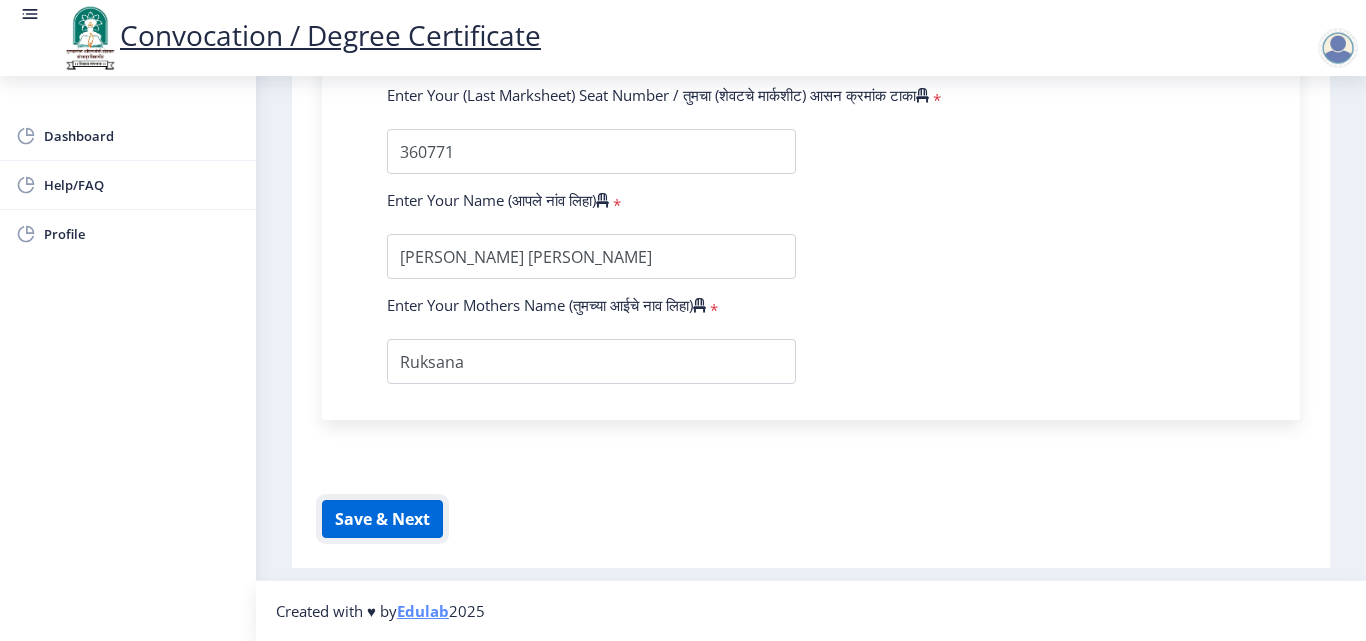 click on "Save & Next" 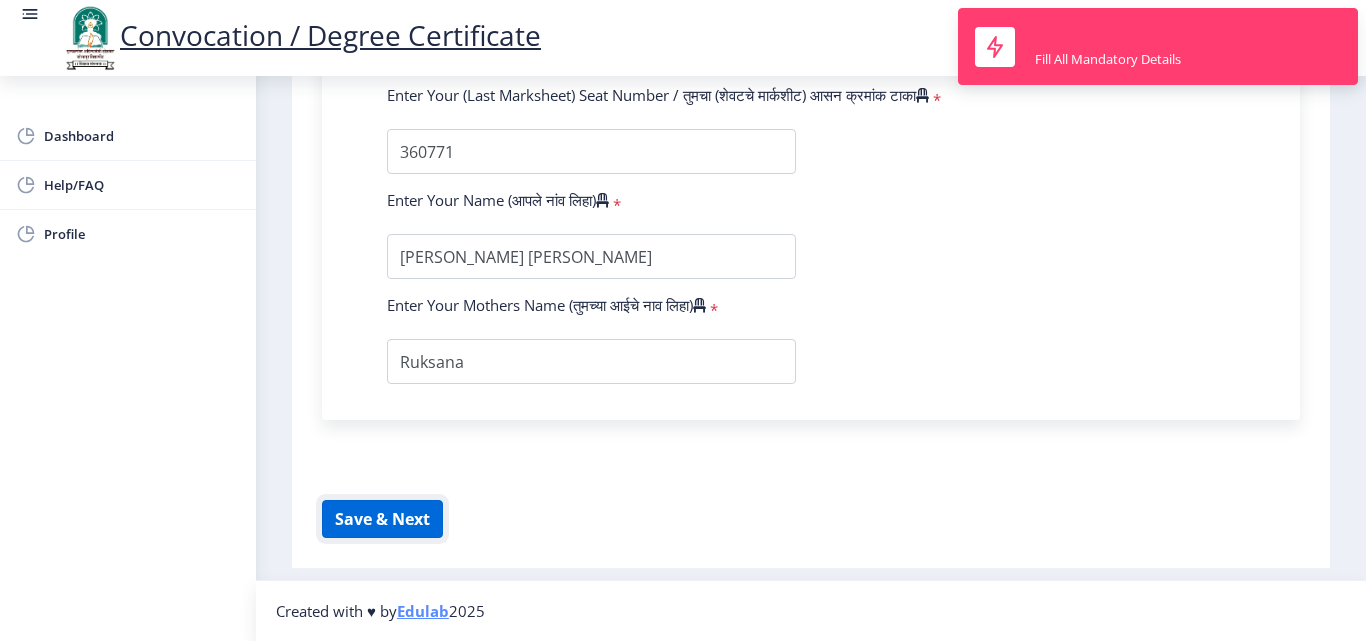 click on "Save & Next" 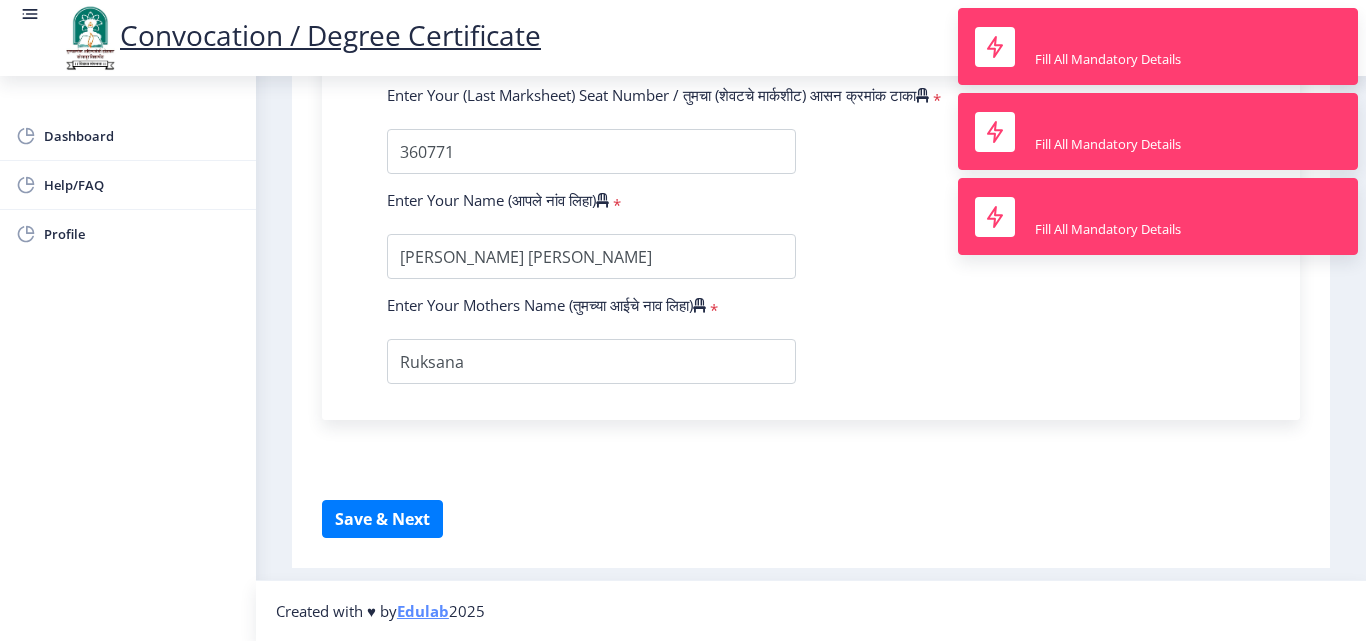 click on "Instructions (सूचना) 1. पदवी प्रमाणपत्रासाठी शैक्षणिक तपशील चरणावर, तुम्हाला तुमच्या अंतिम पदवी दीक्षांत प्रमाणपत्रासाठी तुमचे तपशील सबमिट करणे आवश्यक आहे.   2. तुम्ही ज्या कोर्ससाठी पदवी प्रमाणपत्रासाठी अर्ज करत आहात त्या अभ्यासक्रमाच्या नवीनतम जारी केलेल्या मार्कशीटवर आधारित तुमचे सर्व तपशील भरणे आवश्यक आहे.  Email Us on   [EMAIL_ADDRESS][DOMAIN_NAME] Education Details   Enter Your PRN Number (तुमचा पीआरएन (कायम नोंदणी क्रमांक) एंटर करा)   * * Regular * *" 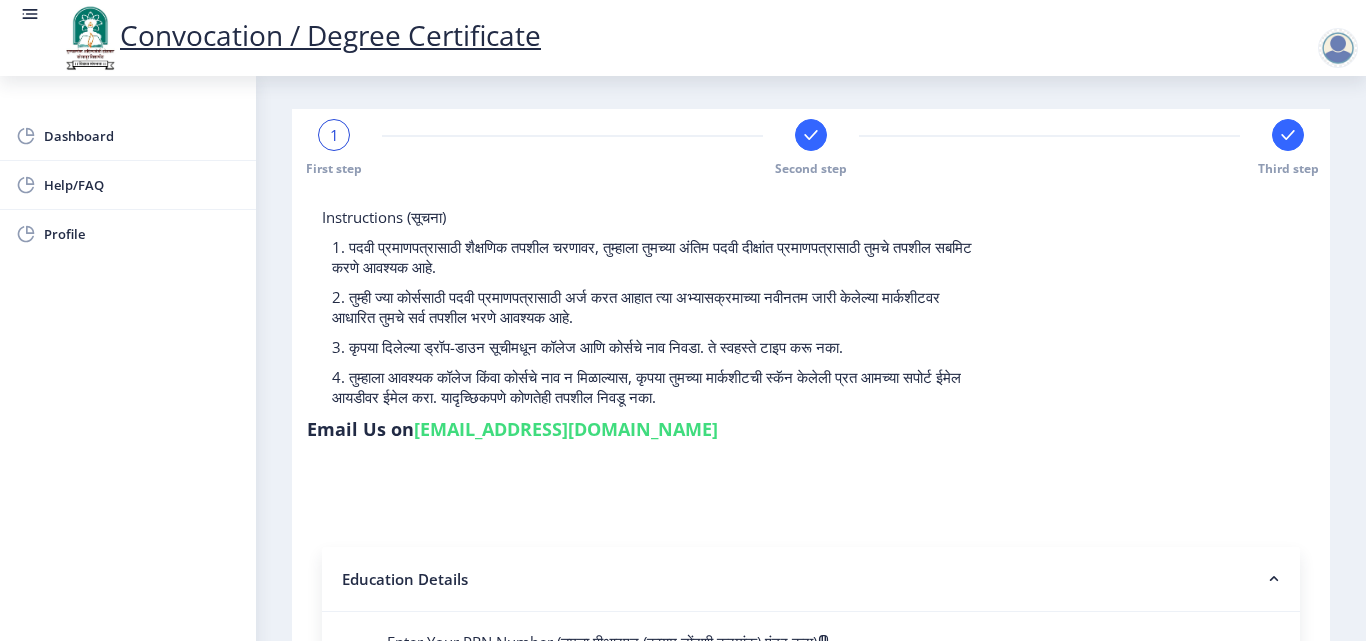 scroll, scrollTop: 0, scrollLeft: 0, axis: both 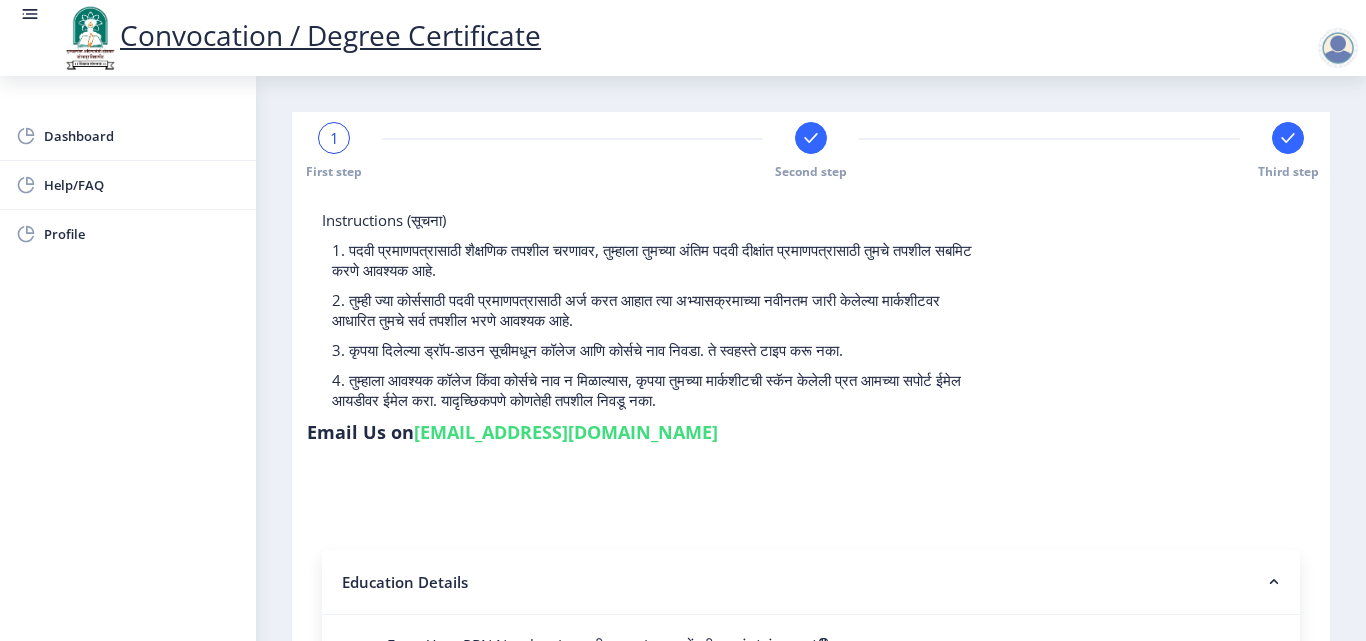 click on "1" 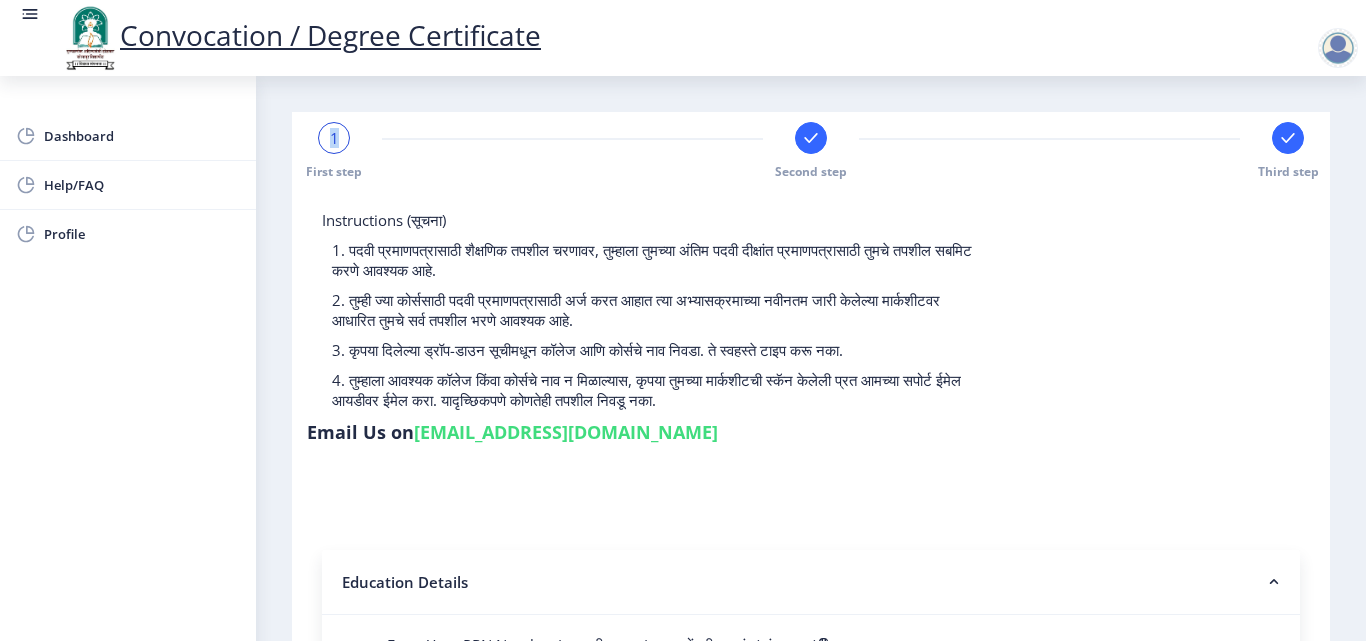 click on "1" 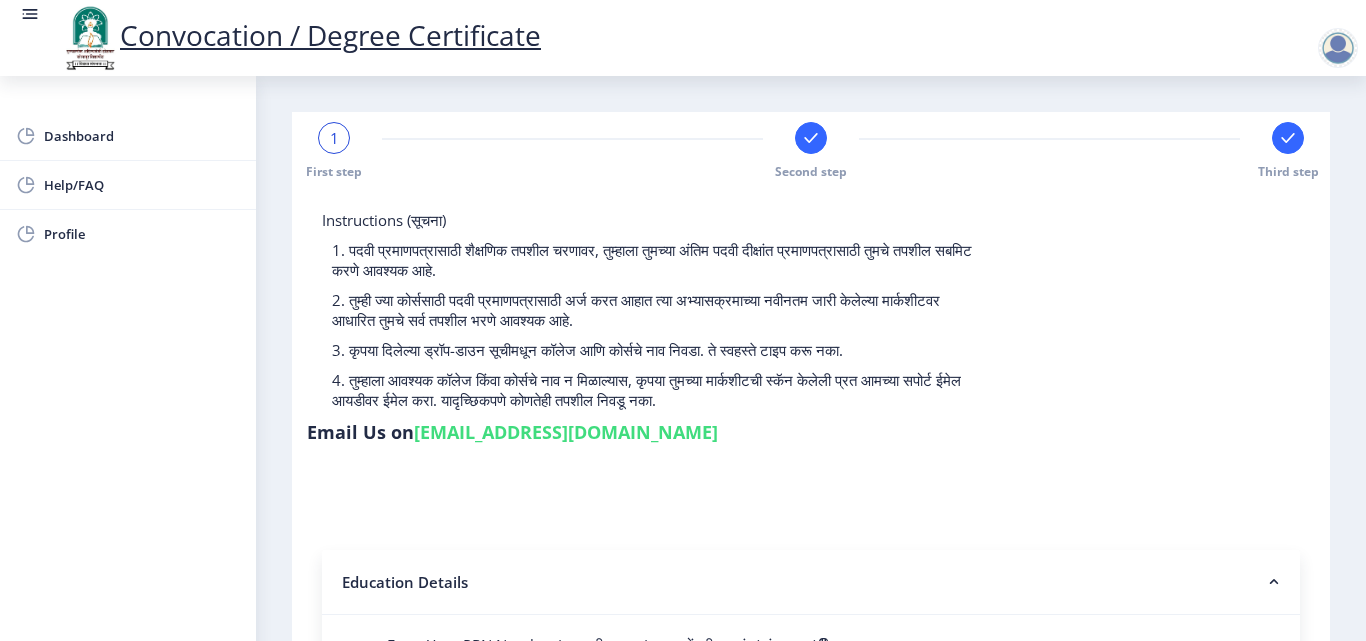 click on "Instructions (सूचना) 1. पदवी प्रमाणपत्रासाठी शैक्षणिक तपशील चरणावर, तुम्हाला तुमच्या अंतिम पदवी दीक्षांत प्रमाणपत्रासाठी तुमचे तपशील सबमिट करणे आवश्यक आहे.   2. तुम्ही ज्या कोर्ससाठी पदवी प्रमाणपत्रासाठी अर्ज करत आहात त्या अभ्यासक्रमाच्या नवीनतम जारी केलेल्या मार्कशीटवर आधारित तुमचे सर्व तपशील भरणे आवश्यक आहे.  Email Us on   [EMAIL_ADDRESS][DOMAIN_NAME]" 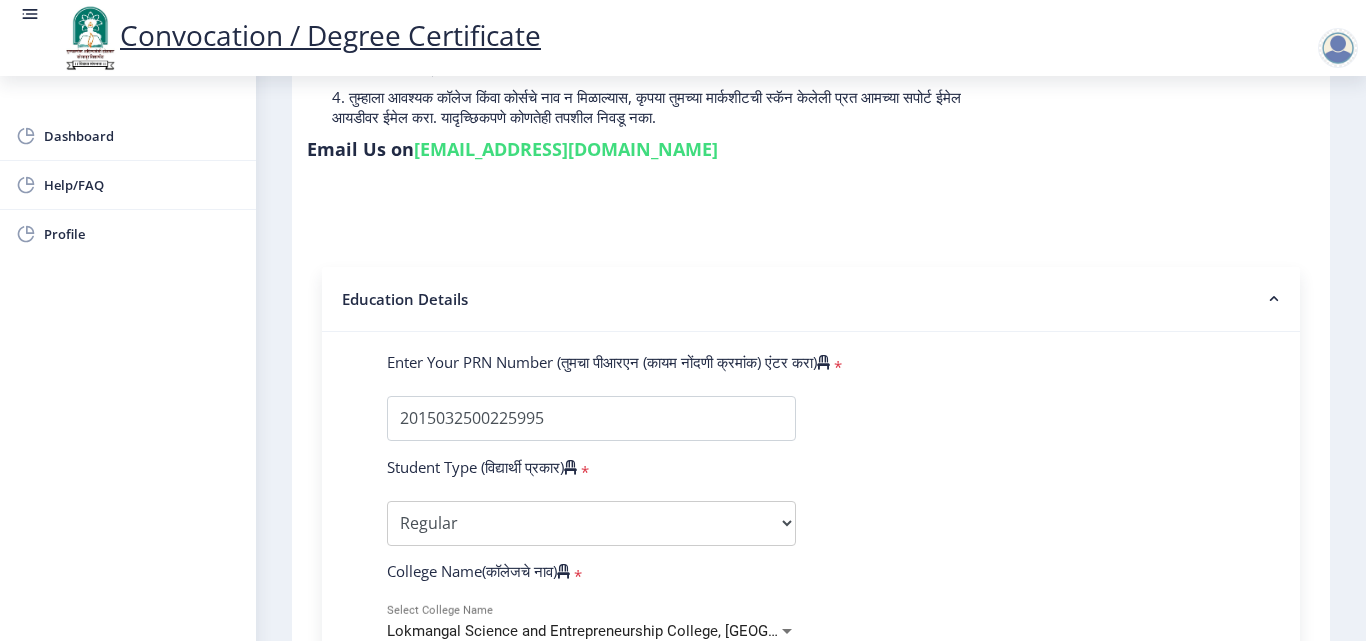 scroll, scrollTop: 280, scrollLeft: 0, axis: vertical 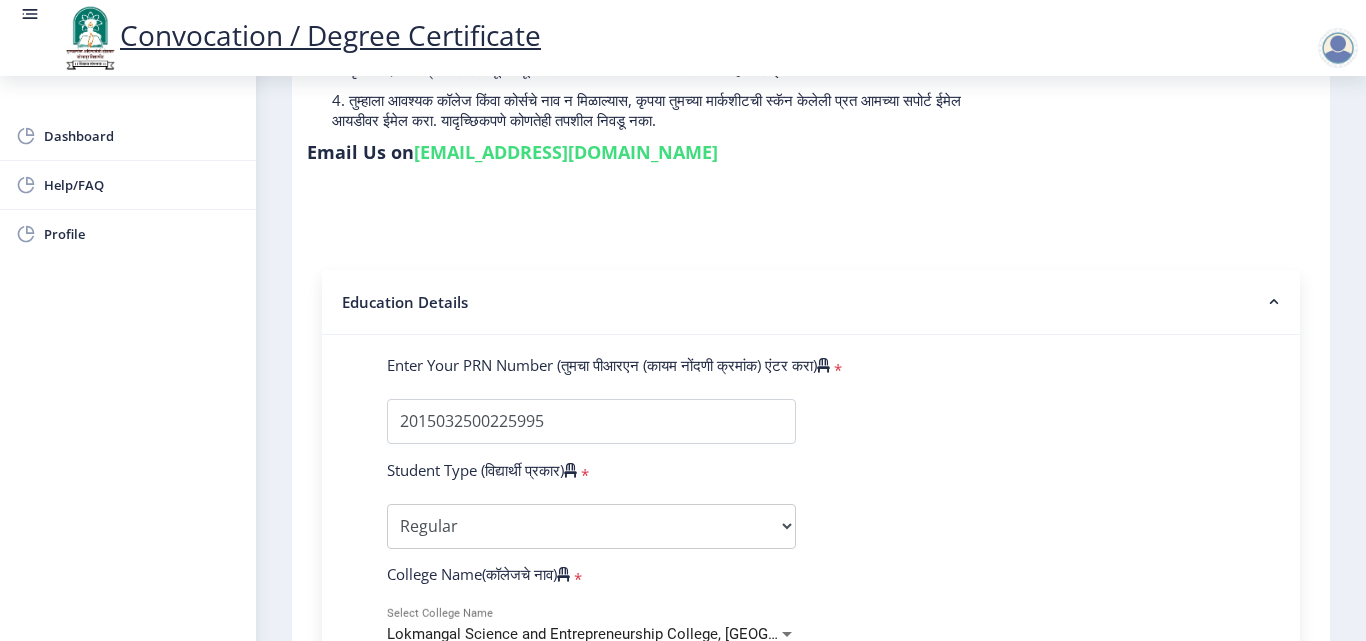 click 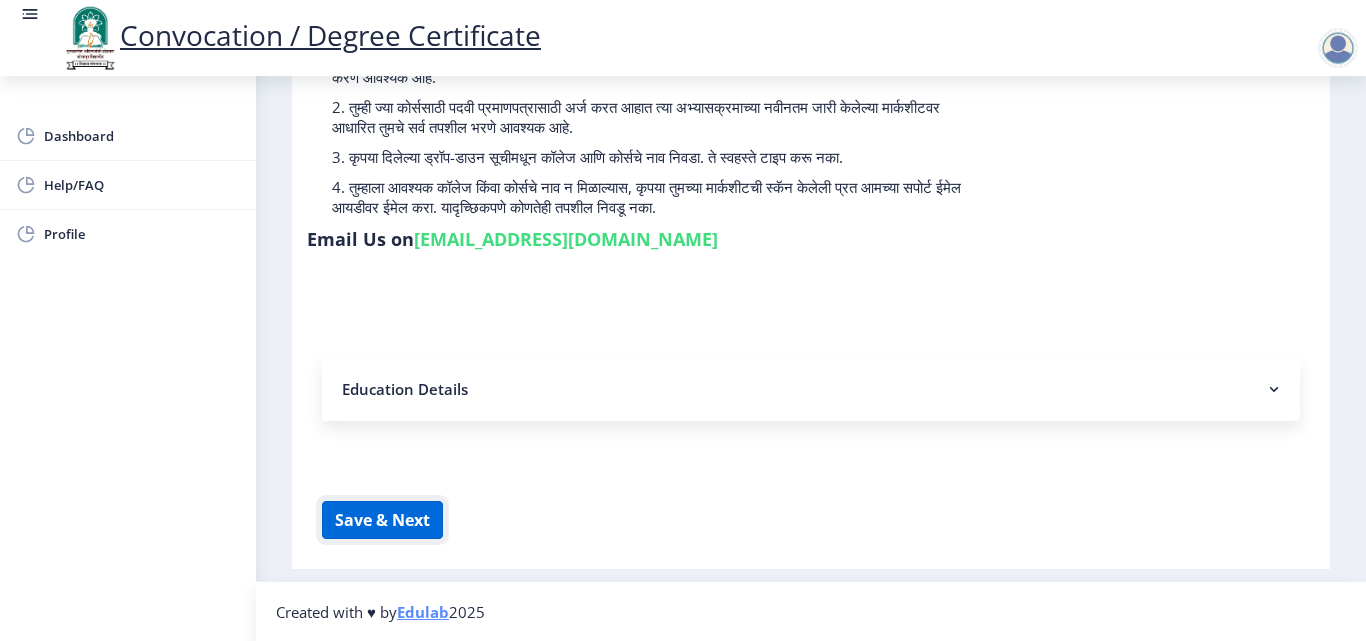 click on "Save & Next" 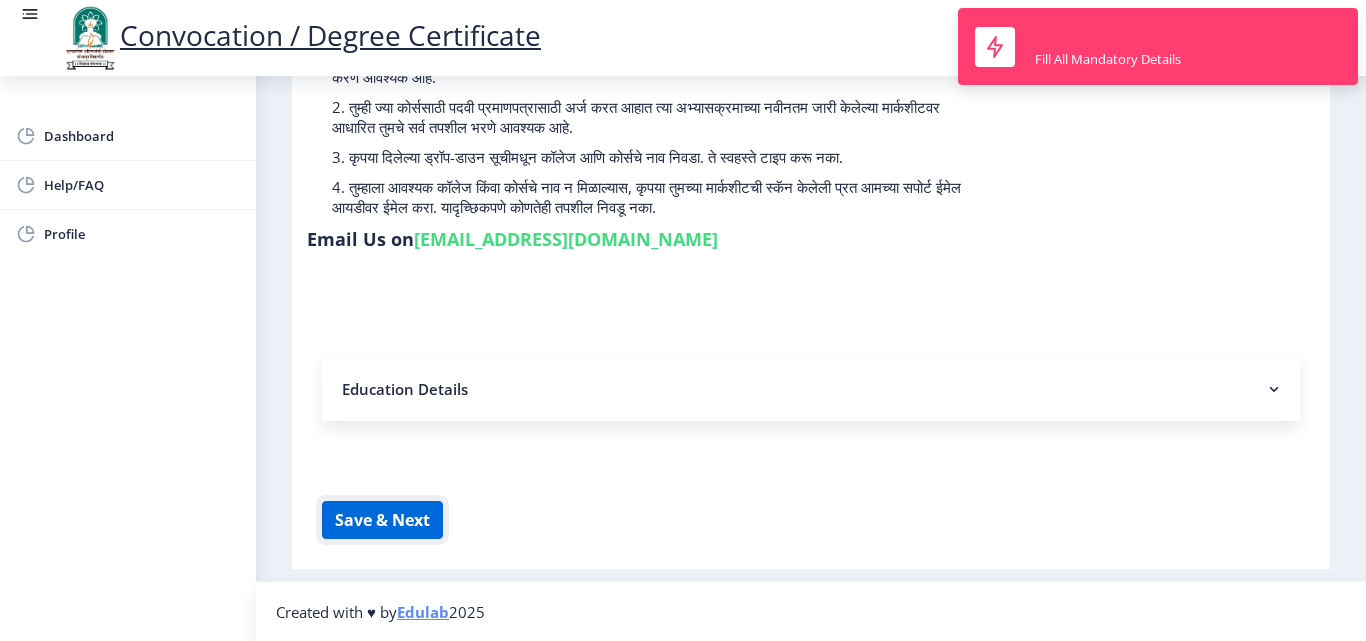 click on "Save & Next" 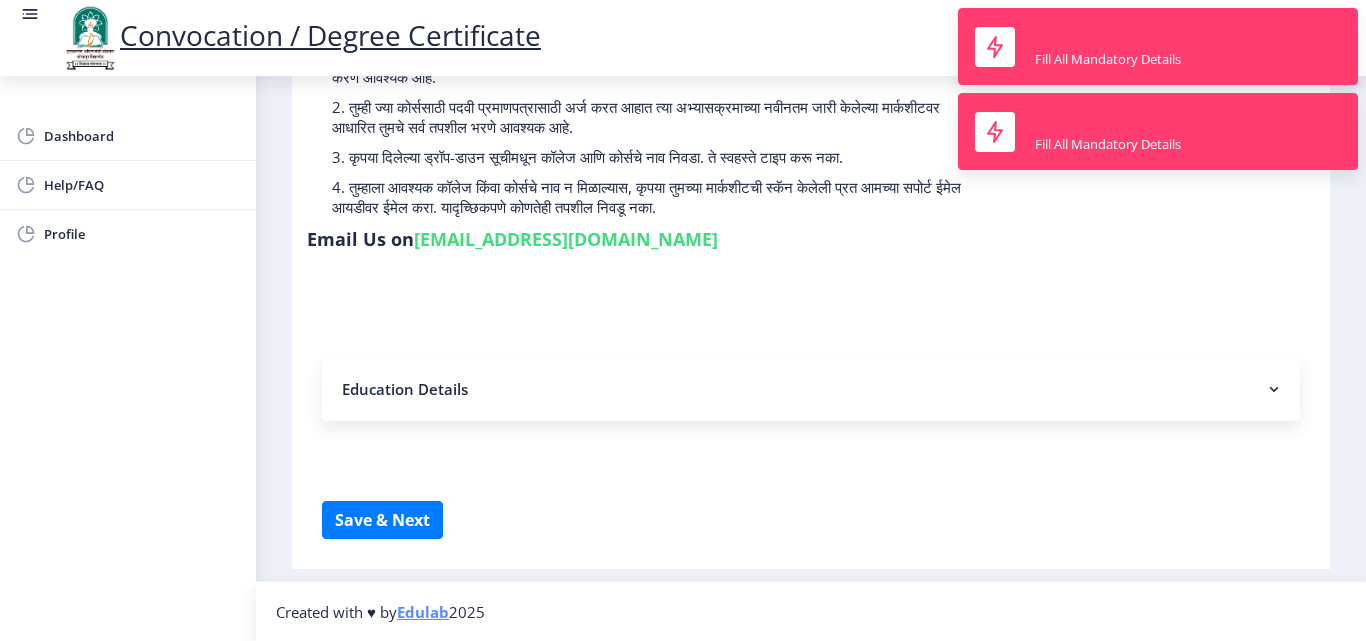 click on "Instructions (सूचना) 1. पदवी प्रमाणपत्रासाठी शैक्षणिक तपशील चरणावर, तुम्हाला तुमच्या अंतिम पदवी दीक्षांत प्रमाणपत्रासाठी तुमचे तपशील सबमिट करणे आवश्यक आहे.   2. तुम्ही ज्या कोर्ससाठी पदवी प्रमाणपत्रासाठी अर्ज करत आहात त्या अभ्यासक्रमाच्या नवीनतम जारी केलेल्या मार्कशीटवर आधारित तुमचे सर्व तपशील भरणे आवश्यक आहे.  Email Us on   [EMAIL_ADDRESS][DOMAIN_NAME] Education Details   Enter Your PRN Number (तुमचा पीआरएन (कायम नोंदणी क्रमांक) एंटर करा)   * * Regular * *" 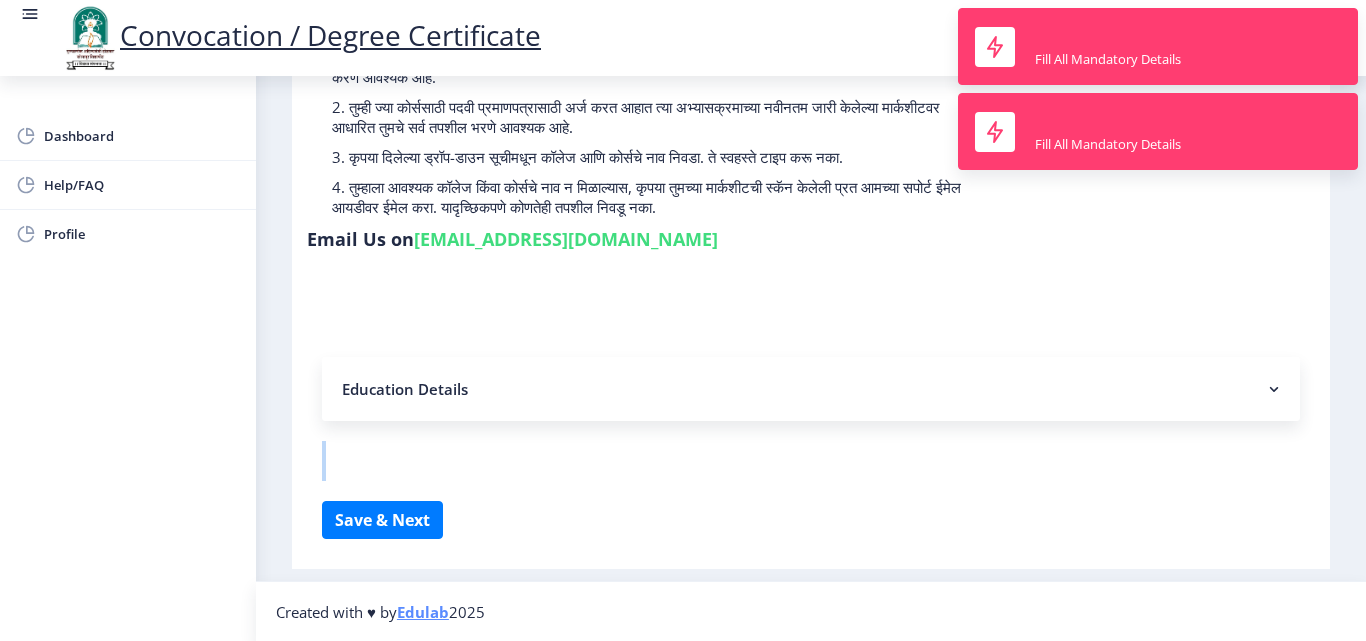 click on "Instructions (सूचना) 1. पदवी प्रमाणपत्रासाठी शैक्षणिक तपशील चरणावर, तुम्हाला तुमच्या अंतिम पदवी दीक्षांत प्रमाणपत्रासाठी तुमचे तपशील सबमिट करणे आवश्यक आहे.   2. तुम्ही ज्या कोर्ससाठी पदवी प्रमाणपत्रासाठी अर्ज करत आहात त्या अभ्यासक्रमाच्या नवीनतम जारी केलेल्या मार्कशीटवर आधारित तुमचे सर्व तपशील भरणे आवश्यक आहे.  Email Us on   [EMAIL_ADDRESS][DOMAIN_NAME] Education Details   Enter Your PRN Number (तुमचा पीआरएन (कायम नोंदणी क्रमांक) एंटर करा)   * * Regular * *" 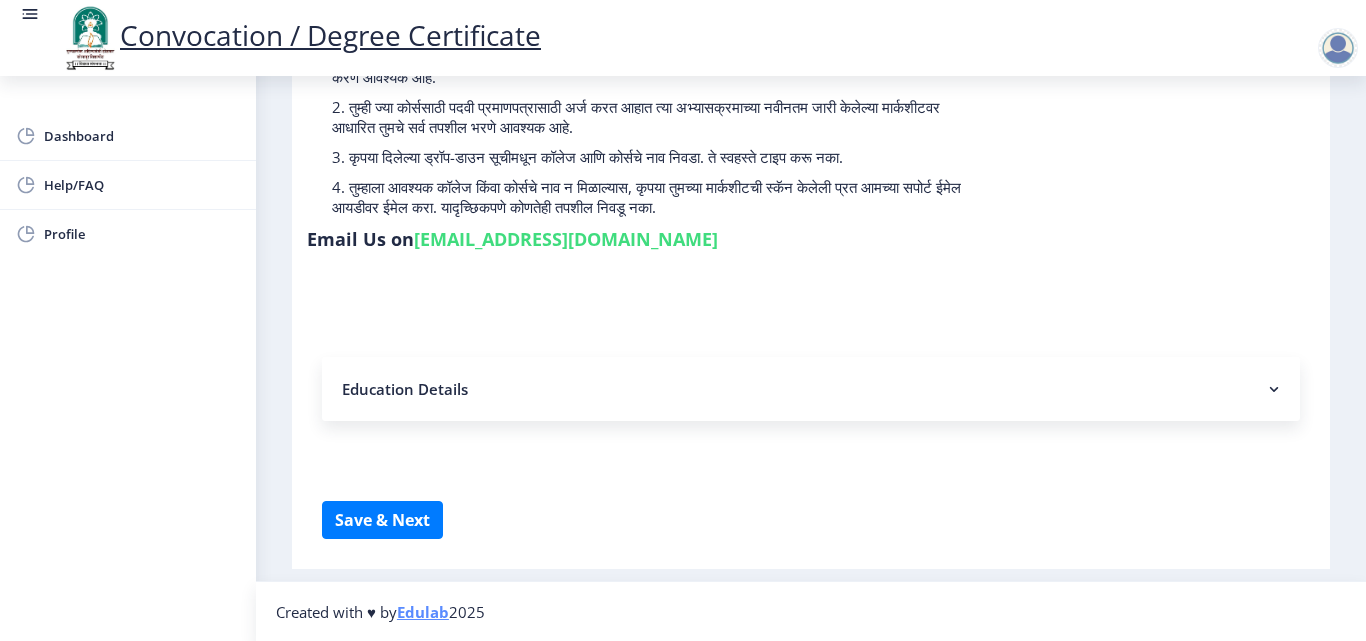 click on "Instructions (सूचना) 1. पदवी प्रमाणपत्रासाठी शैक्षणिक तपशील चरणावर, तुम्हाला तुमच्या अंतिम पदवी दीक्षांत प्रमाणपत्रासाठी तुमचे तपशील सबमिट करणे आवश्यक आहे.   2. तुम्ही ज्या कोर्ससाठी पदवी प्रमाणपत्रासाठी अर्ज करत आहात त्या अभ्यासक्रमाच्या नवीनतम जारी केलेल्या मार्कशीटवर आधारित तुमचे सर्व तपशील भरणे आवश्यक आहे.  Email Us on   [EMAIL_ADDRESS][DOMAIN_NAME] Education Details   Enter Your PRN Number (तुमचा पीआरएन (कायम नोंदणी क्रमांक) एंटर करा)   * * Regular * *" 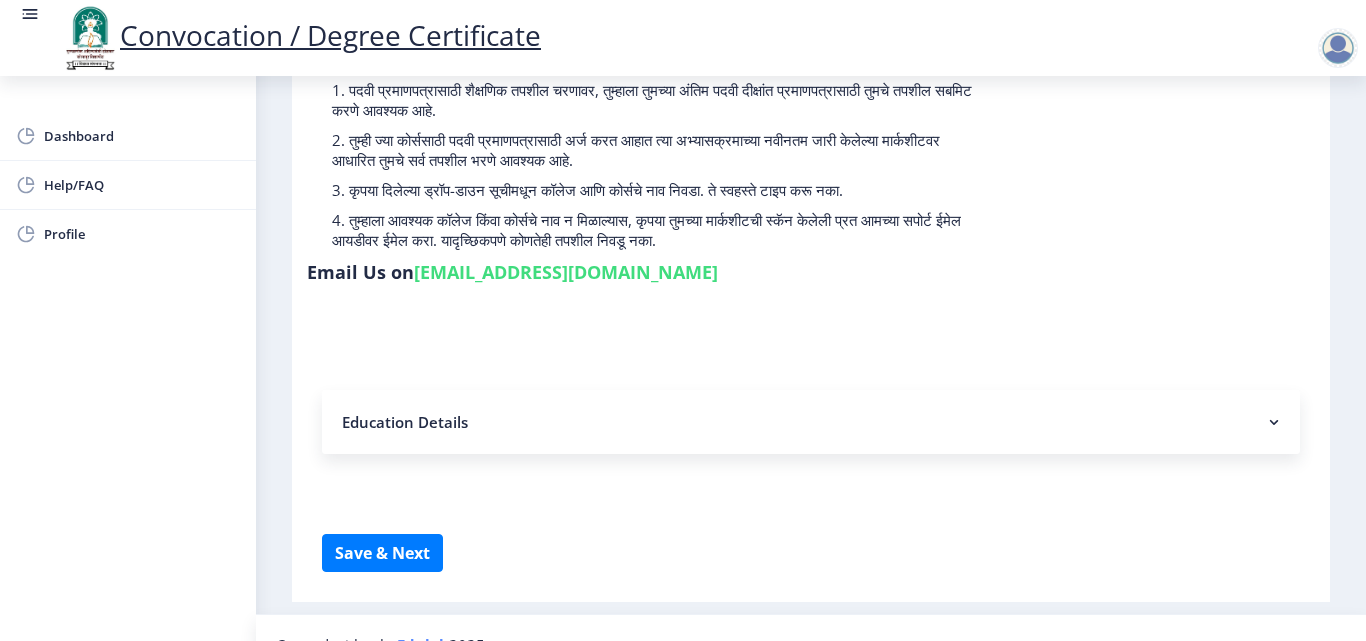 scroll, scrollTop: 193, scrollLeft: 0, axis: vertical 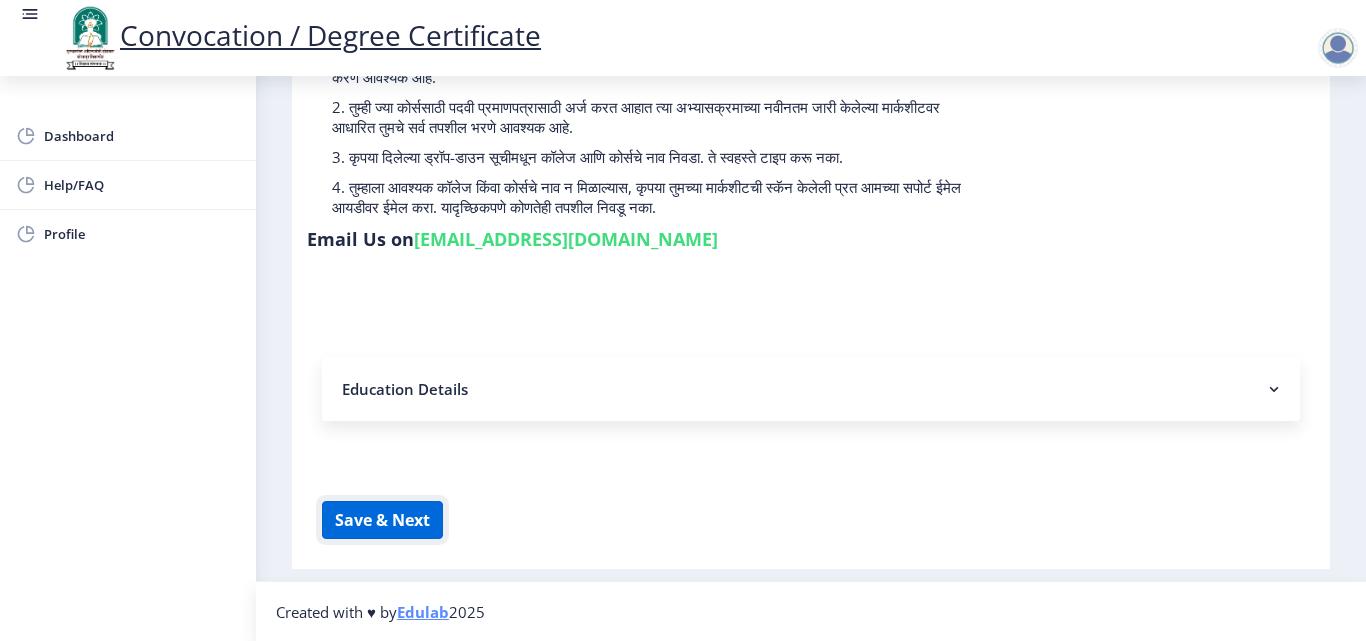 click on "Save & Next" 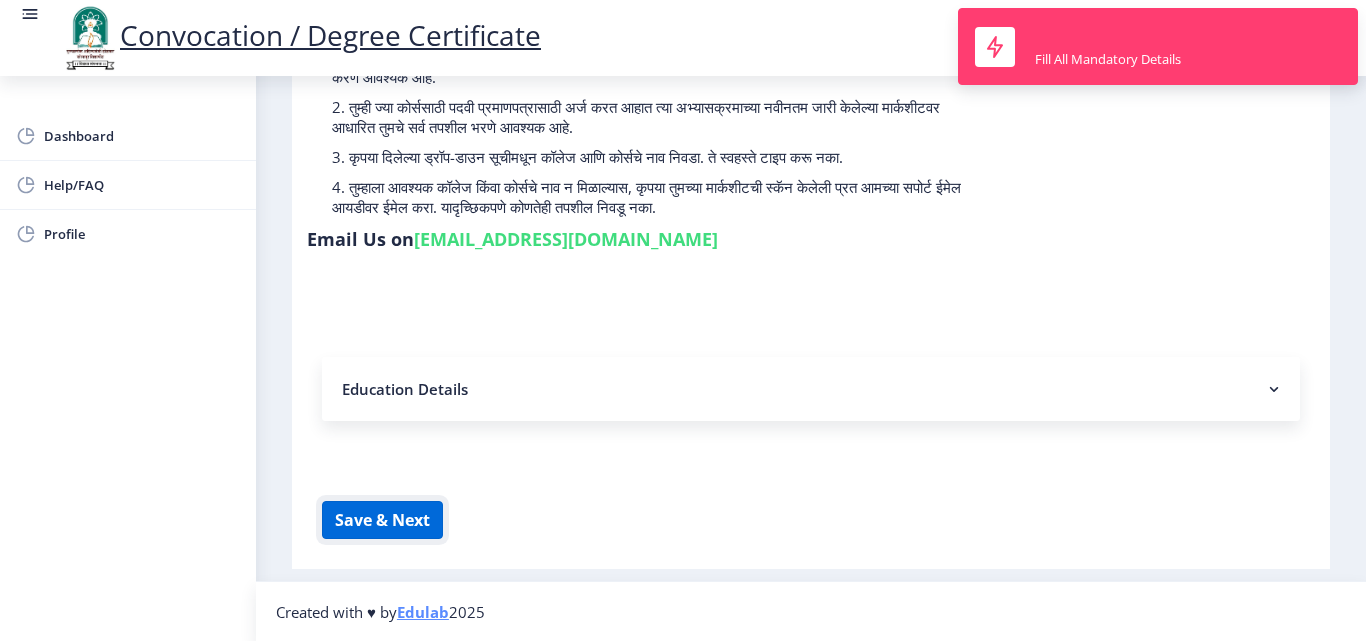 type 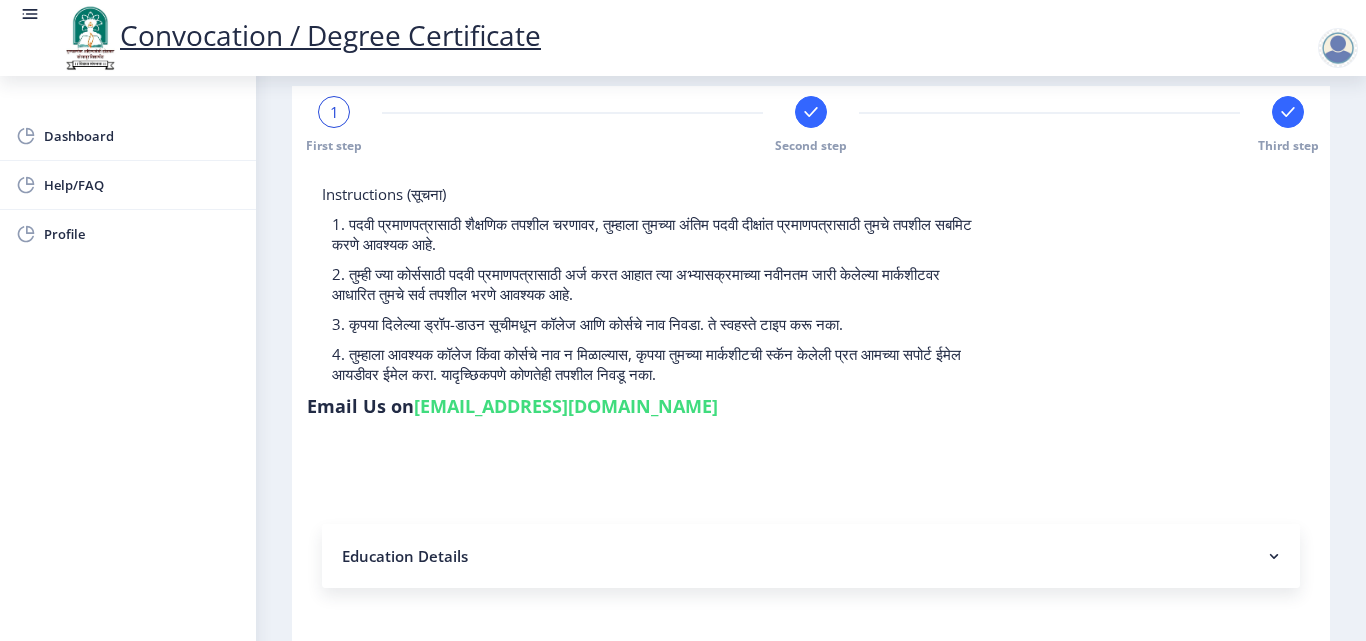 scroll, scrollTop: 0, scrollLeft: 0, axis: both 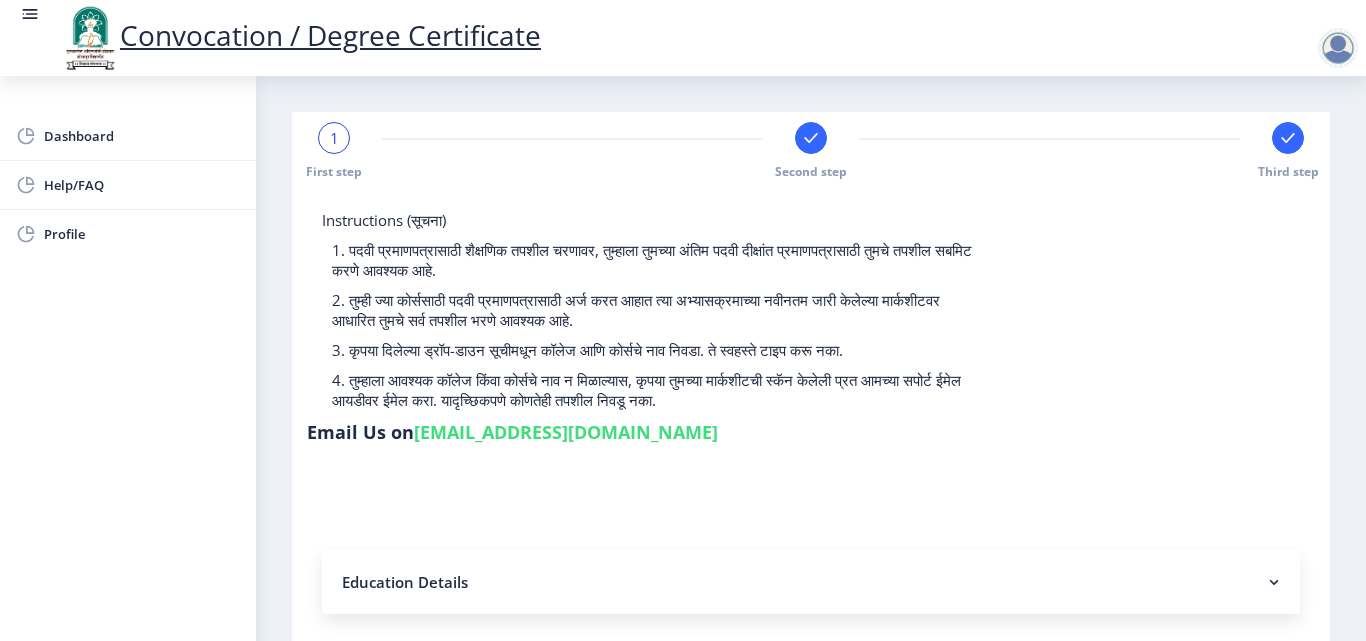 click 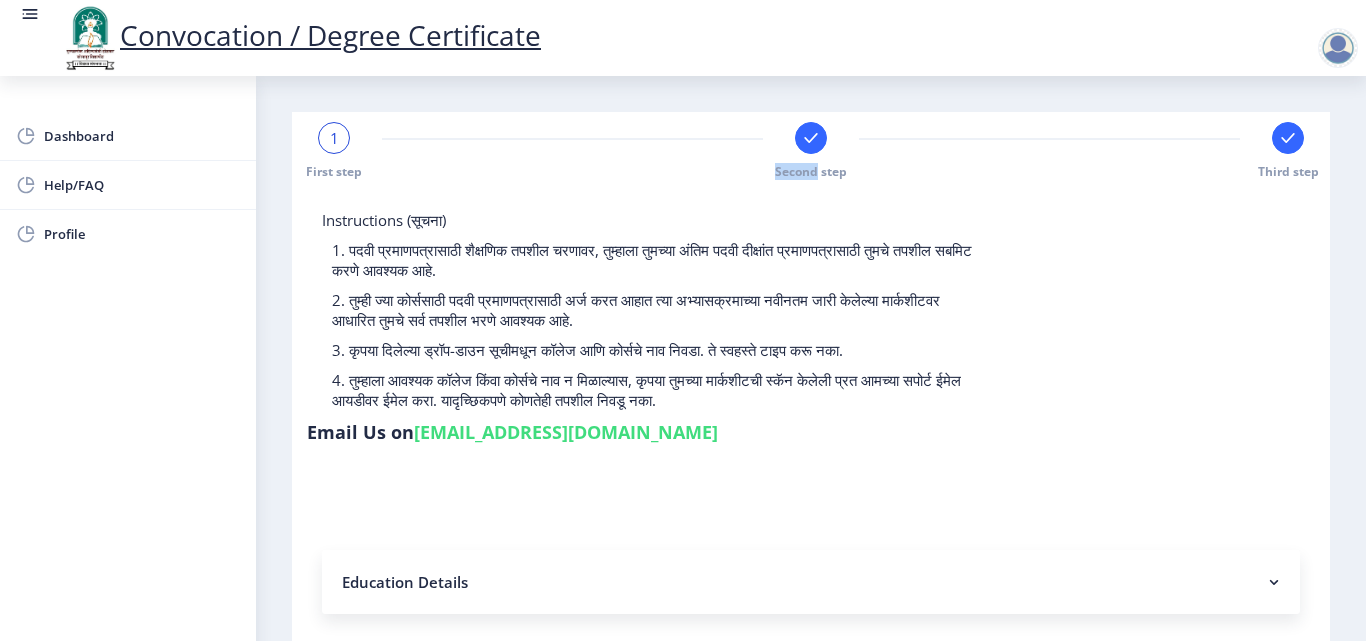 click 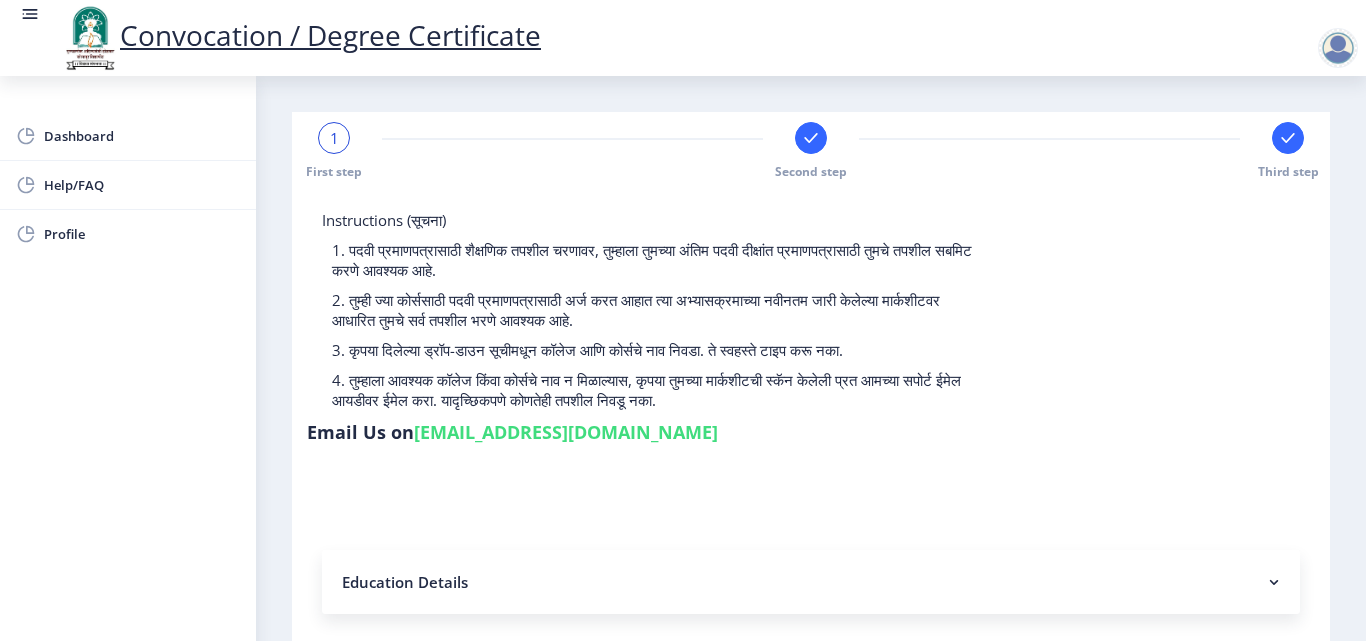 click 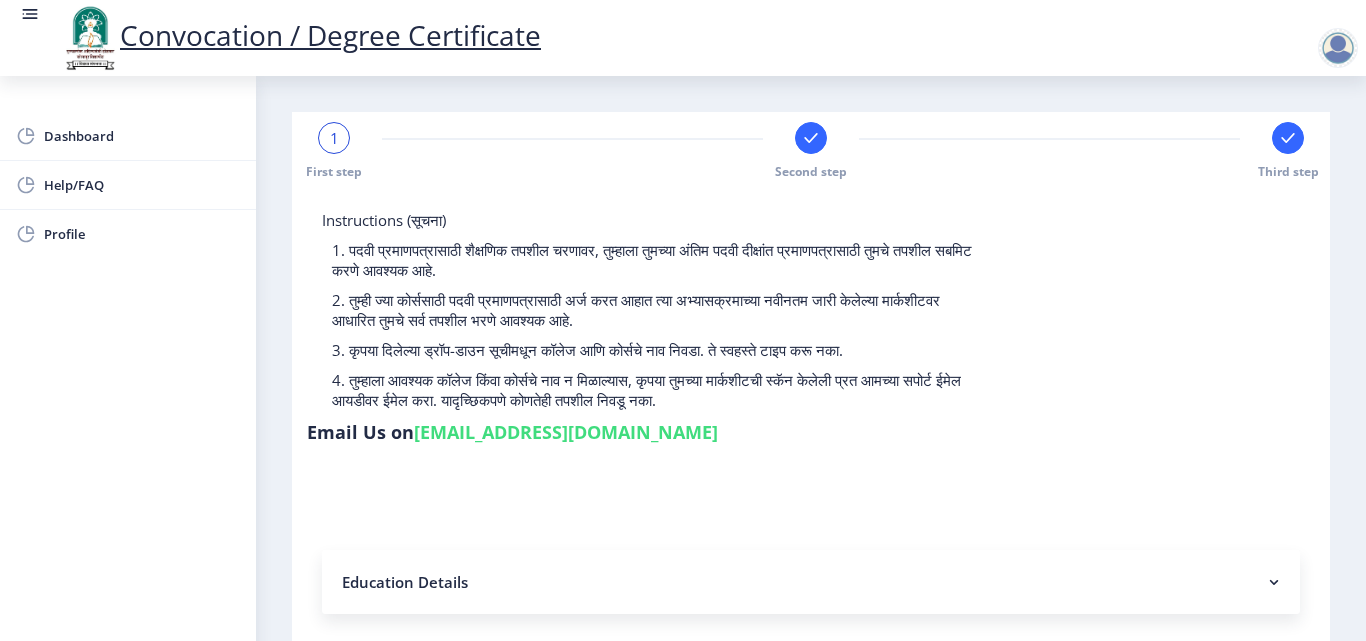 click on "Second step" 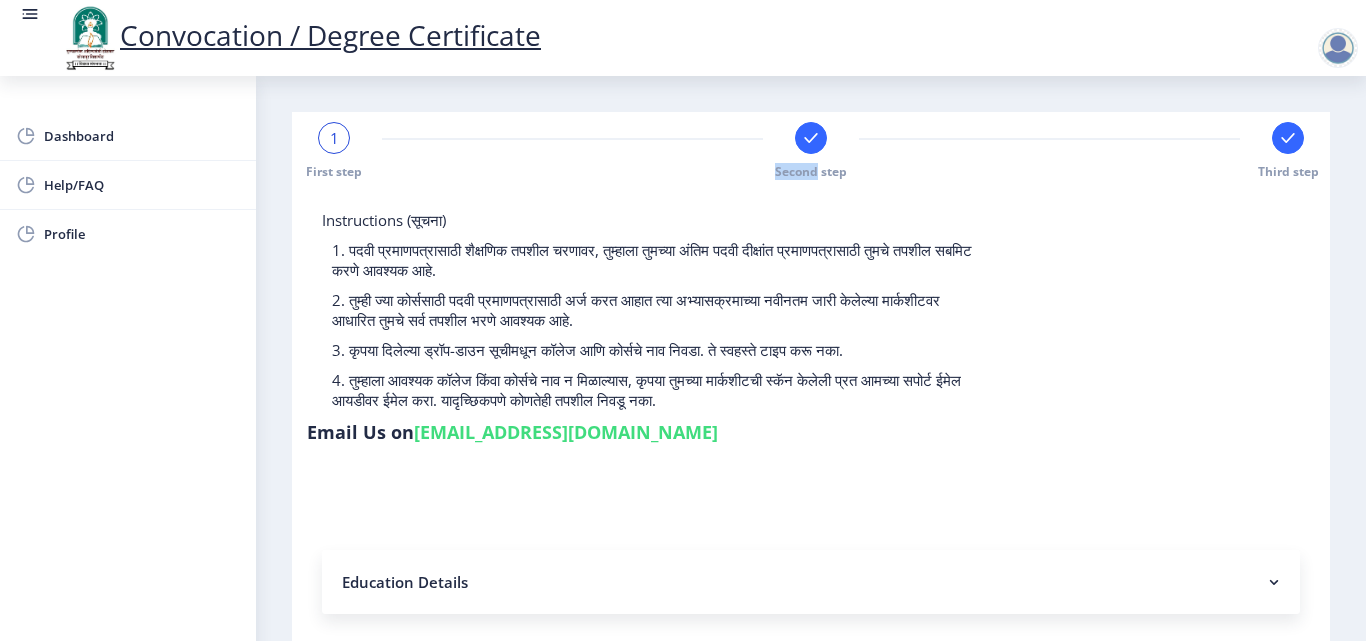 click on "Second step" 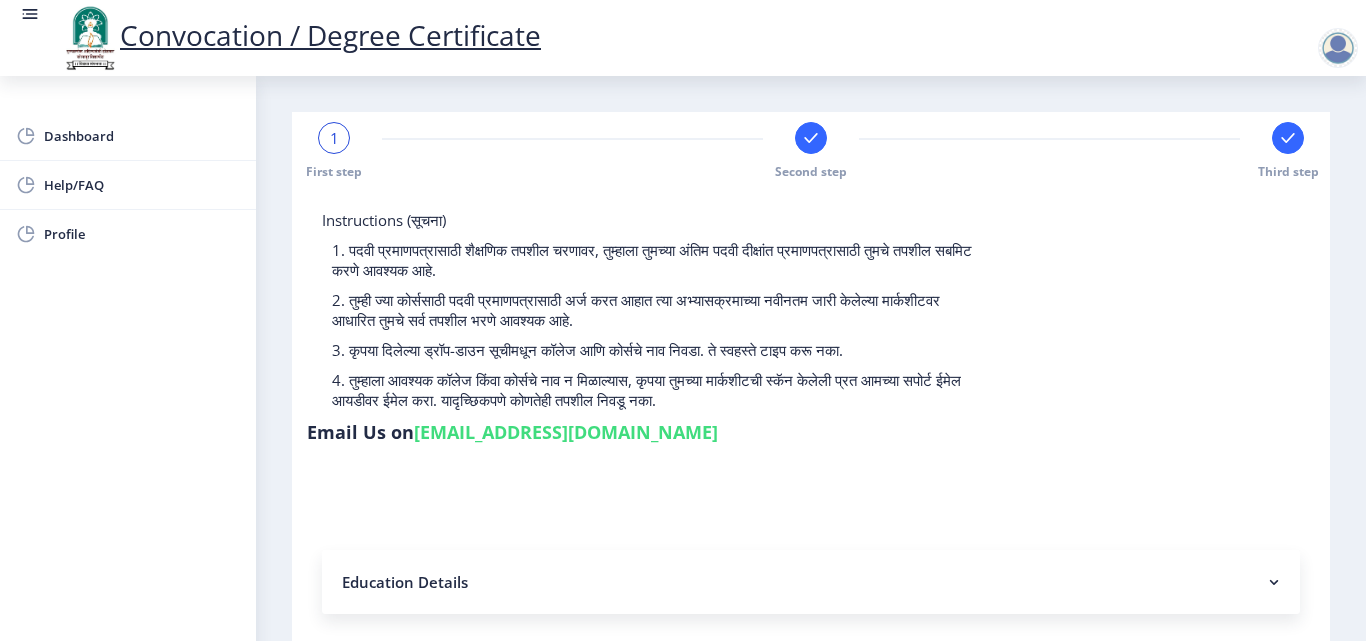 click 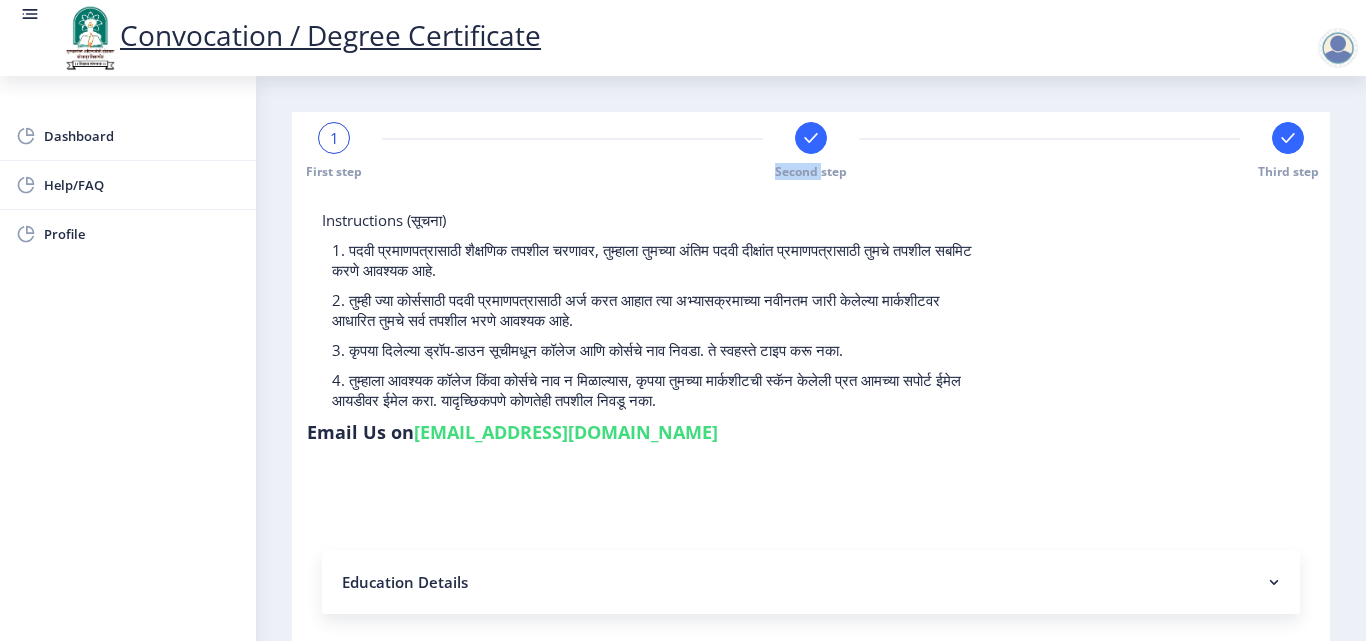 select on "Regular" 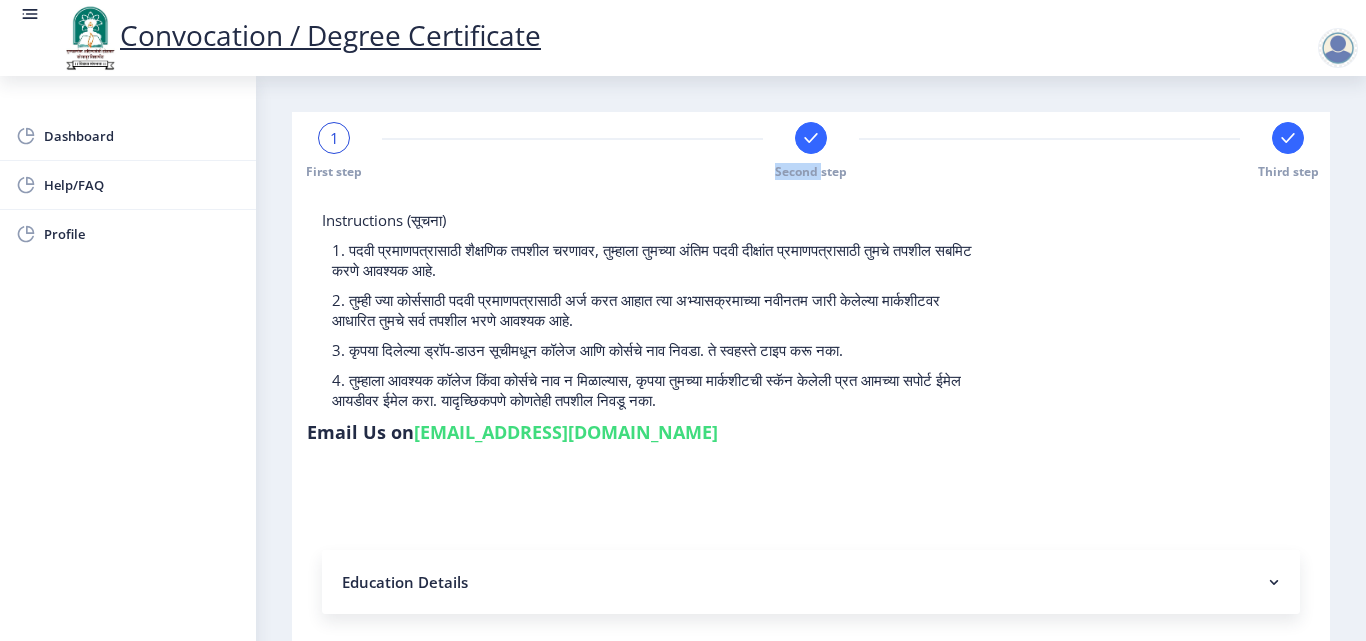 click 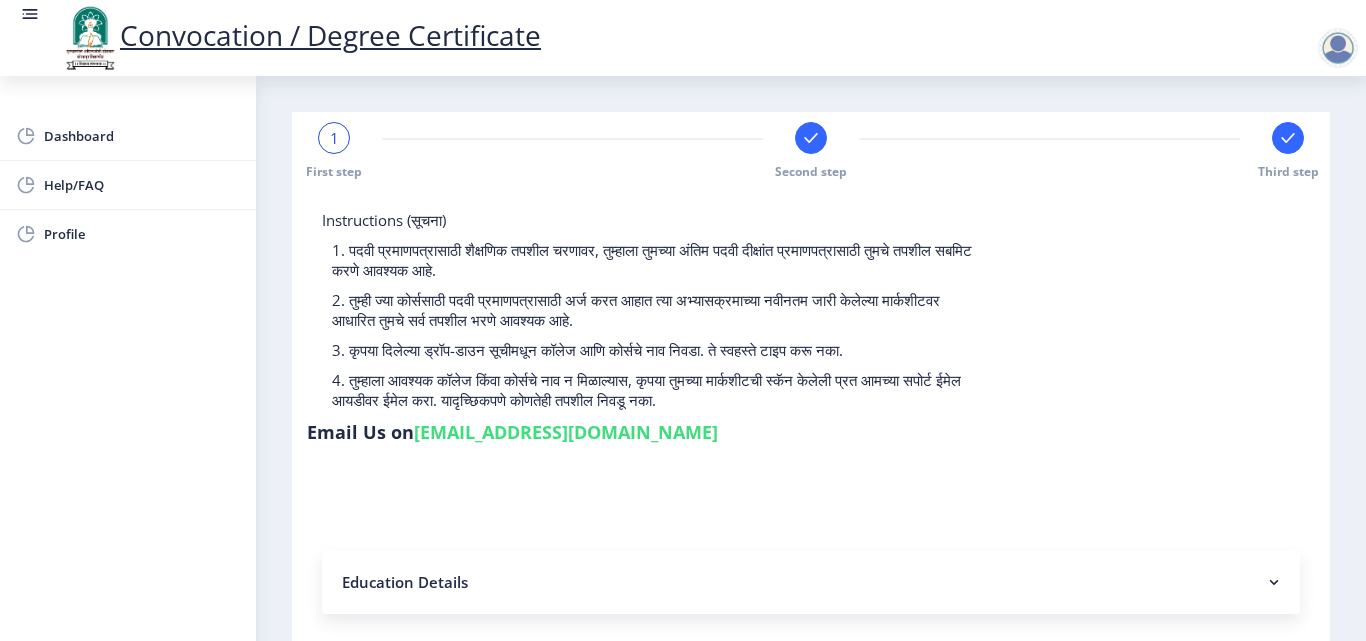 click 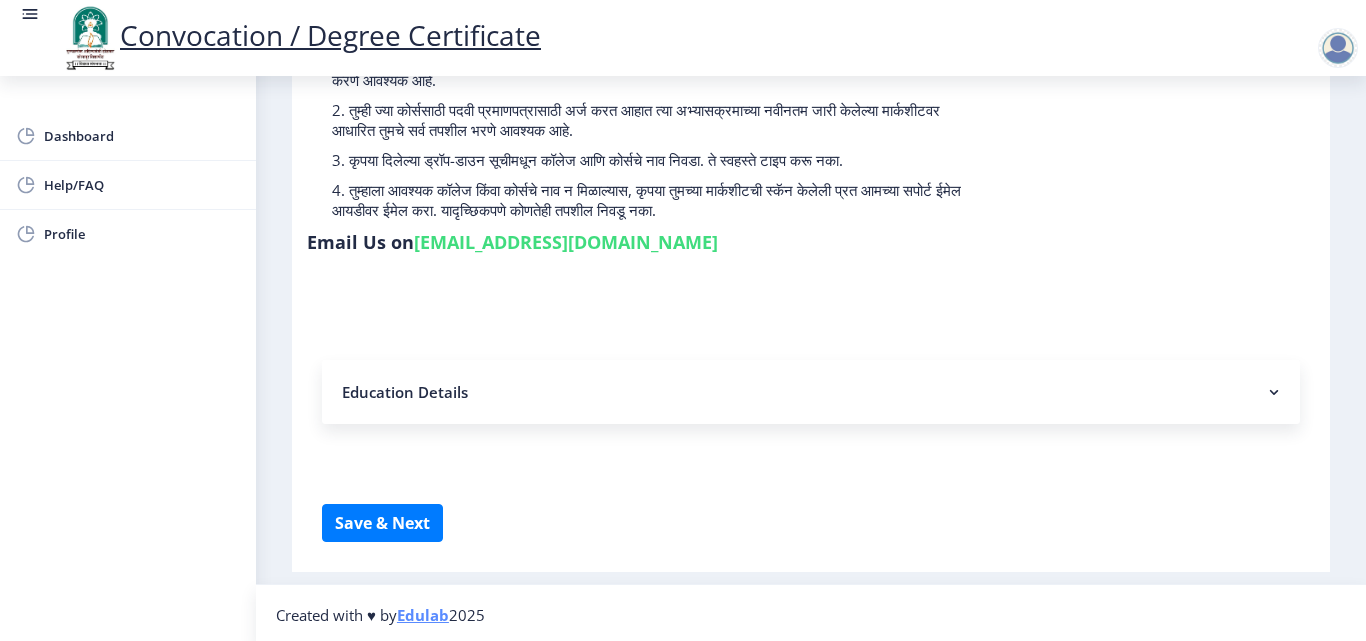 scroll, scrollTop: 193, scrollLeft: 0, axis: vertical 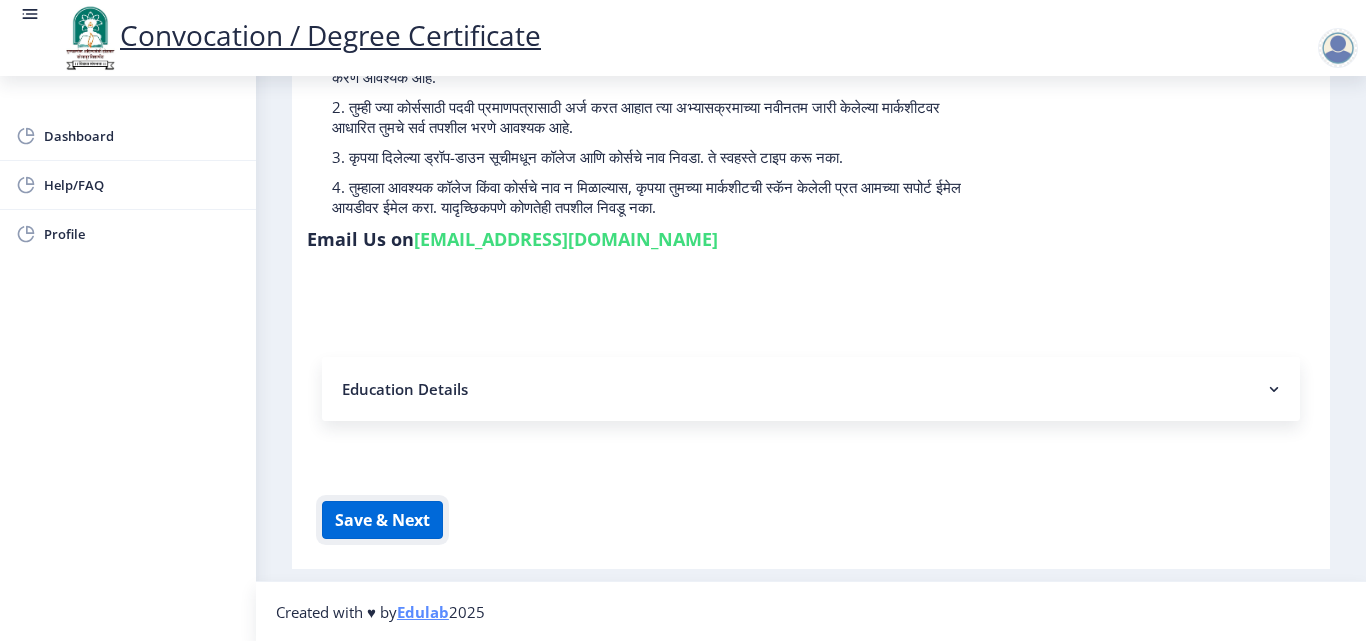 click on "Save & Next" 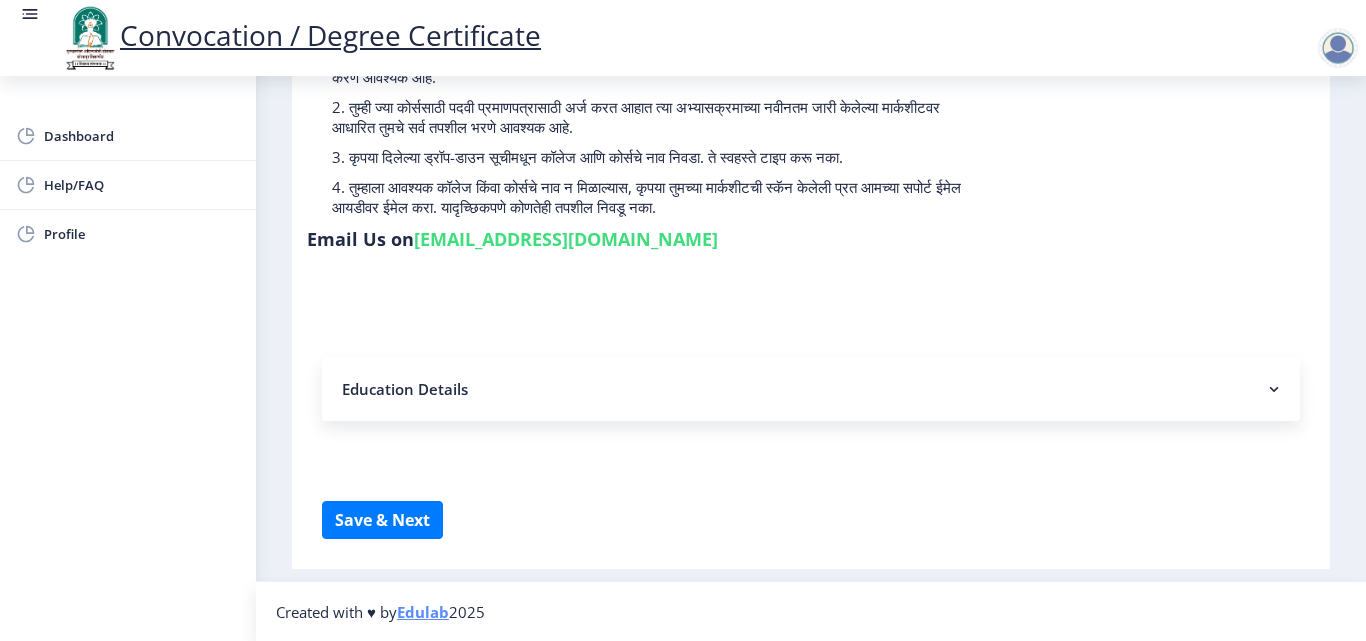 click on "Education Details" 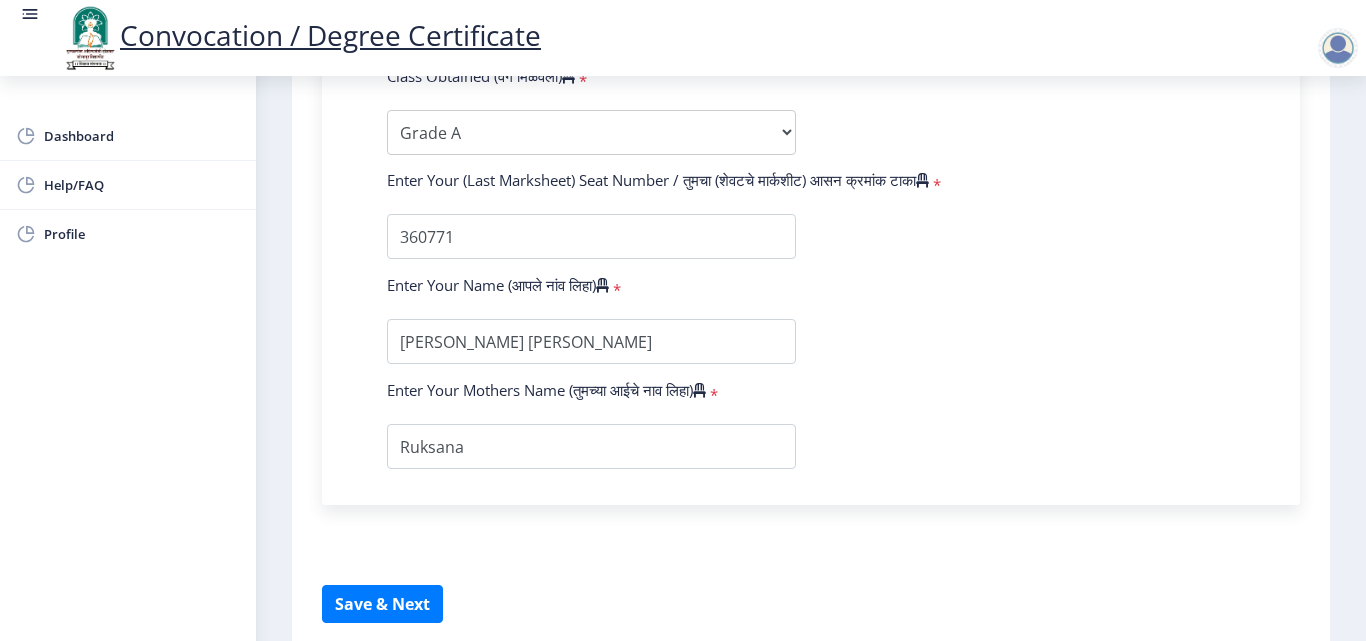 scroll, scrollTop: 1414, scrollLeft: 0, axis: vertical 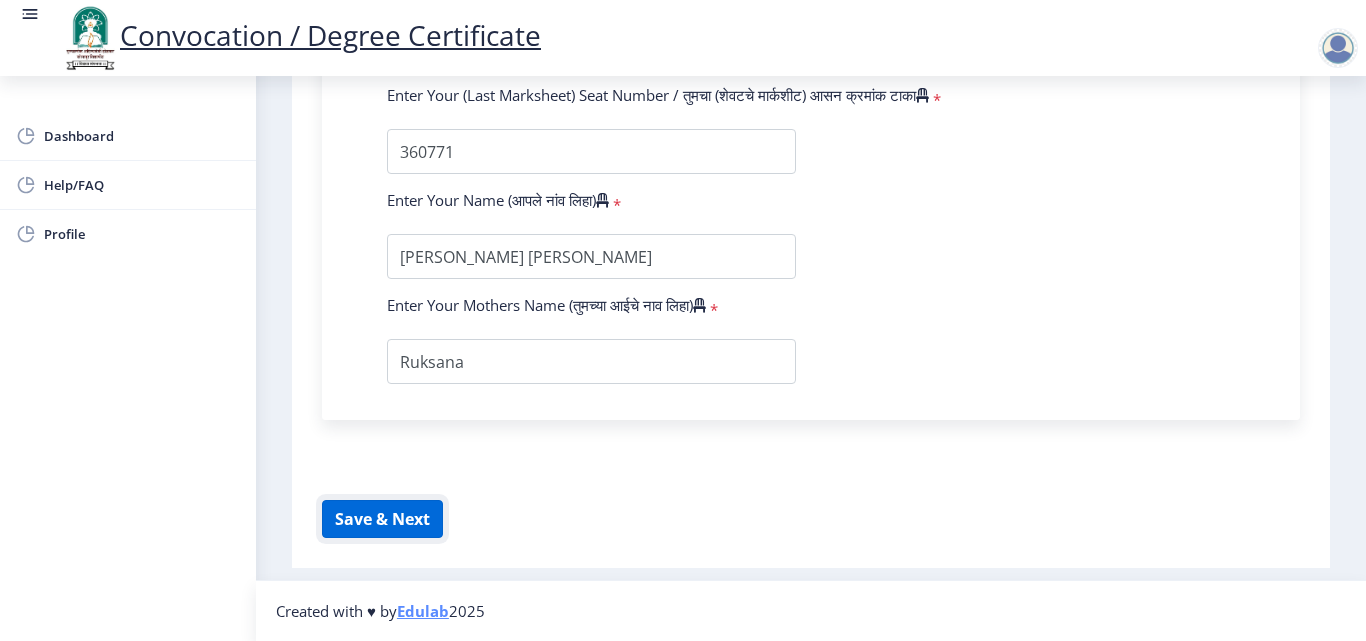 click on "Save & Next" 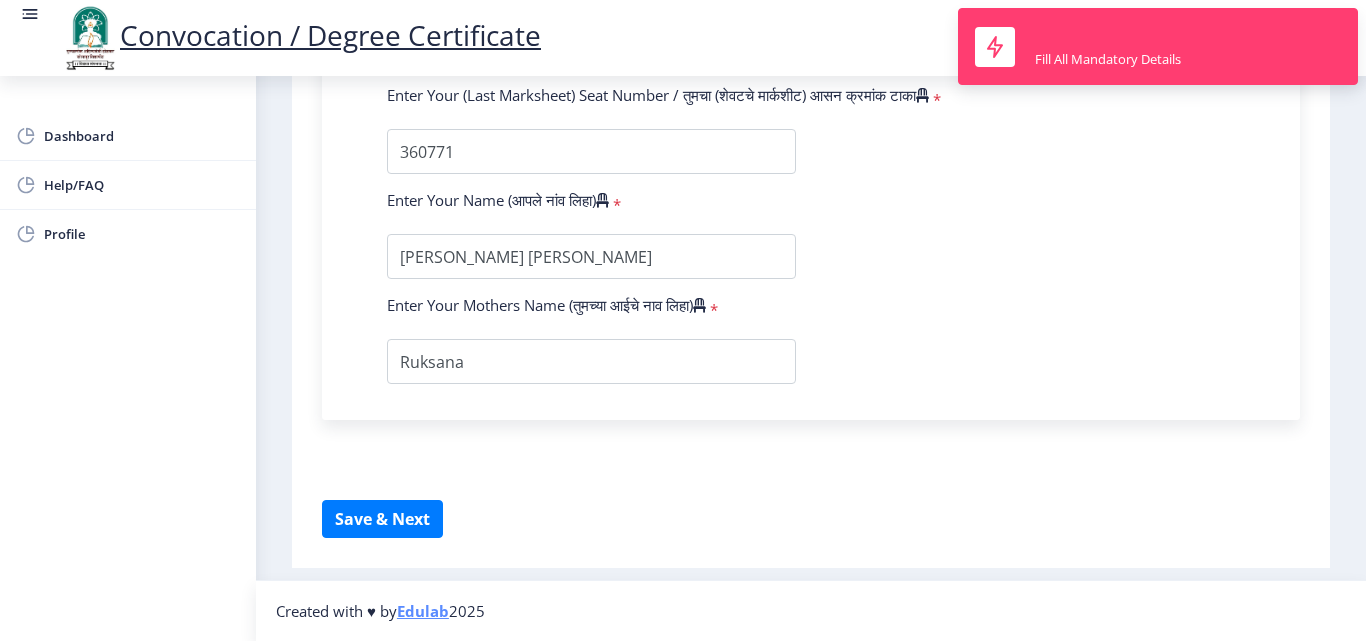 click on "Instructions (सूचना) 1. पदवी प्रमाणपत्रासाठी शैक्षणिक तपशील चरणावर, तुम्हाला तुमच्या अंतिम पदवी दीक्षांत प्रमाणपत्रासाठी तुमचे तपशील सबमिट करणे आवश्यक आहे.   2. तुम्ही ज्या कोर्ससाठी पदवी प्रमाणपत्रासाठी अर्ज करत आहात त्या अभ्यासक्रमाच्या नवीनतम जारी केलेल्या मार्कशीटवर आधारित तुमचे सर्व तपशील भरणे आवश्यक आहे.  Email Us on   [EMAIL_ADDRESS][DOMAIN_NAME] Education Details   Enter Your PRN Number (तुमचा पीआरएन (कायम नोंदणी क्रमांक) एंटर करा)   * * Regular * *" 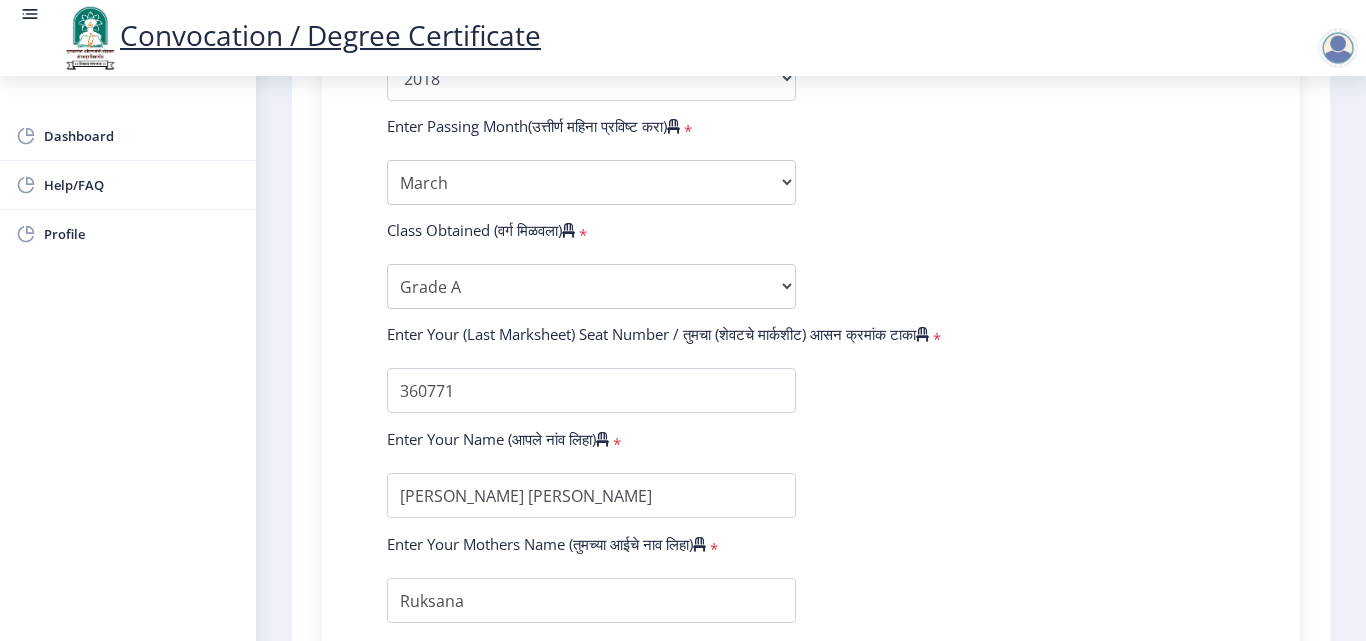 scroll, scrollTop: 1414, scrollLeft: 0, axis: vertical 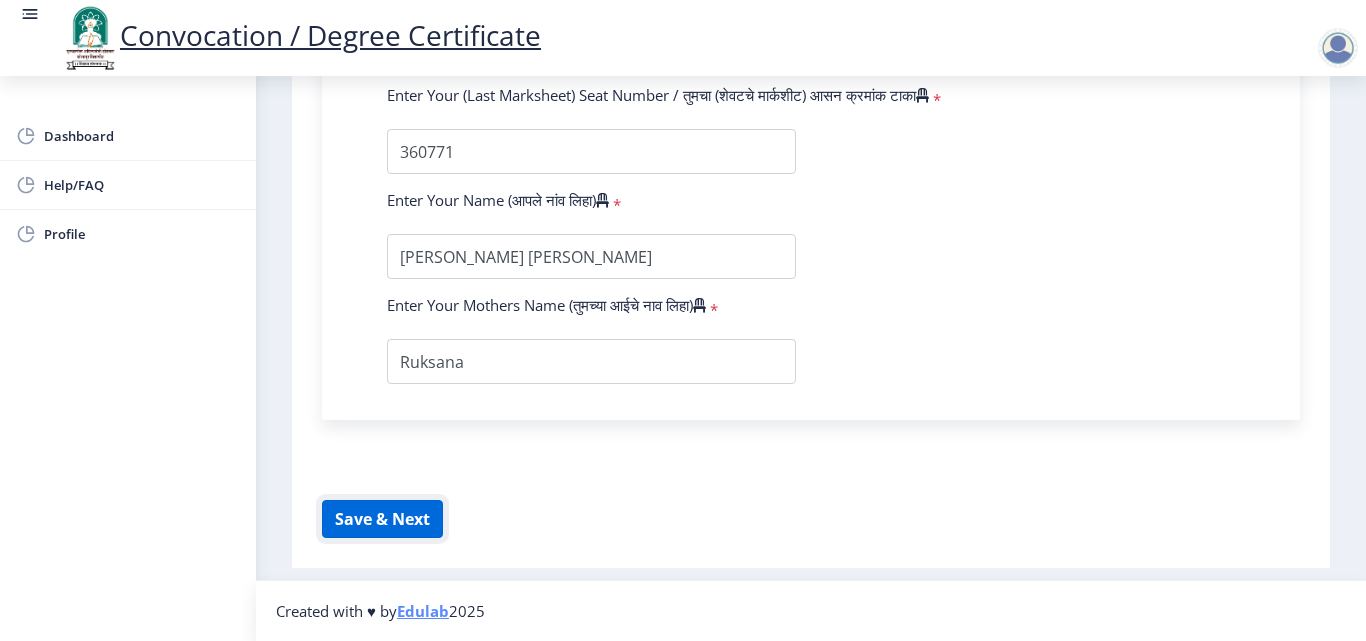 click on "Save & Next" 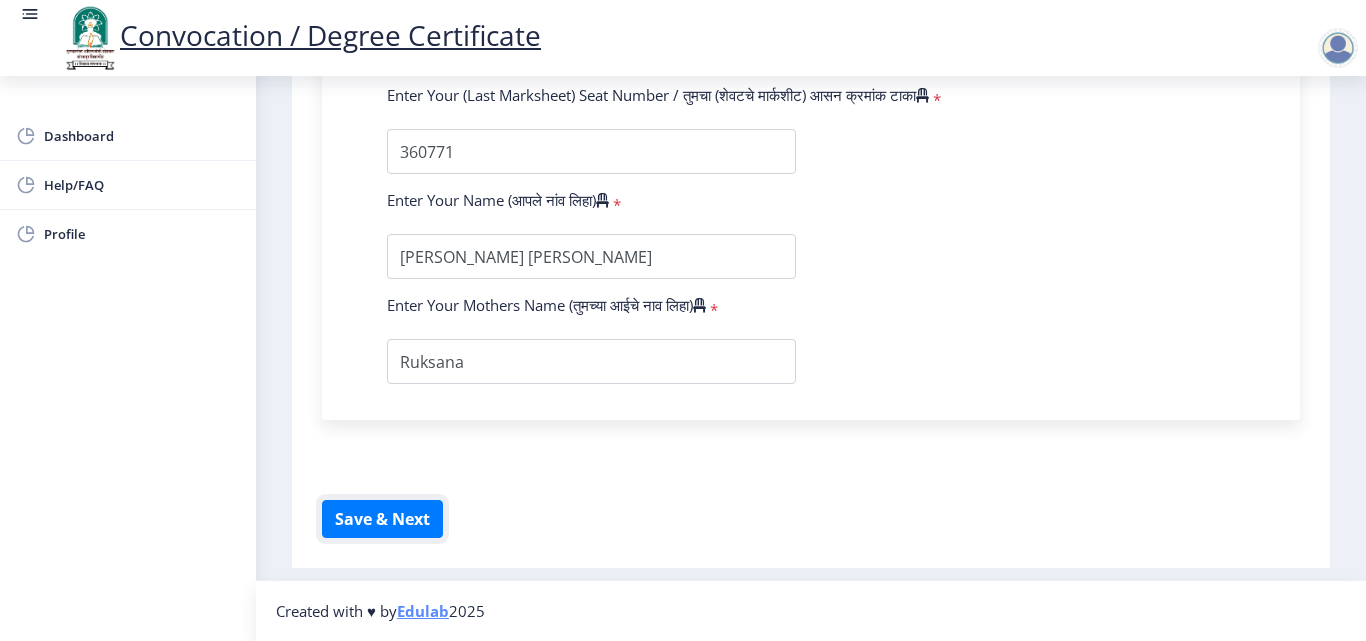 type 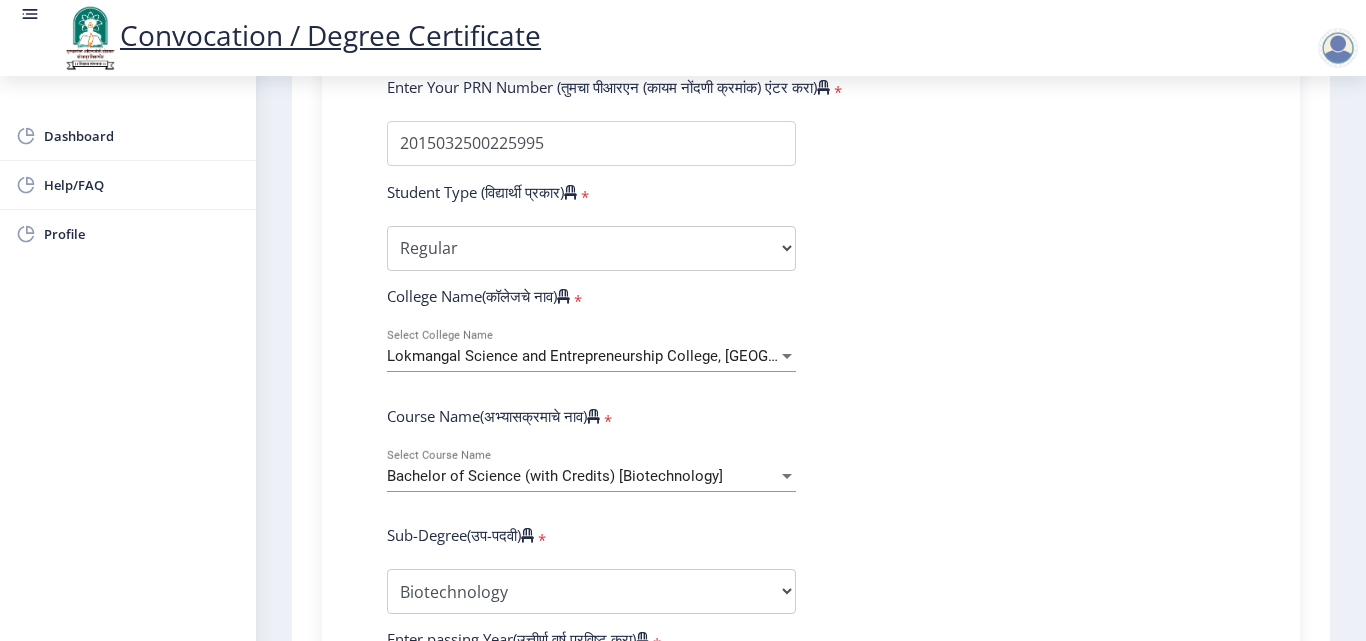 scroll, scrollTop: 534, scrollLeft: 0, axis: vertical 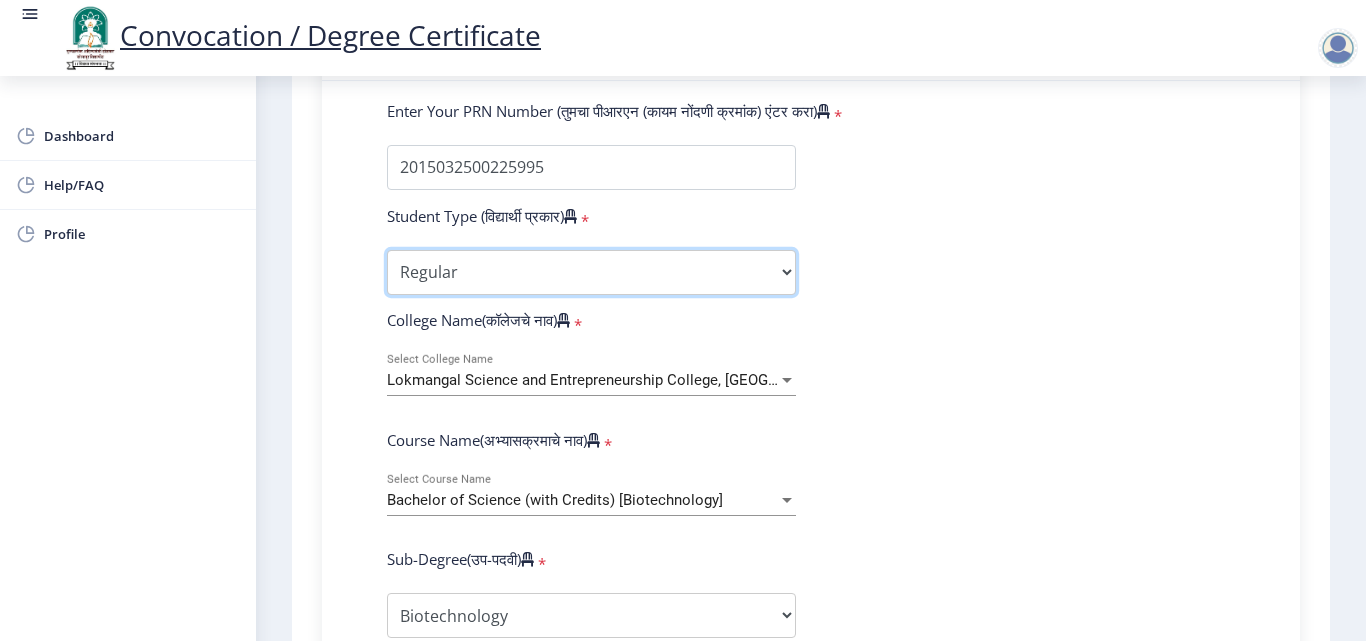 click on "Select Student Type Regular External" at bounding box center (591, 272) 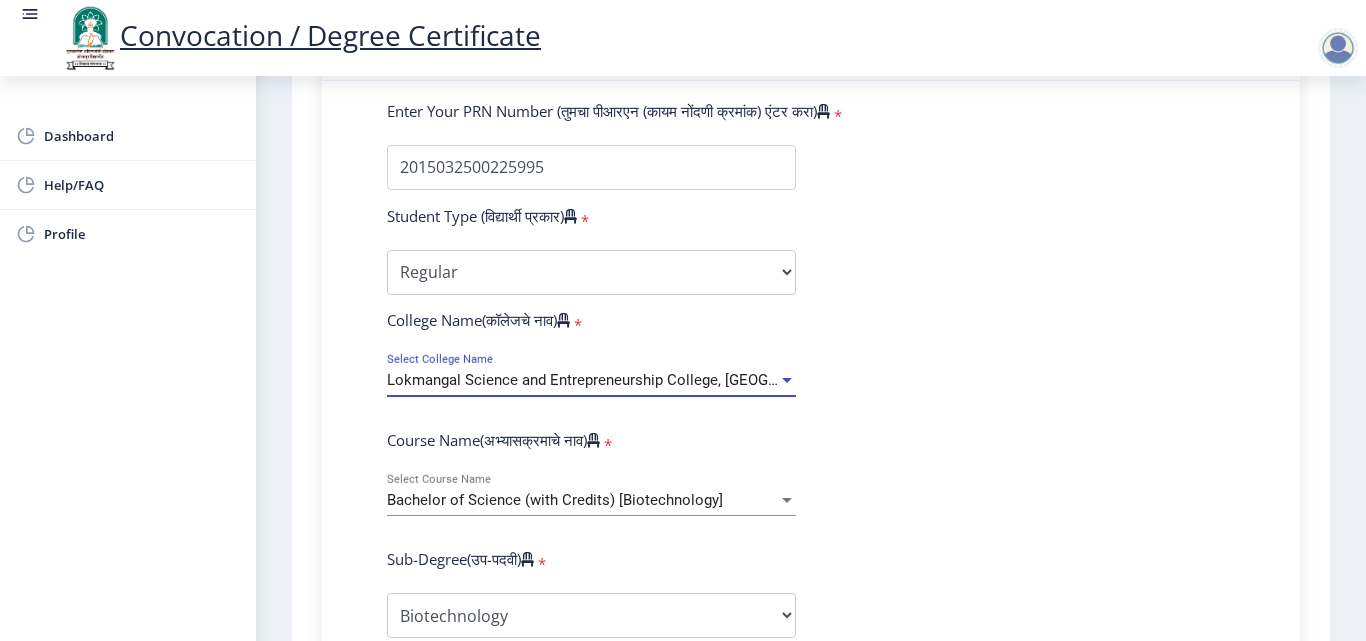 click at bounding box center [787, 380] 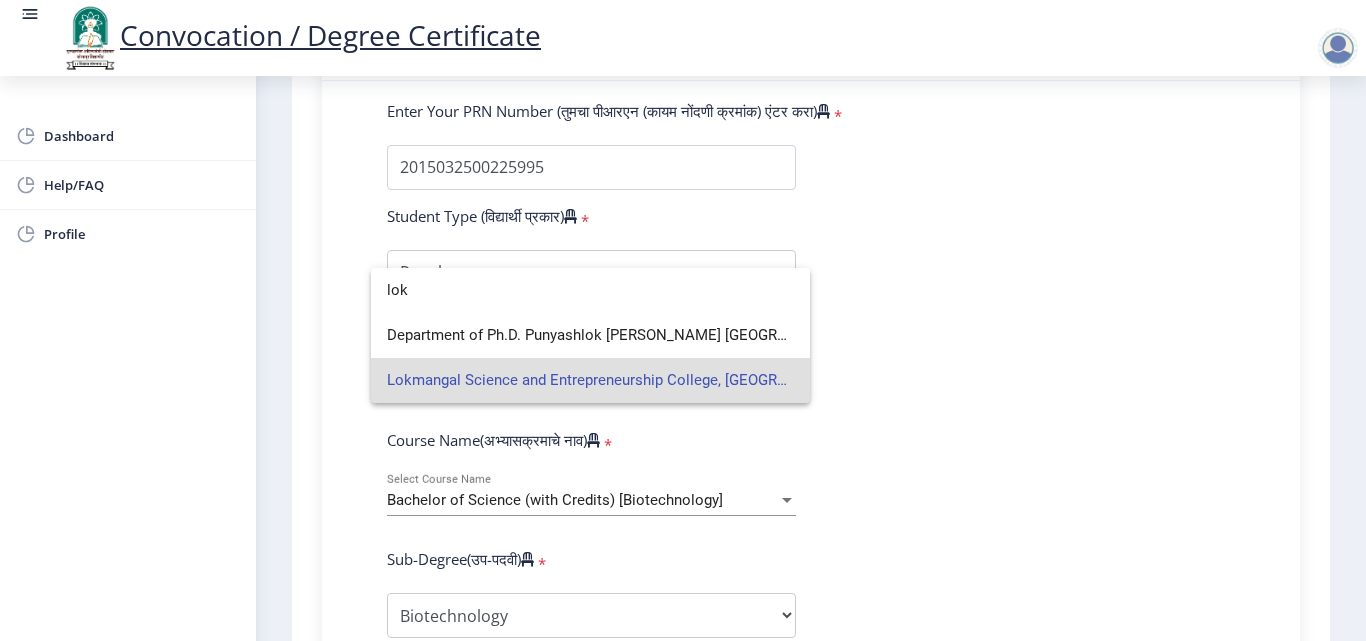 click on "Lokmangal Science and Entrepreneurship College, [GEOGRAPHIC_DATA]" at bounding box center (590, 380) 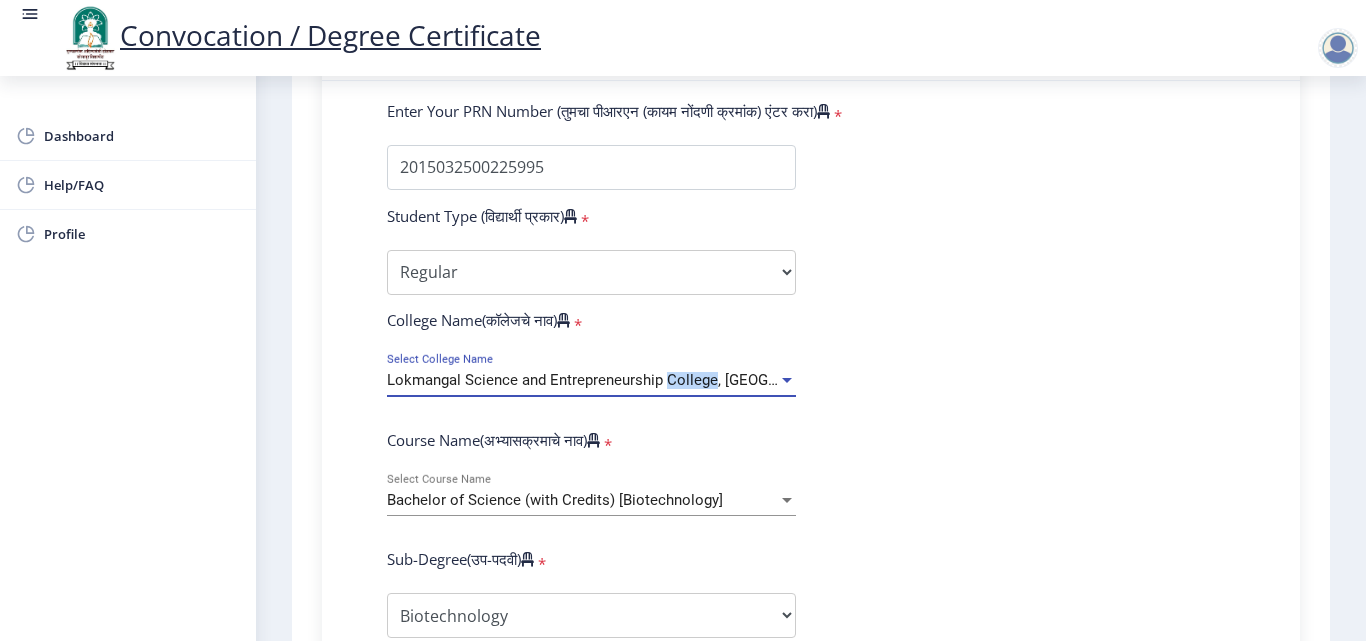 click on "Lokmangal Science and Entrepreneurship College, [GEOGRAPHIC_DATA]" at bounding box center (628, 380) 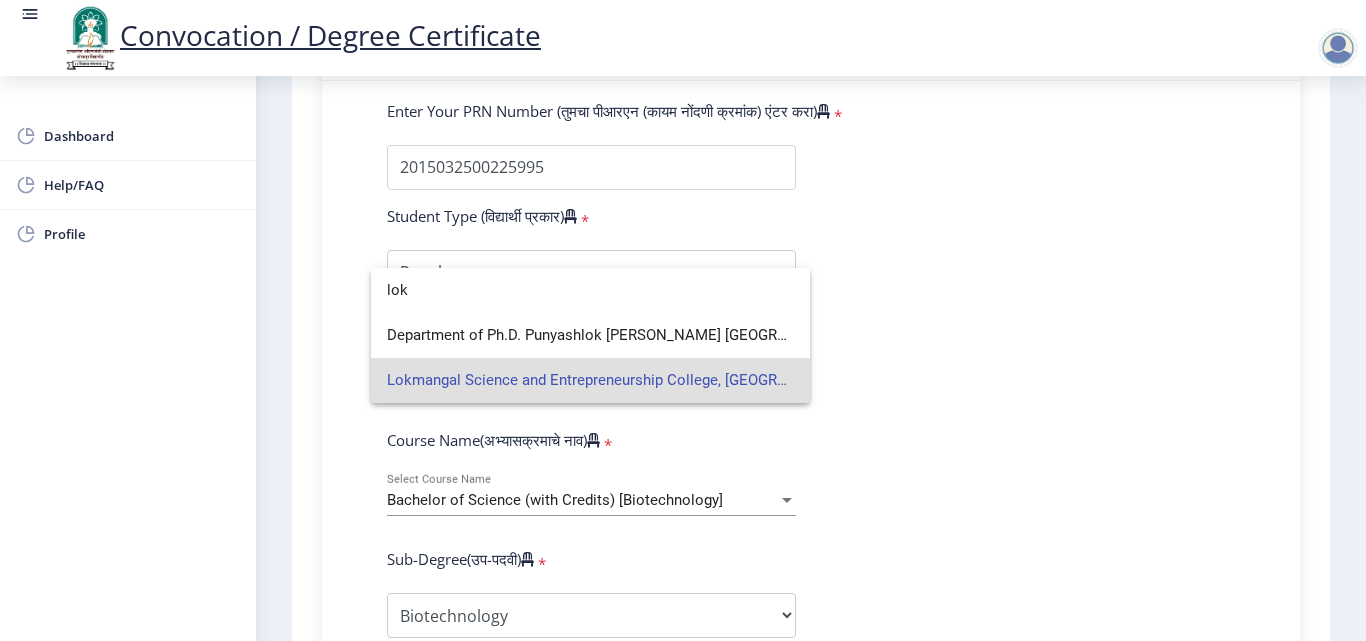 click 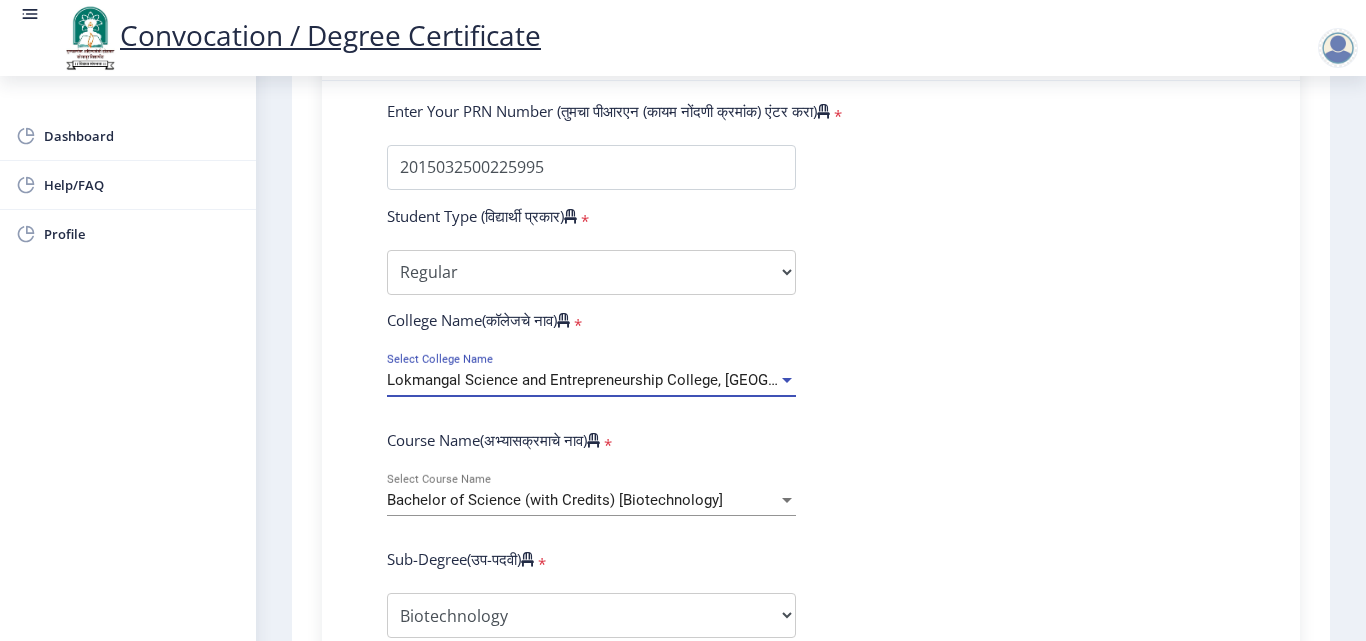 click on "Lokmangal Science and Entrepreneurship College, [GEOGRAPHIC_DATA]" at bounding box center (628, 380) 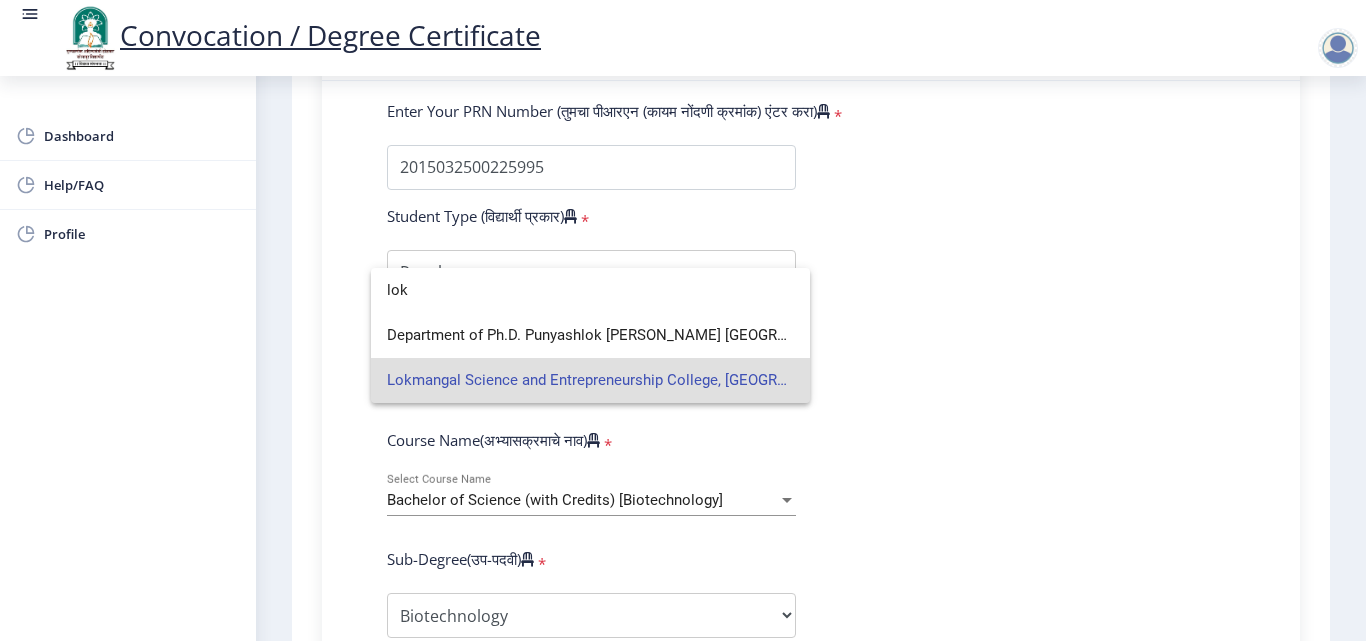 click 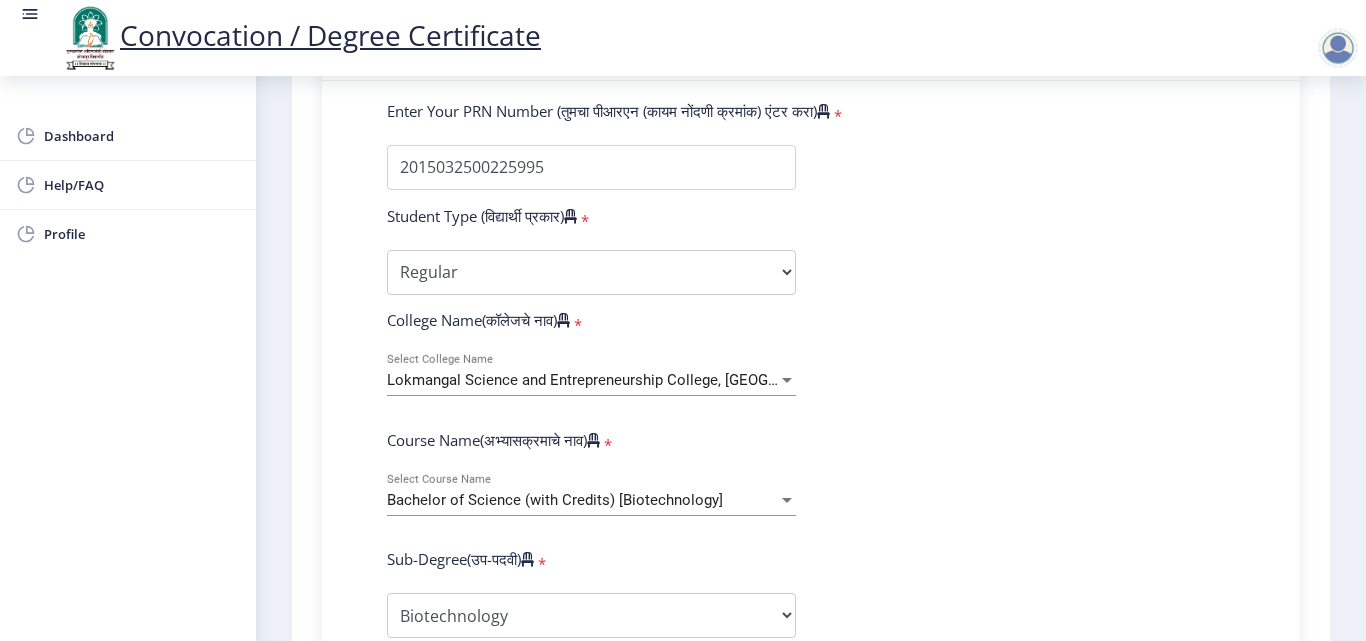 click on "Bachelor of Science (with Credits) [Biotechnology]" at bounding box center (555, 500) 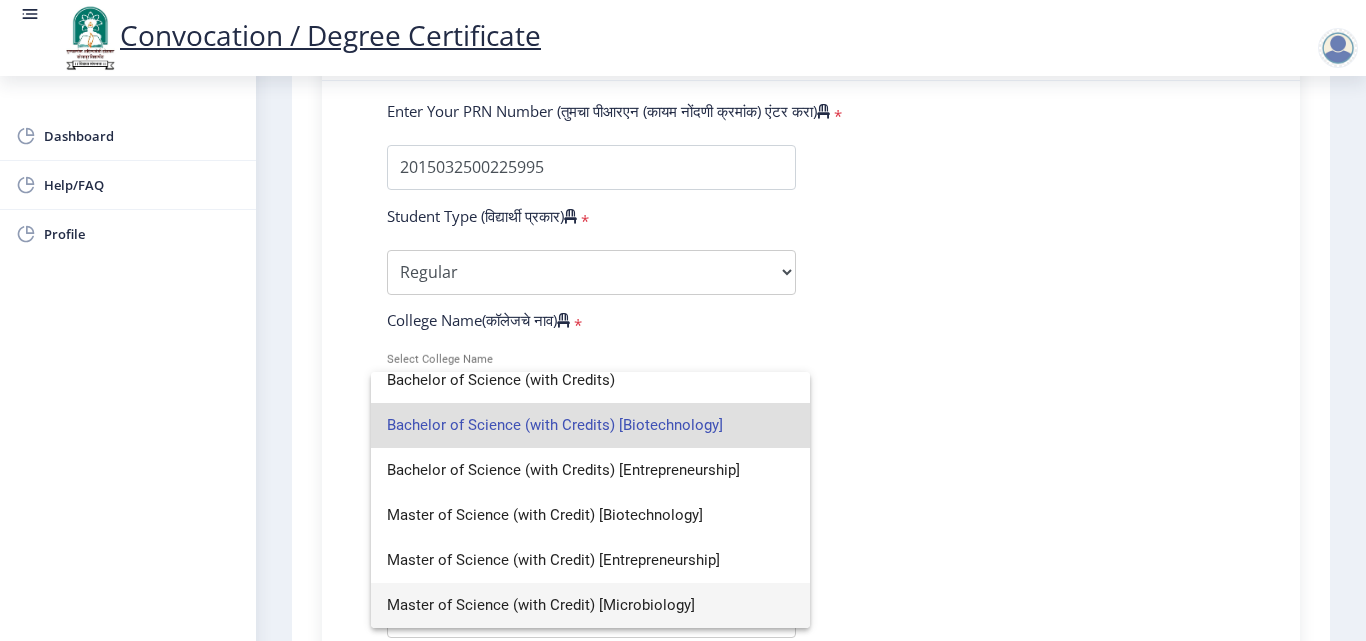 scroll, scrollTop: 149, scrollLeft: 0, axis: vertical 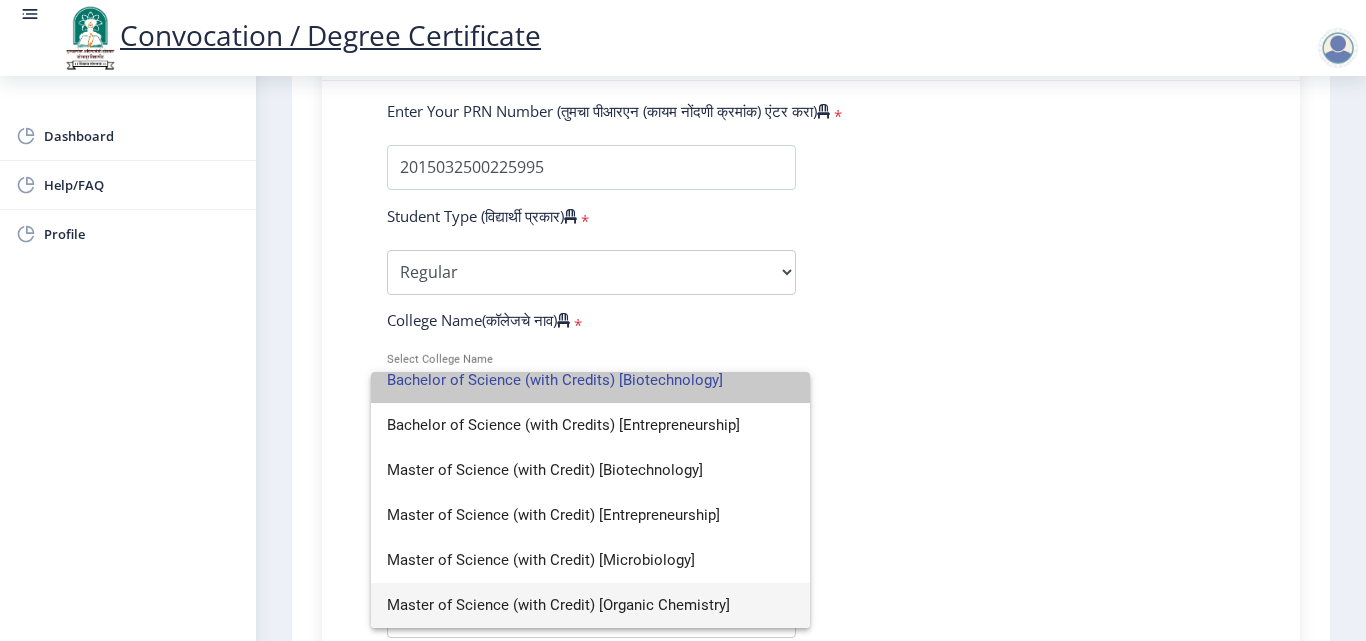 click on "Bachelor of Science (with Credits) [Biotechnology]" at bounding box center (590, 380) 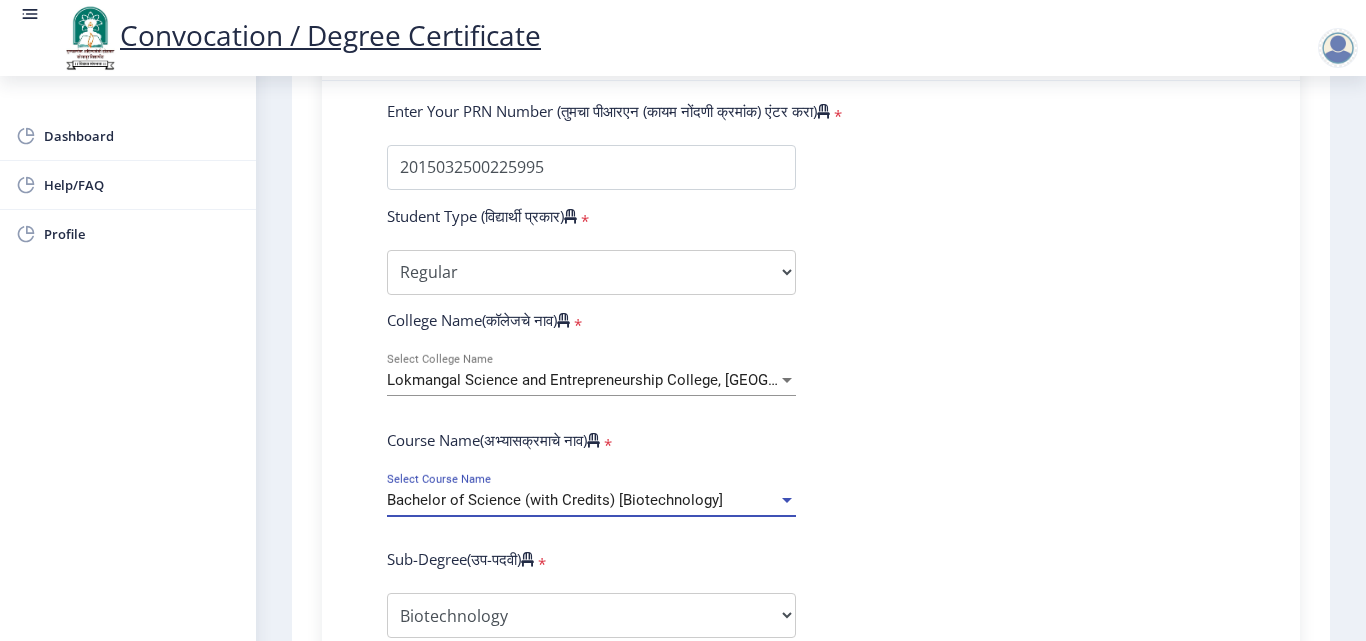 scroll, scrollTop: 135, scrollLeft: 0, axis: vertical 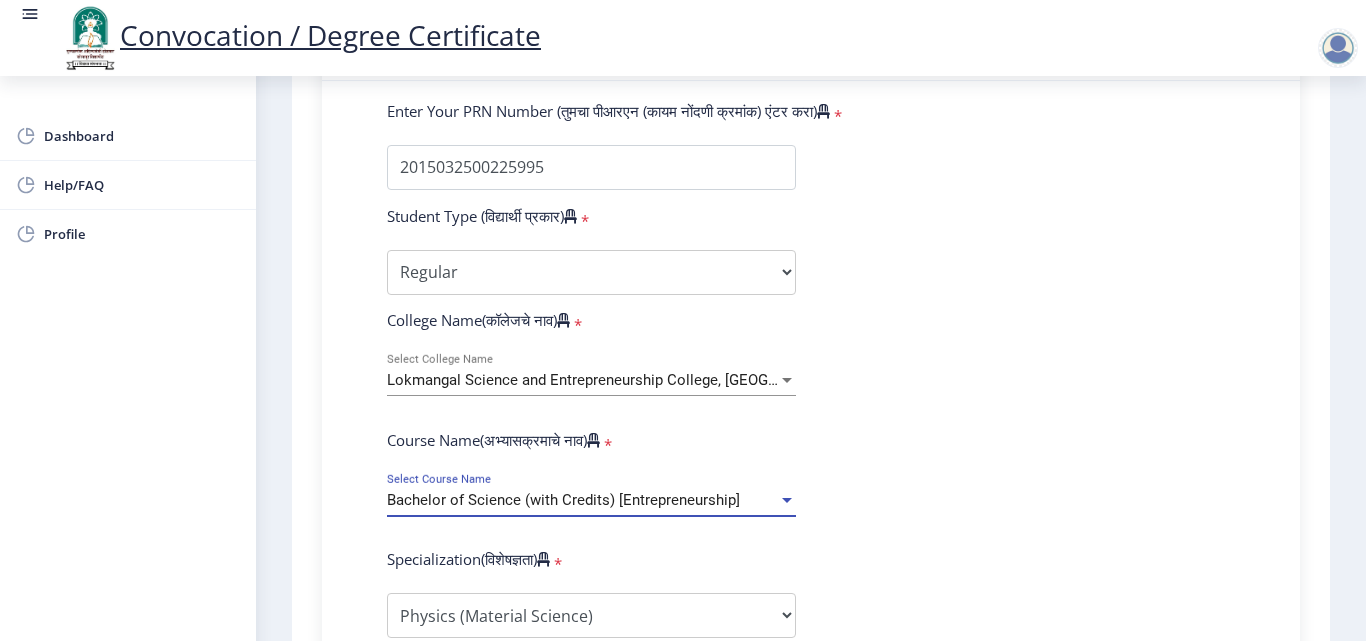 select on "Botany" 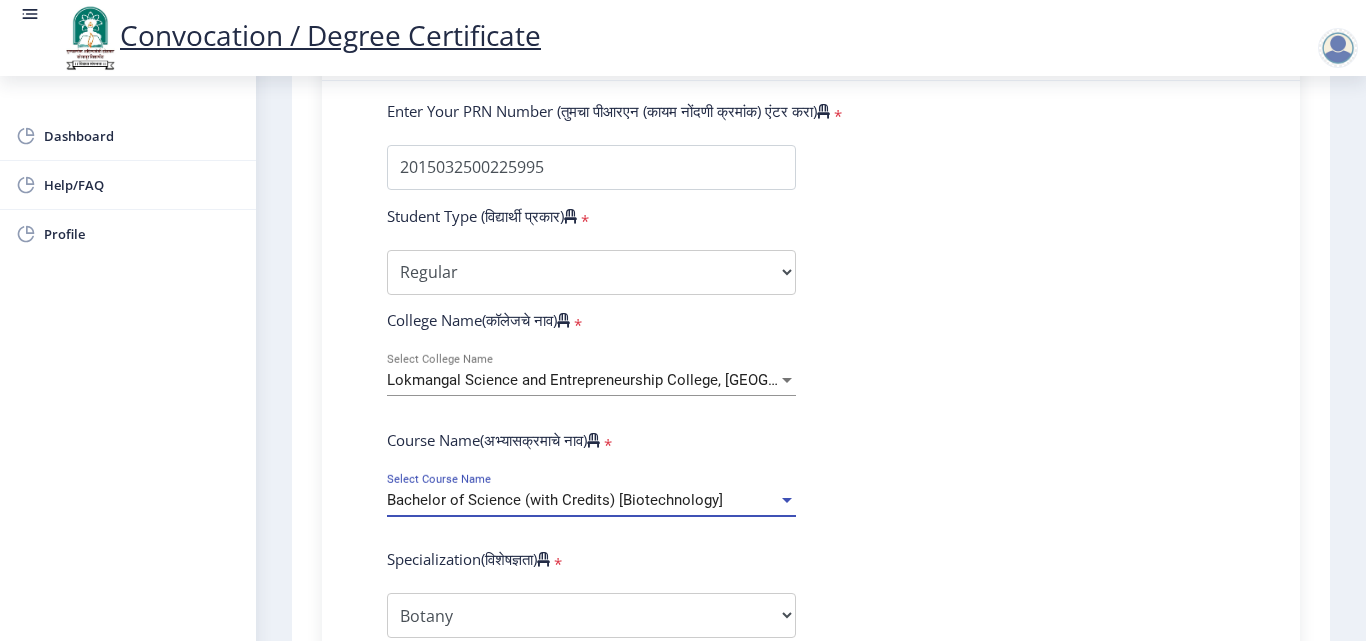 click on "Enter Your PRN Number (तुमचा पीआरएन (कायम नोंदणी क्रमांक) एंटर करा)   * Student Type (विद्यार्थी प्रकार)    * Select Student Type Regular External College Name(कॉलेजचे नाव)   * Lokmangal Science and Entrepreneurship College, Wadala Select College Name Course Name(अभ्यासक्रमाचे नाव)   * Bachelor of Science (with Credits) [Biotechnology] Select Course Name  Specialization(विशेषज्ञता)   * Specialization Botany Chemistry Computer Science Electronics Geology Mathematics Microbiology Physics Statistics Zoology Other Enter passing Year(उत्तीर्ण वर्ष प्रविष्ट करा)   *  2025   2024   2023   2022   2021   2020   2019   2018   2017   2016   2015   2014   2013   2012   2011   2010   2009   2008   2007   2006   2005   2004   2003   2002   2001   2000   1999   1998   1997   1996   1995   1994" 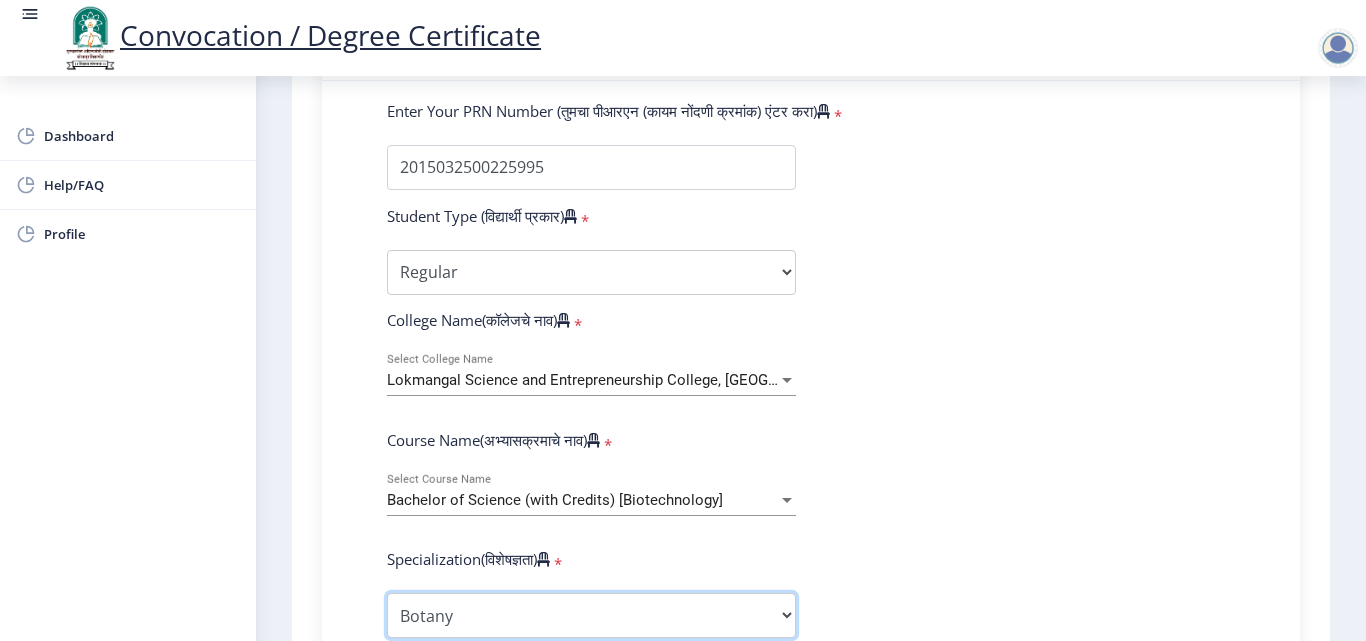 click on "Specialization Botany Chemistry Computer Science Electronics Geology Mathematics Microbiology Physics Statistics Zoology Other" at bounding box center (591, 615) 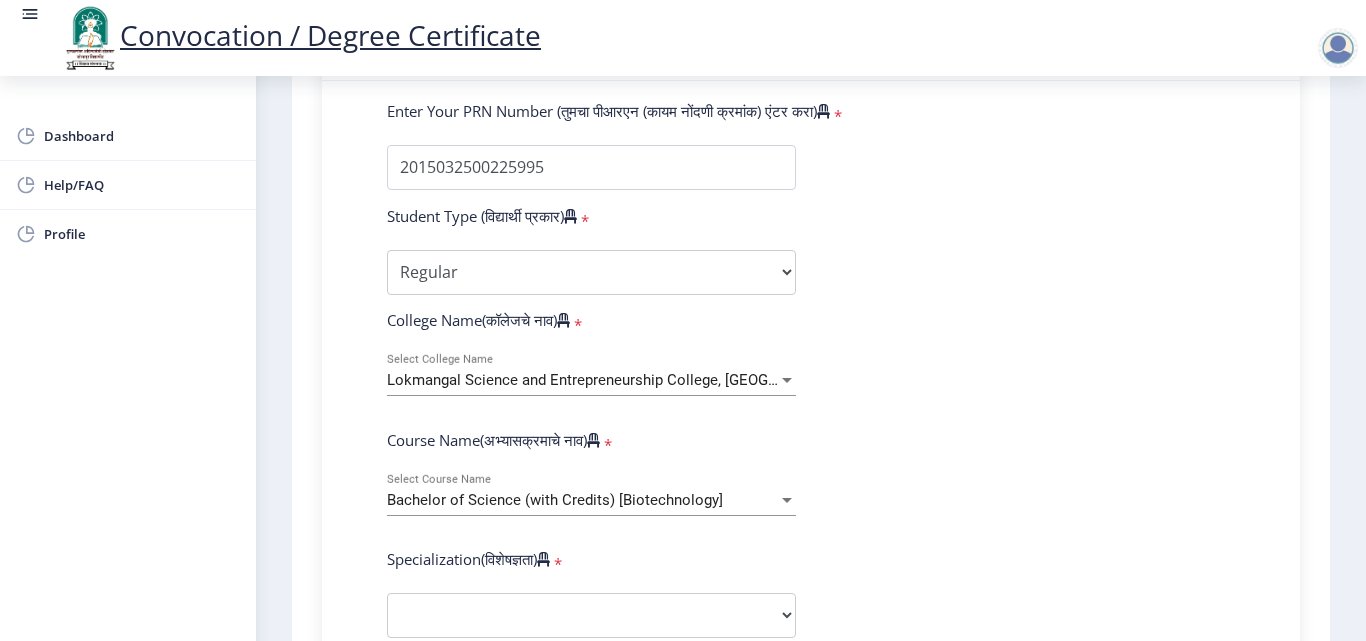 select on "Biotechnology" 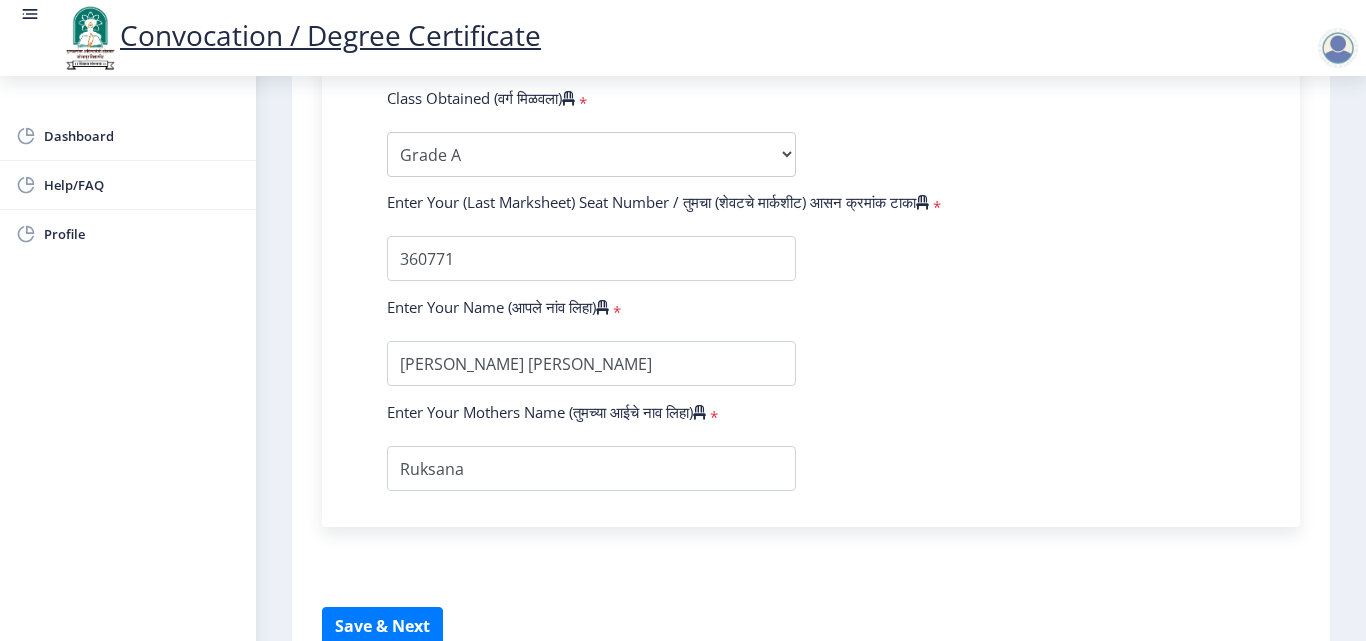 scroll, scrollTop: 1414, scrollLeft: 0, axis: vertical 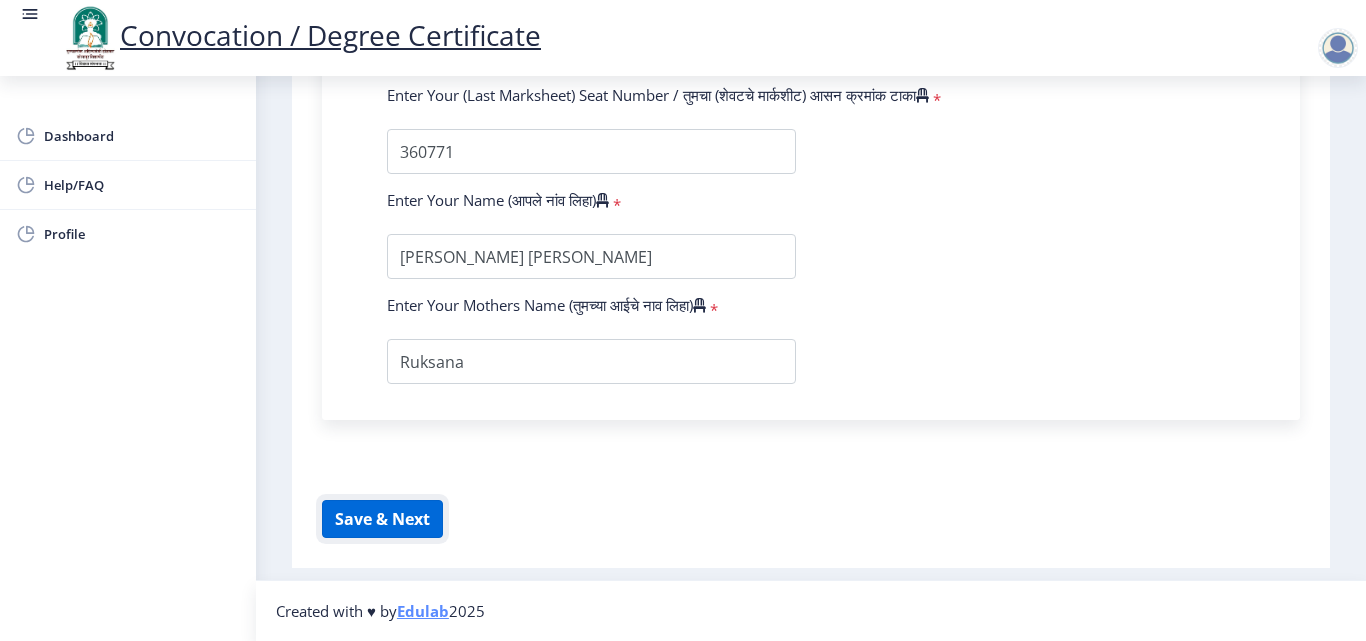 click on "Save & Next" 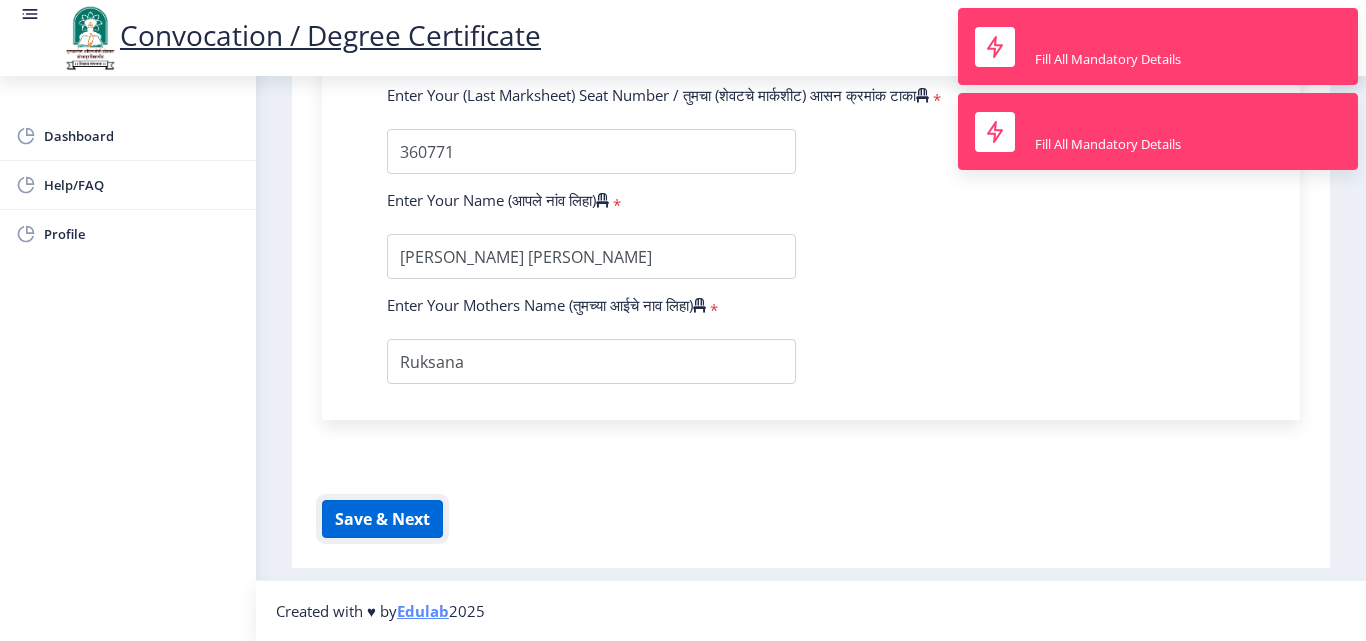click on "Save & Next" 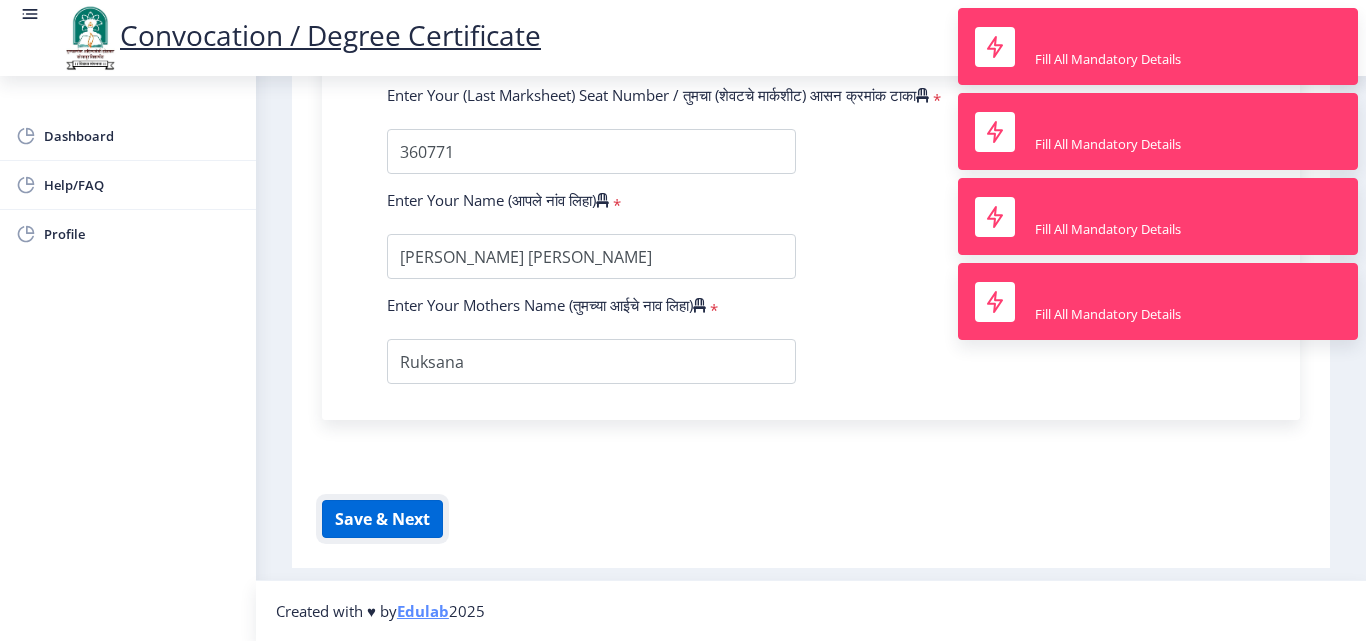 click on "Save & Next" 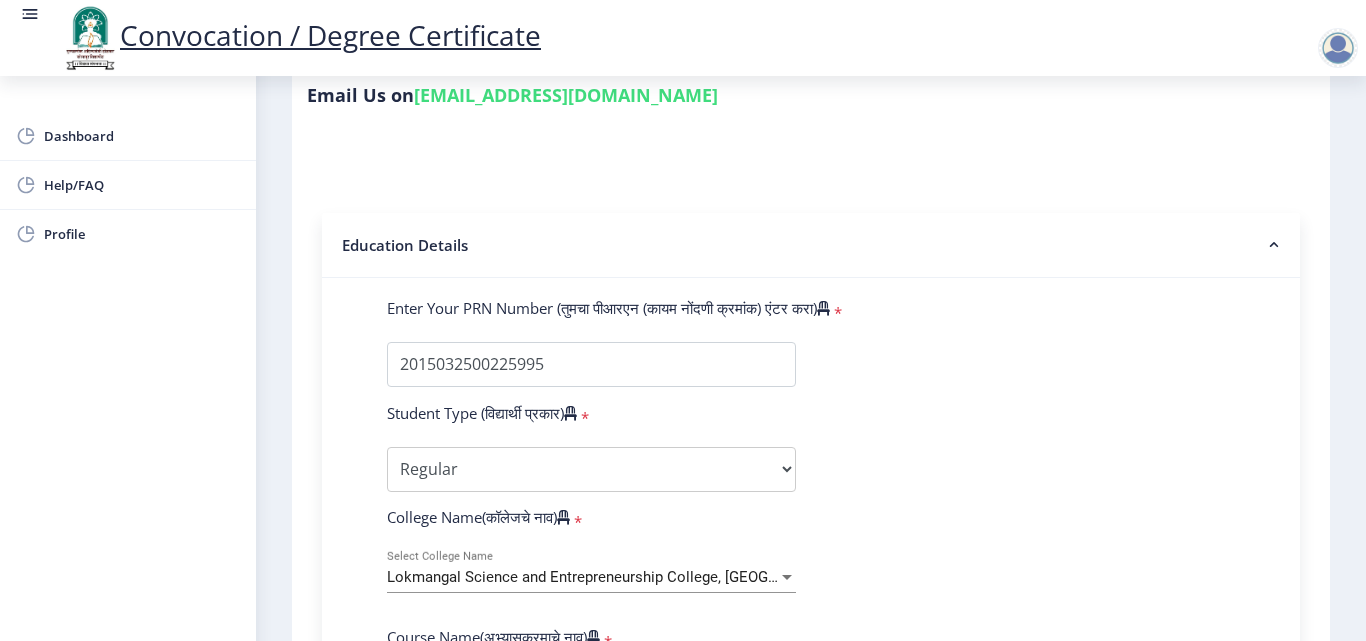 scroll, scrollTop: 334, scrollLeft: 0, axis: vertical 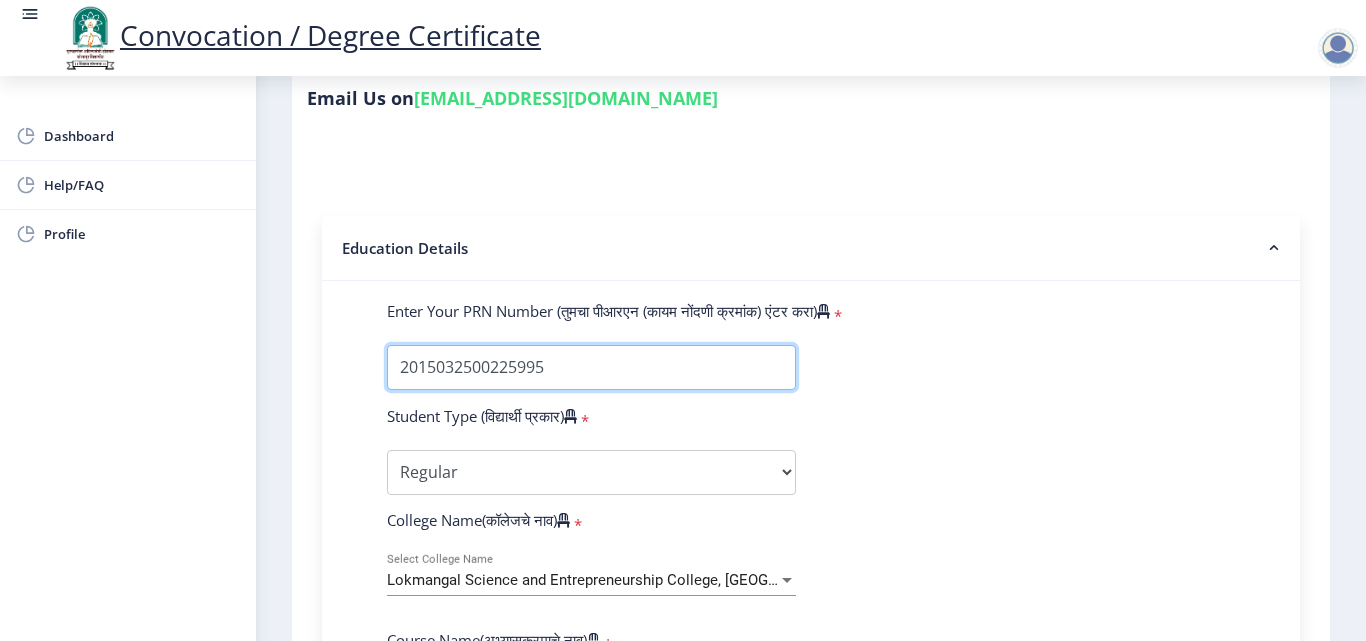 click on "Enter Your PRN Number (तुमचा पीआरएन (कायम नोंदणी क्रमांक) एंटर करा)" at bounding box center [591, 367] 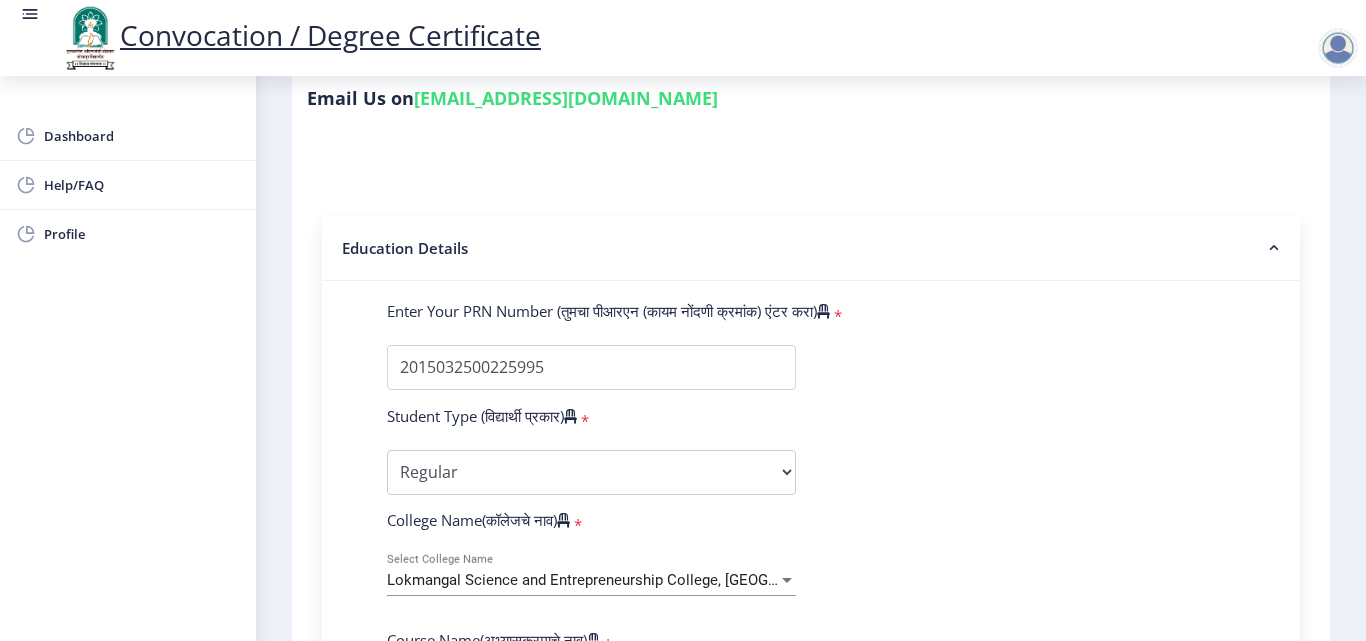 click on "Enter Your PRN Number (तुमचा पीआरएन (कायम नोंदणी क्रमांक) एंटर करा)   * Student Type (विद्यार्थी प्रकार)    * Select Student Type Regular External College Name(कॉलेजचे नाव)   * Lokmangal Science and Entrepreneurship College, Wadala Select College Name Course Name(अभ्यासक्रमाचे नाव)   * Bachelor of Science (with Credits) [Biotechnology] Select Course Name  Sub-Degree(उप-पदवी)   * Sub-Degree Biotechnology Entire Computer Science Entrepreneurship Other Enter passing Year(उत्तीर्ण वर्ष प्रविष्ट करा)   *  2025   2024   2023   2022   2021   2020   2019   2018   2017   2016   2015   2014   2013   2012   2011   2010   2009   2008   2007   2006   2005   2004   2003   2002   2001   2000   1999   1998   1997   1996   1995   1994   1993   1992   1991   1990   1989   1988   1987   1986   1985   1984" 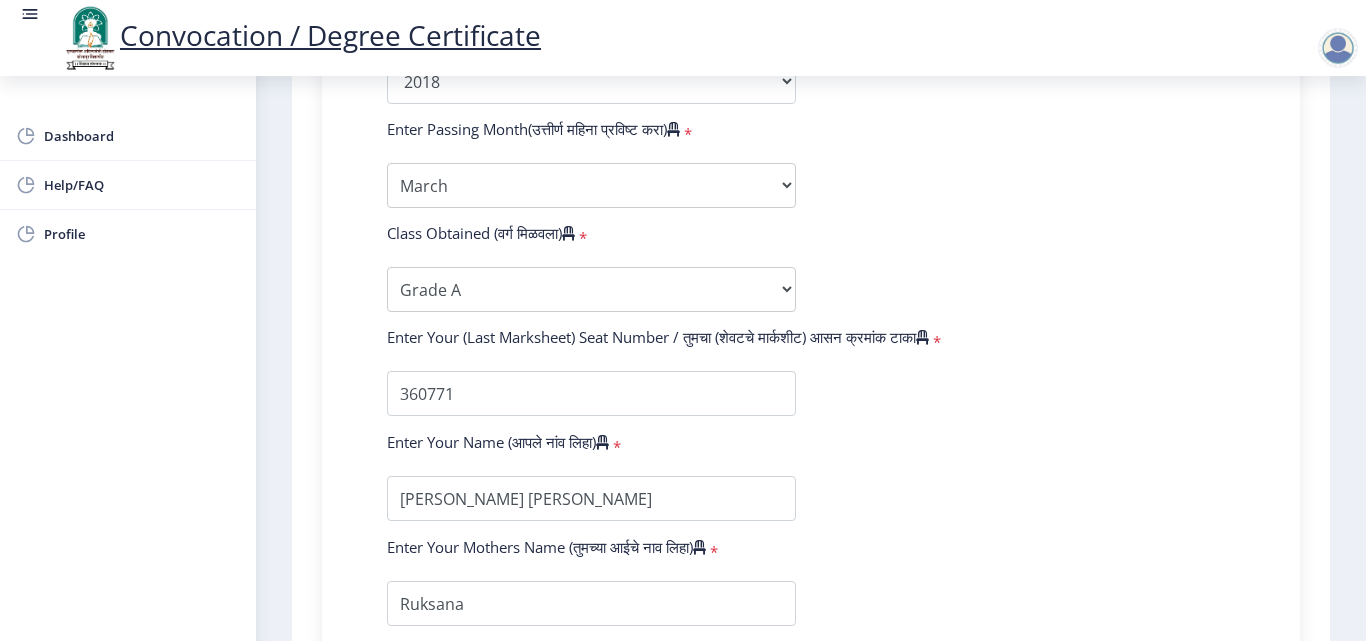 scroll, scrollTop: 1174, scrollLeft: 0, axis: vertical 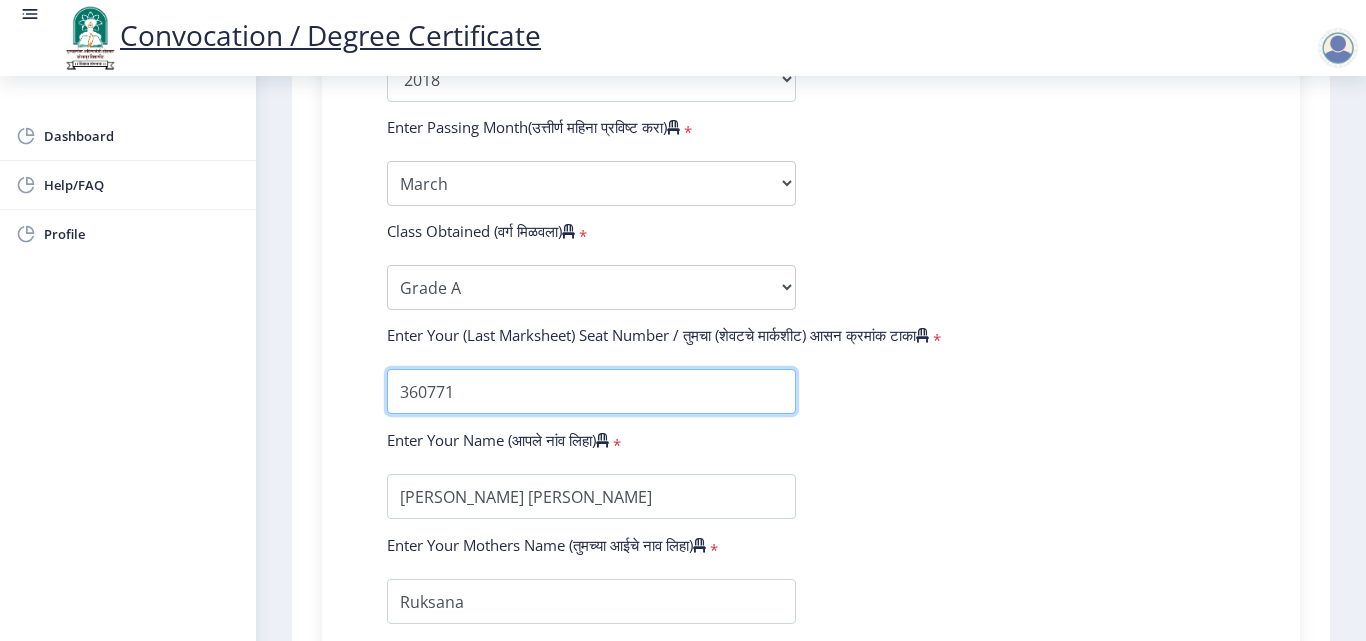 click at bounding box center (591, 391) 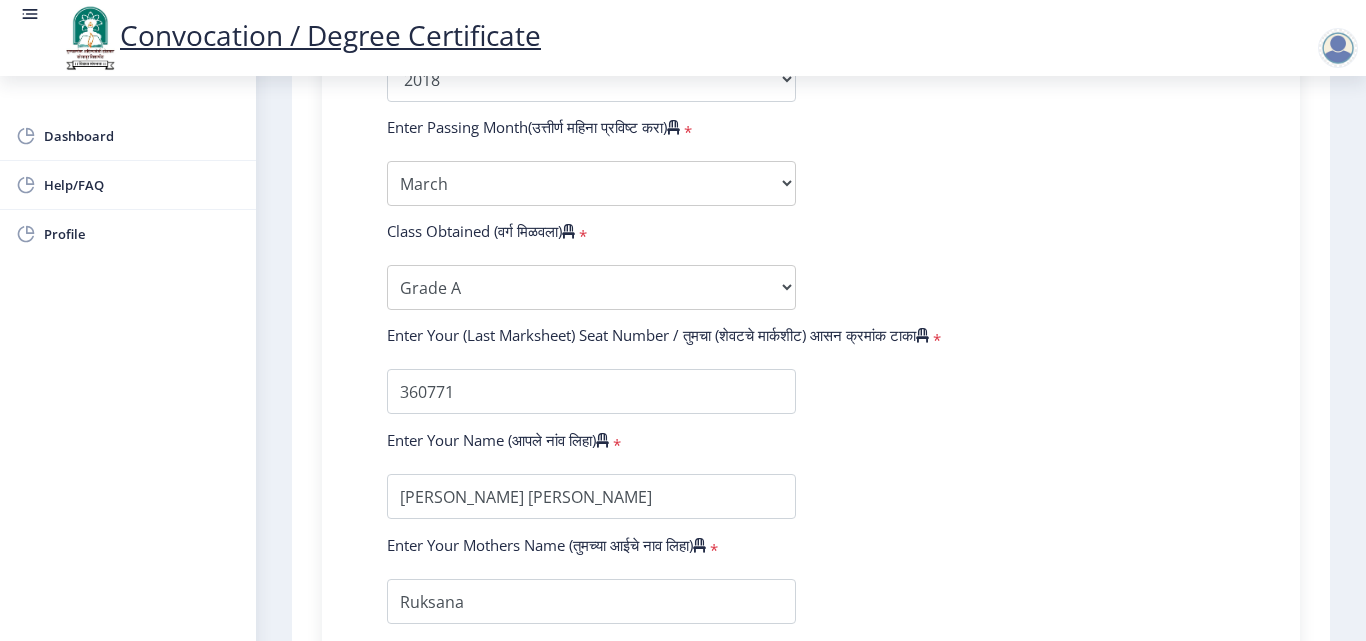 click on "Enter Your PRN Number (तुमचा पीआरएन (कायम नोंदणी क्रमांक) एंटर करा)   * Student Type (विद्यार्थी प्रकार)    * Select Student Type Regular External College Name(कॉलेजचे नाव)   * Lokmangal Science and Entrepreneurship College, Wadala Select College Name Course Name(अभ्यासक्रमाचे नाव)   * Bachelor of Science (with Credits) [Biotechnology] Select Course Name  Sub-Degree(उप-पदवी)   * Sub-Degree Biotechnology Entire Computer Science Entrepreneurship Other Enter passing Year(उत्तीर्ण वर्ष प्रविष्ट करा)   *  2025   2024   2023   2022   2021   2020   2019   2018   2017   2016   2015   2014   2013   2012   2011   2010   2009   2008   2007   2006   2005   2004   2003   2002   2001   2000   1999   1998   1997   1996   1995   1994   1993   1992   1991   1990   1989   1988   1987   1986   1985   1984" 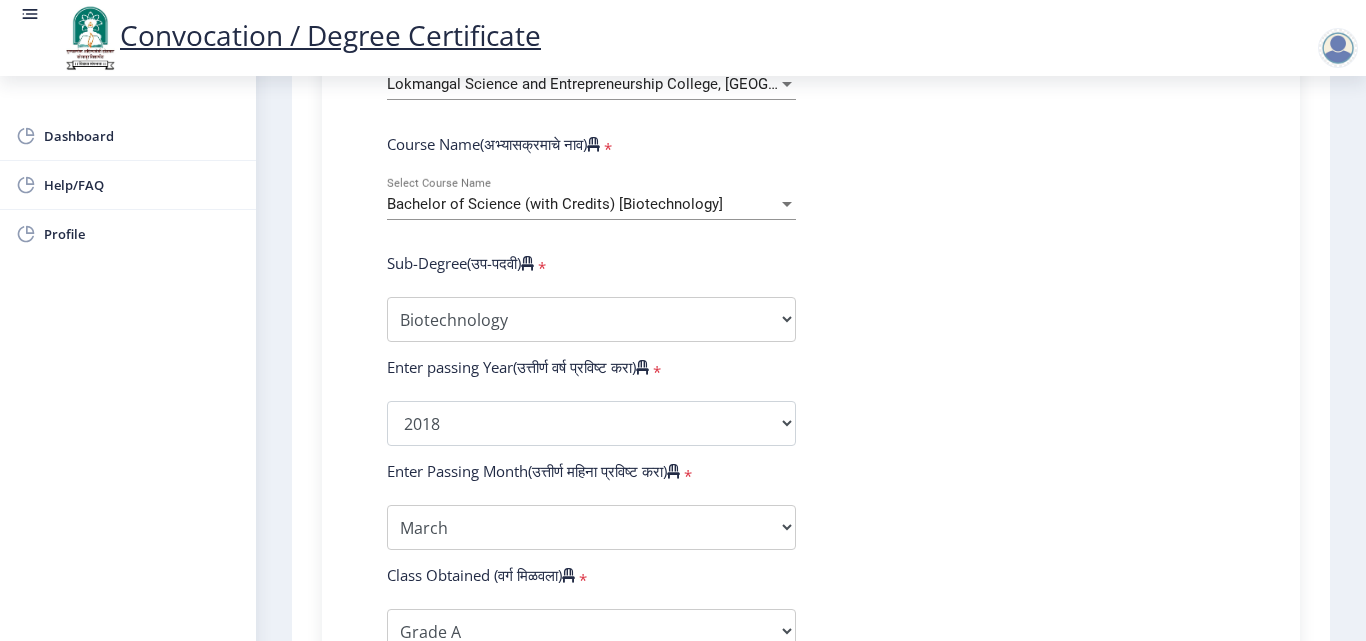 scroll, scrollTop: 774, scrollLeft: 0, axis: vertical 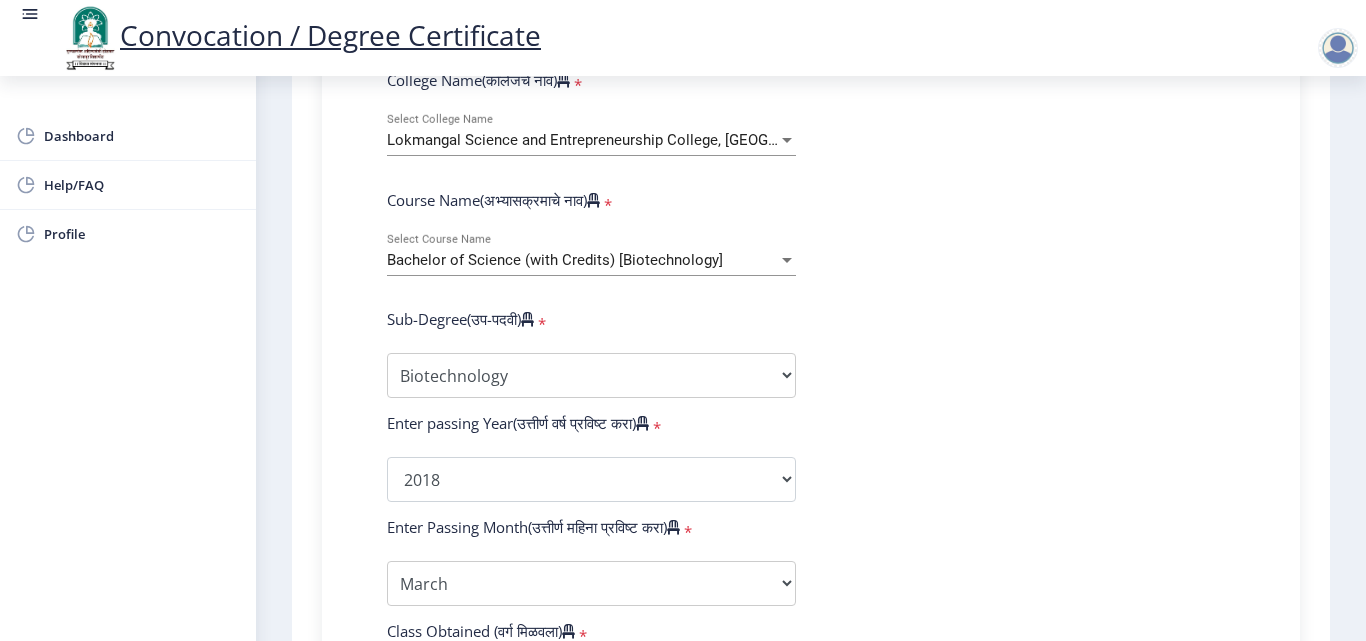 click on "Bachelor of Science (with Credits) [Biotechnology]" at bounding box center [582, 260] 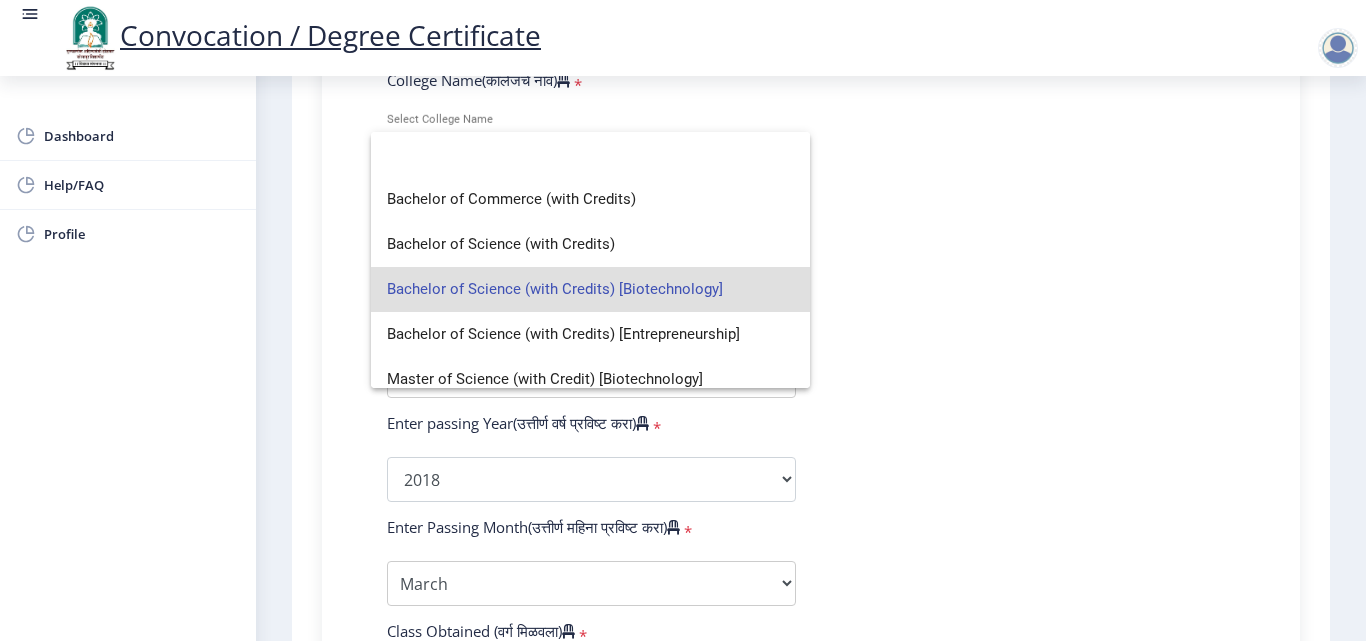 scroll, scrollTop: 30, scrollLeft: 0, axis: vertical 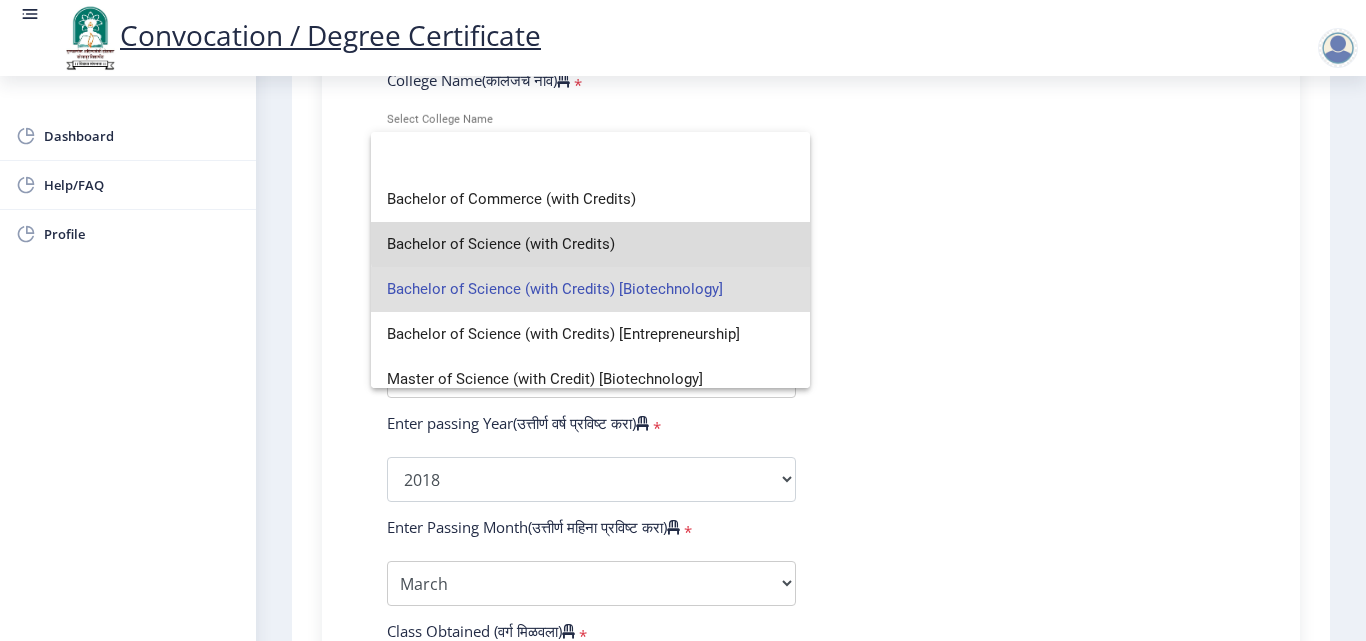 click on "Bachelor of Science (with Credits)" at bounding box center (590, 244) 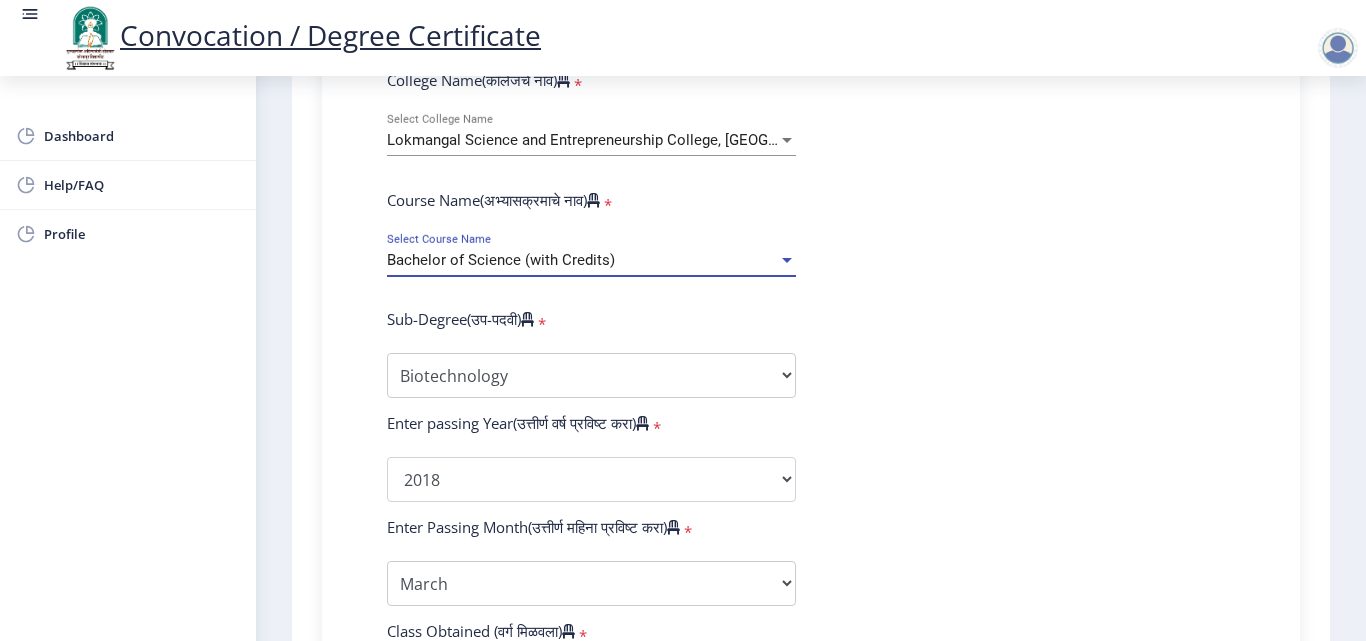 select 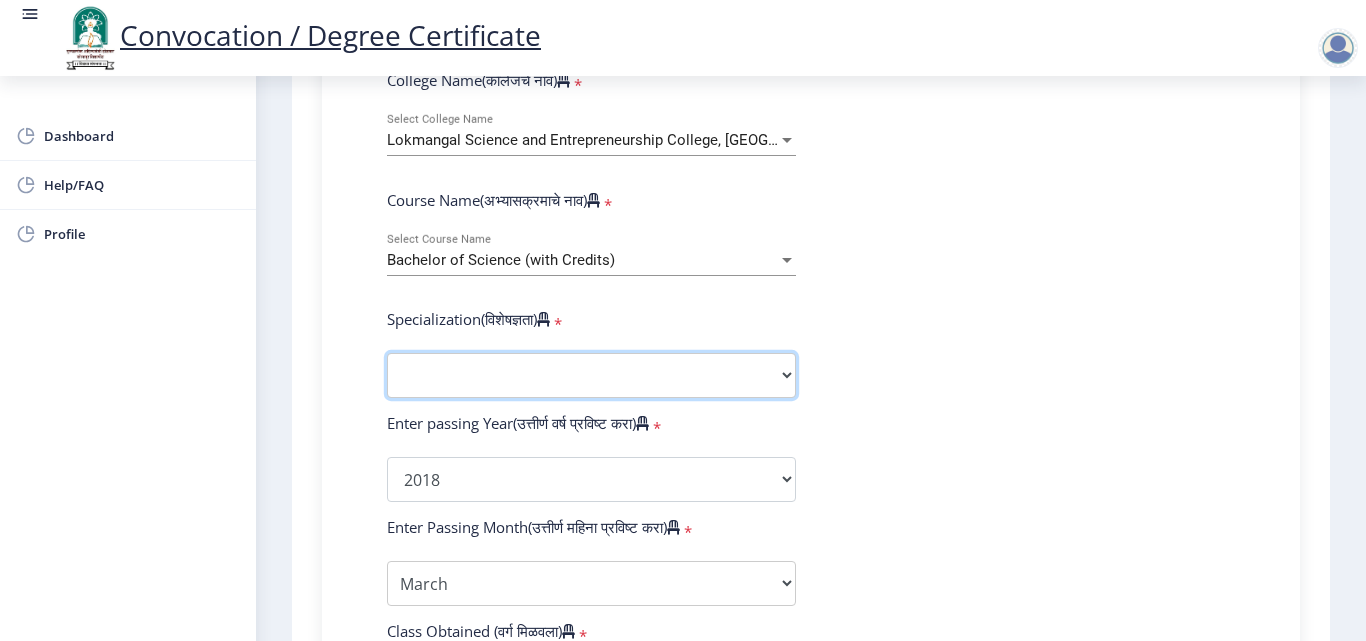 click on "Specialization Botany Chemistry Computer Science Electronics Geology Mathematics Microbiology Physics Statistics Zoology Other" at bounding box center (591, 375) 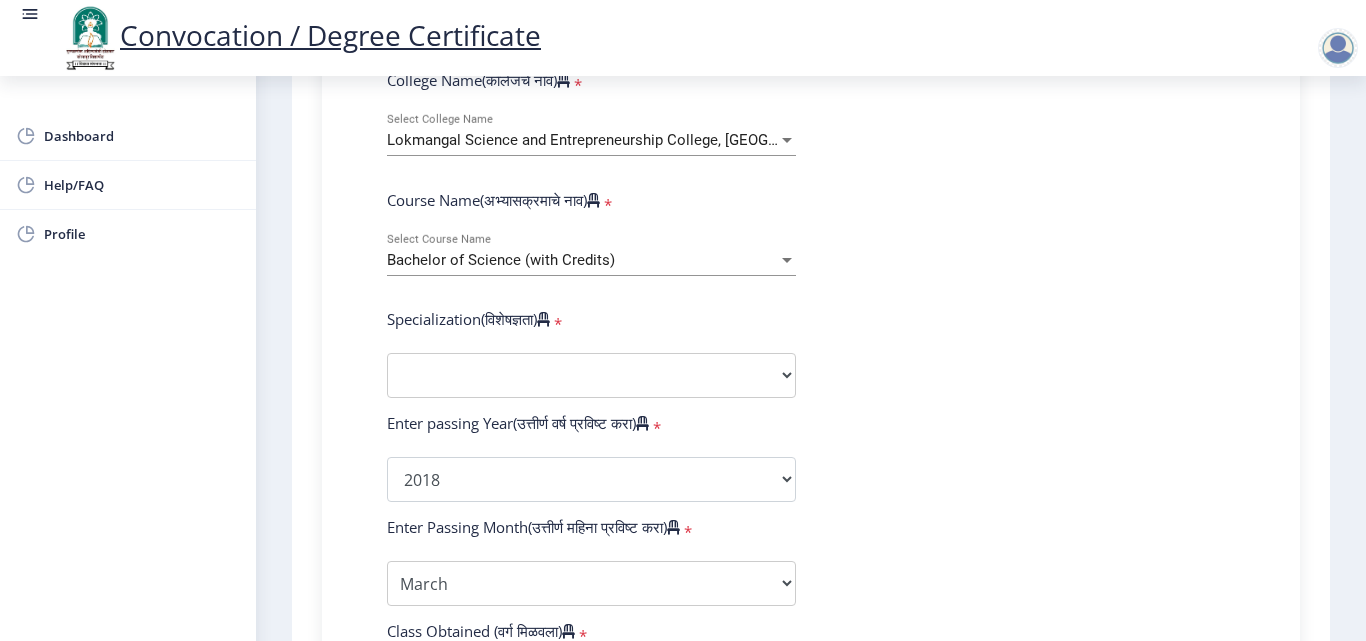 select on "Biotechnology" 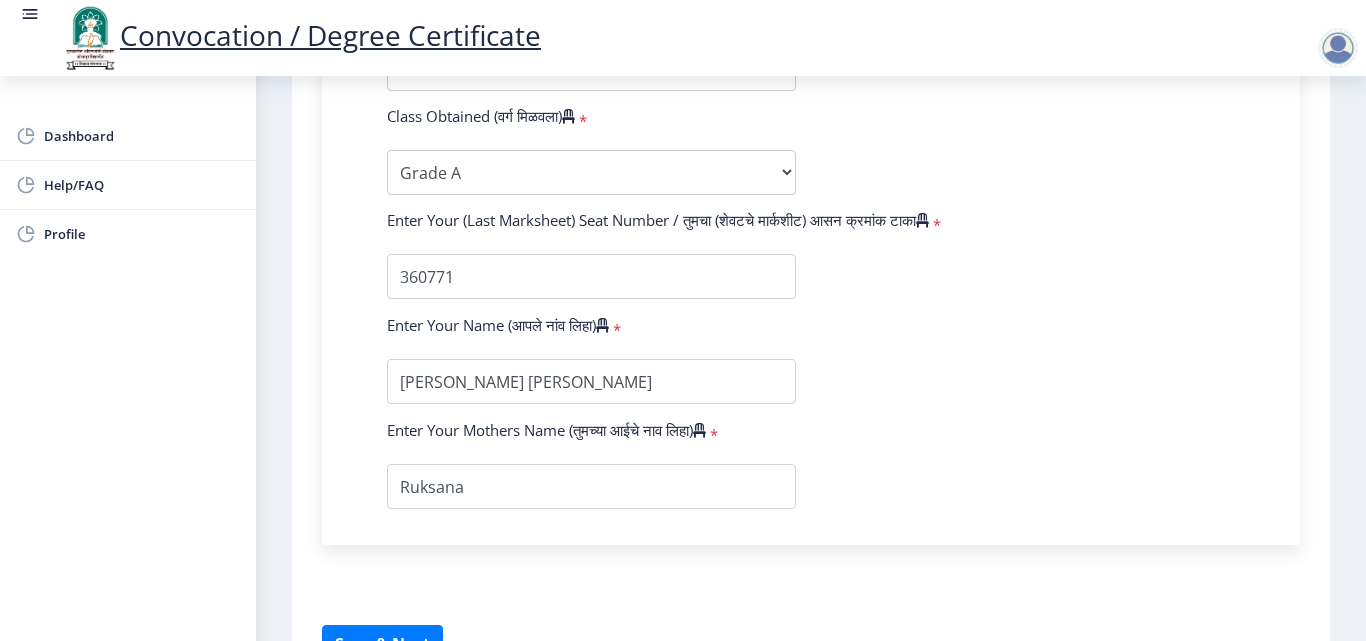 scroll, scrollTop: 1334, scrollLeft: 0, axis: vertical 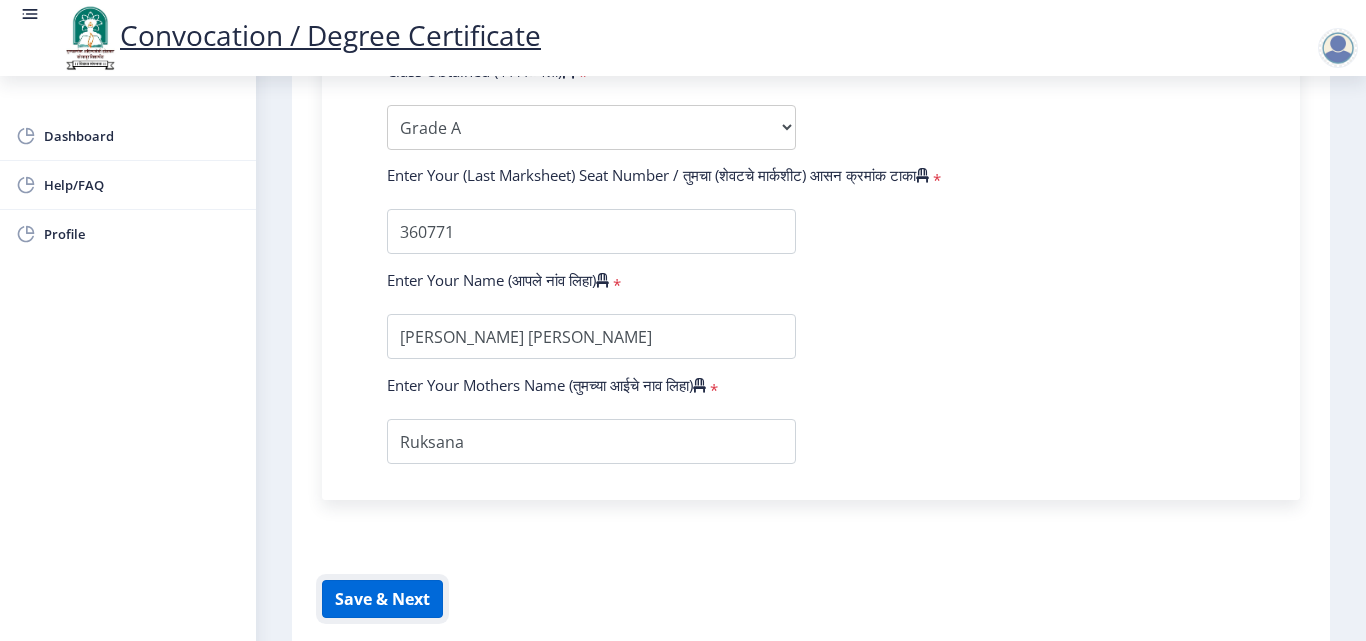 click on "Save & Next" 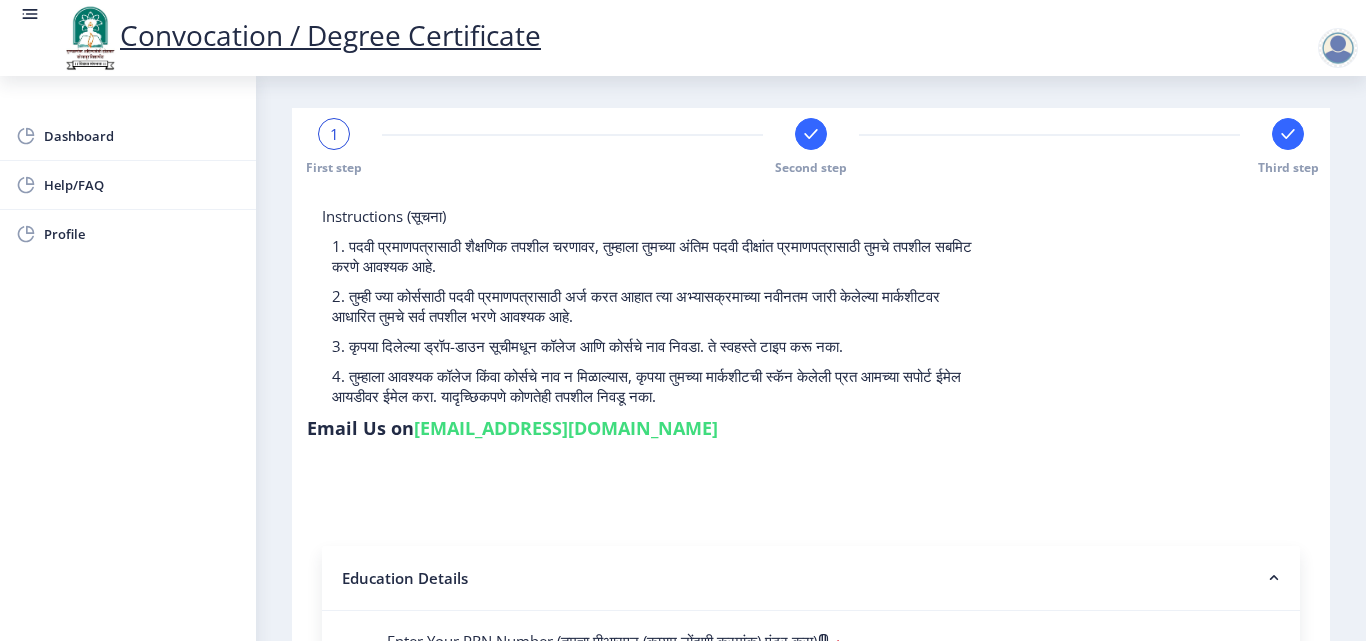 scroll, scrollTop: 0, scrollLeft: 0, axis: both 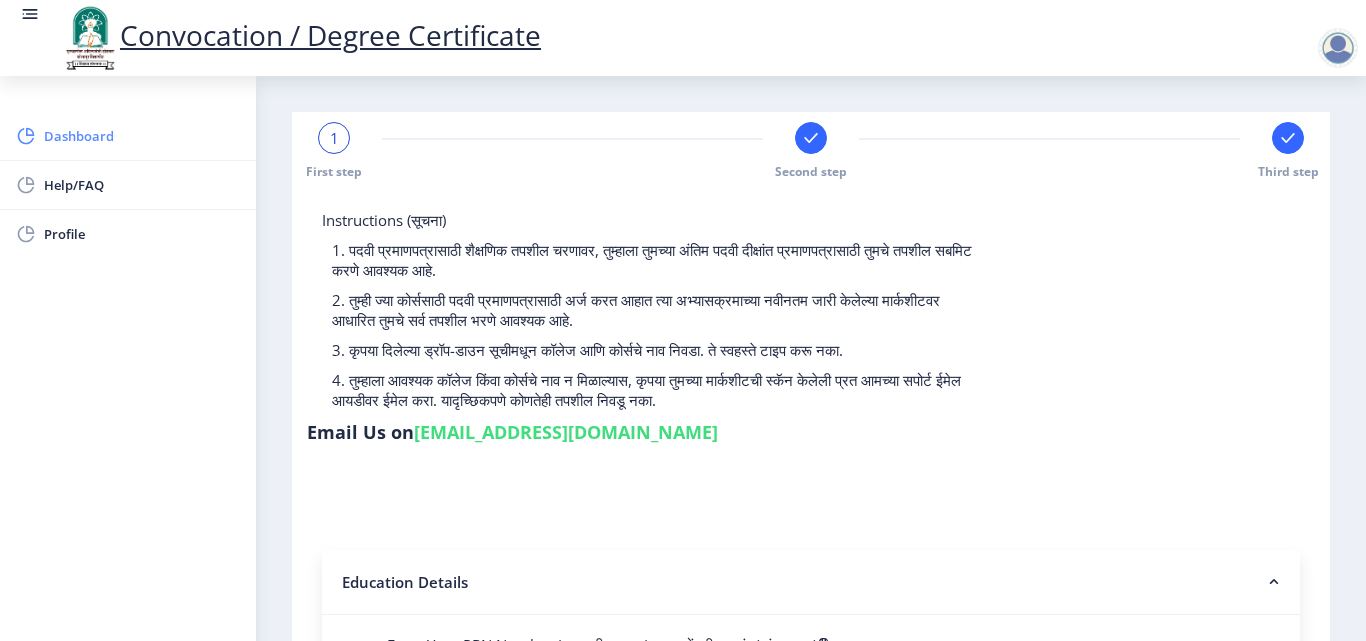 click on "Dashboard" 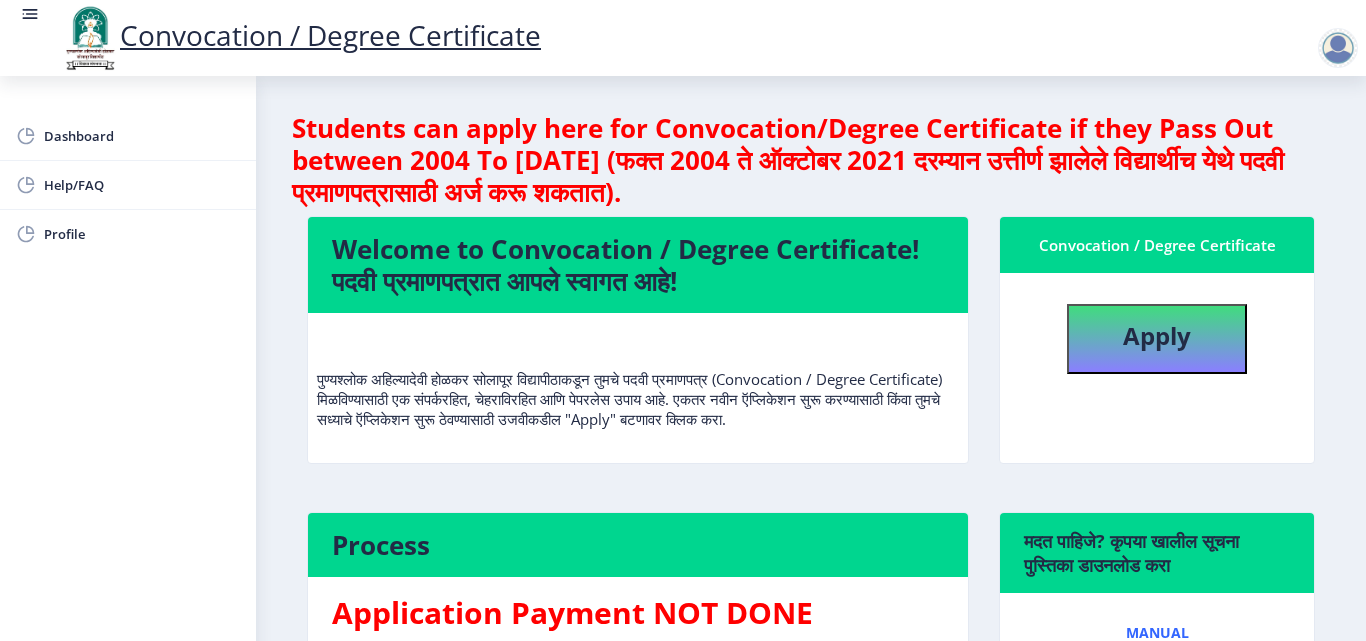 click on "Convocation / Degree Certificate" 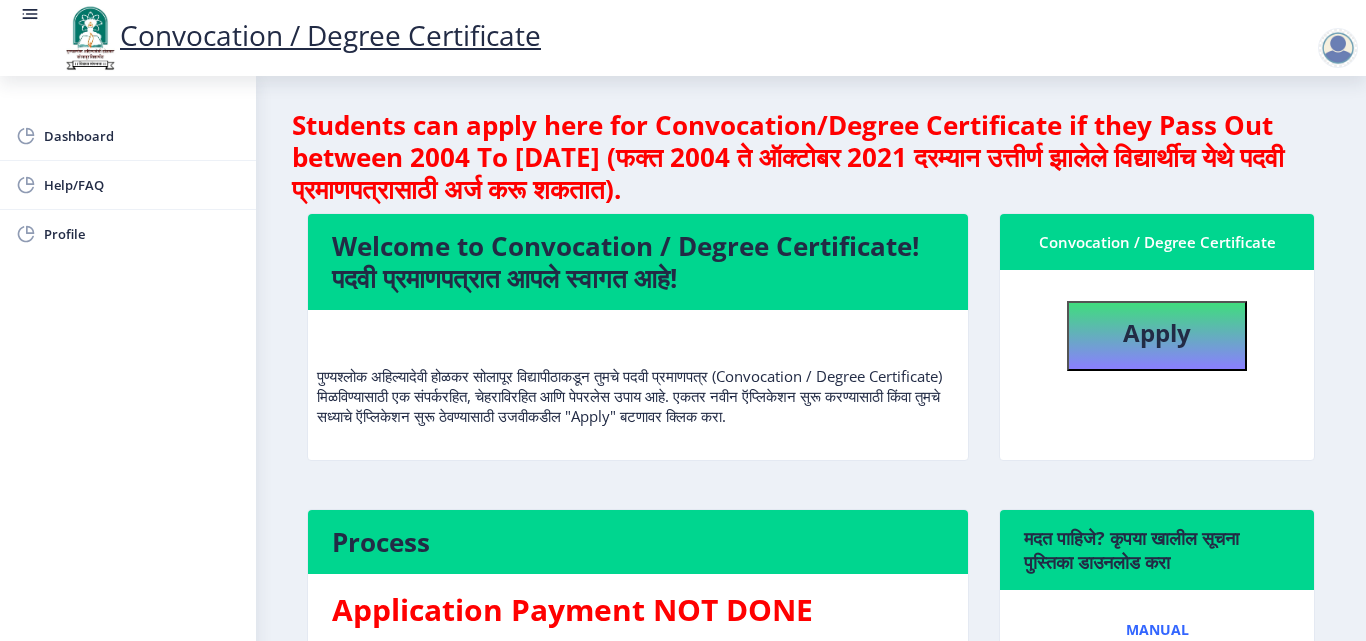 scroll, scrollTop: 0, scrollLeft: 0, axis: both 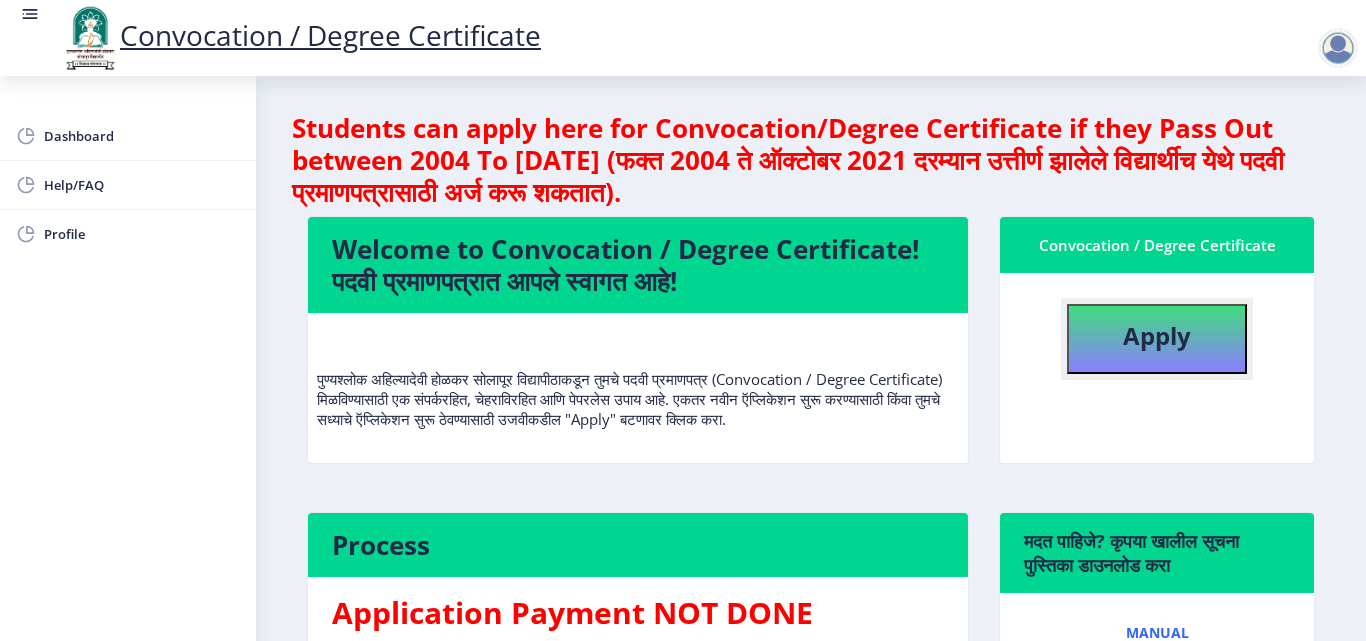 click on "Apply" 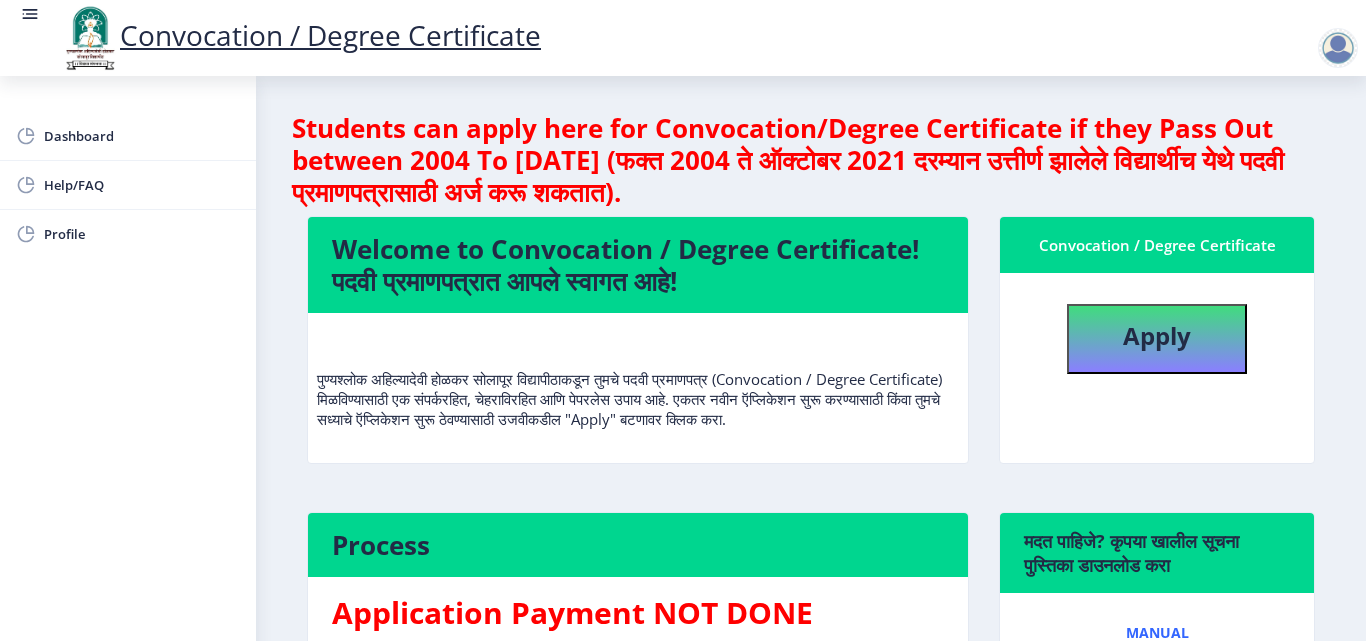select 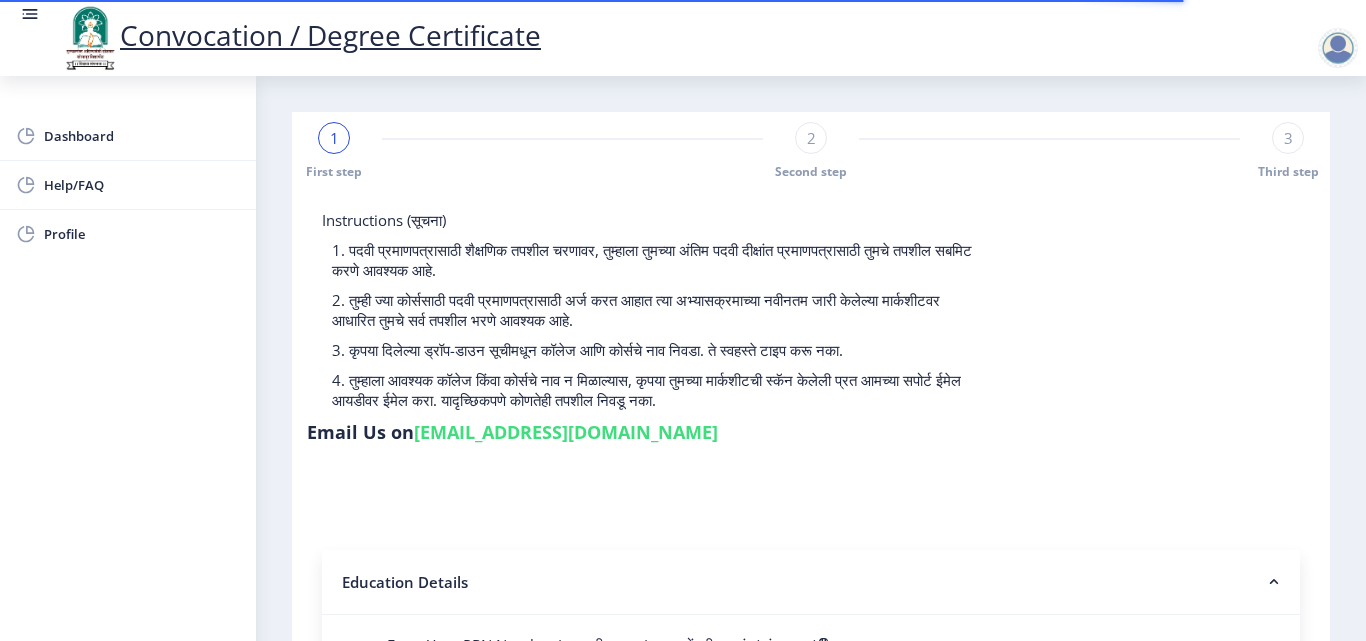 click on "1" 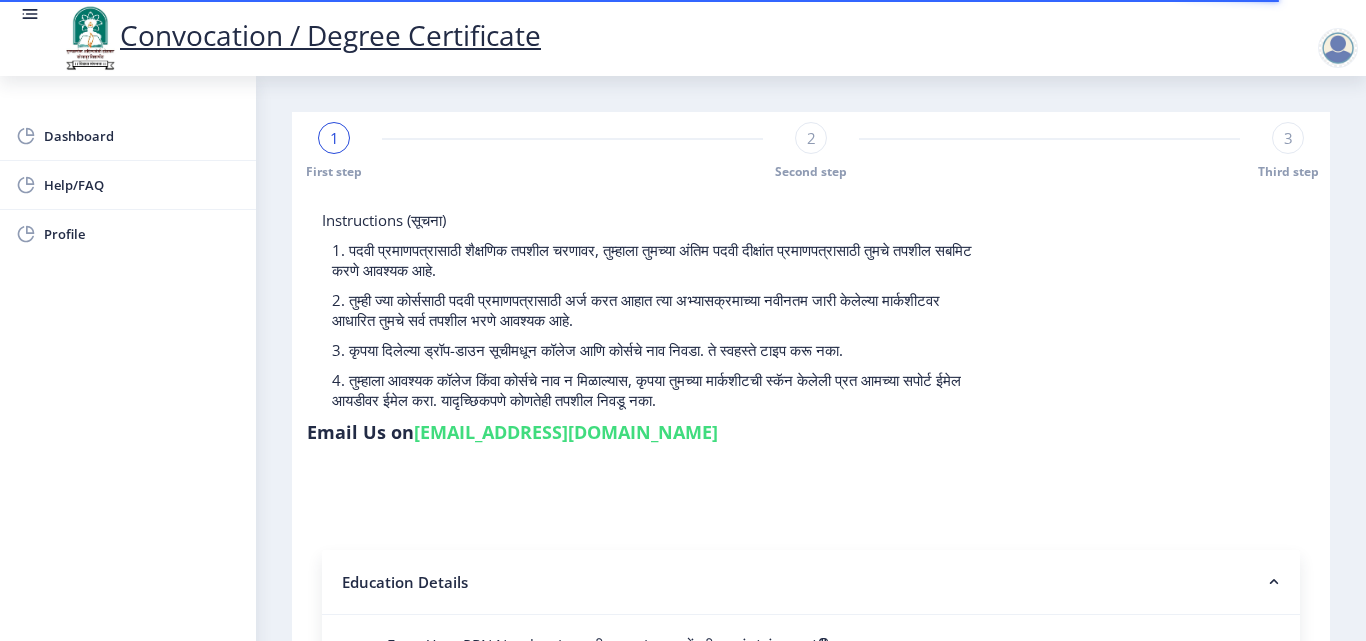 click on "2" 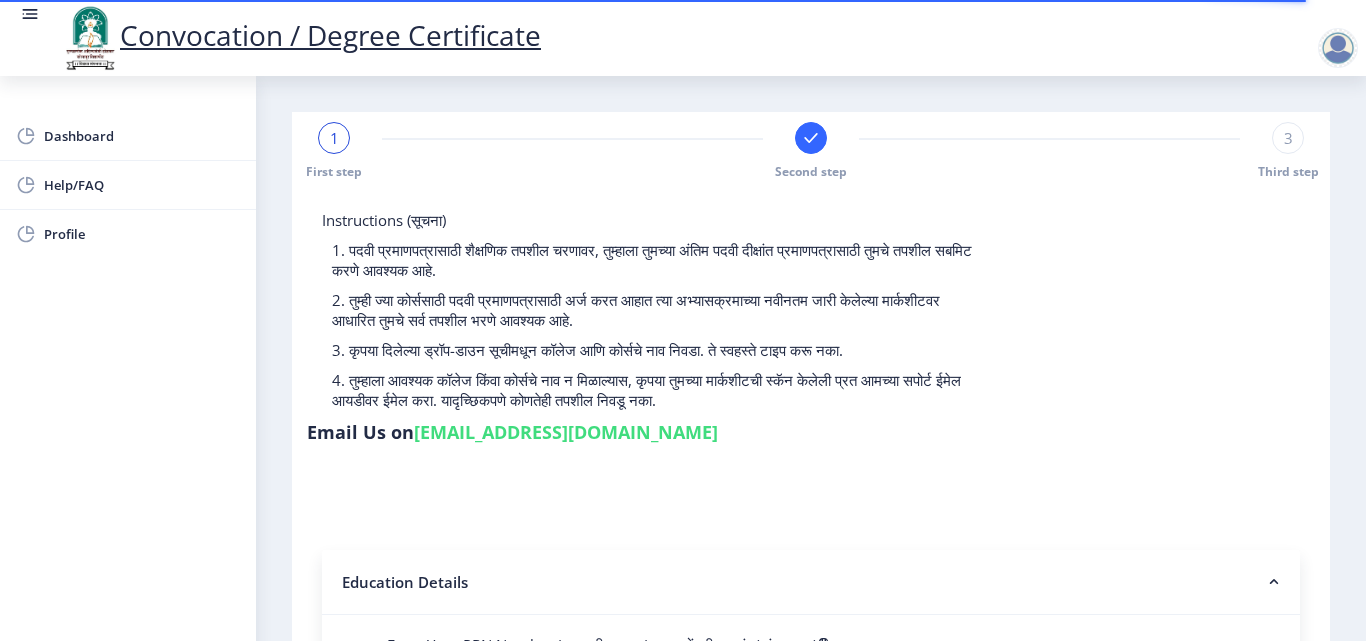 click 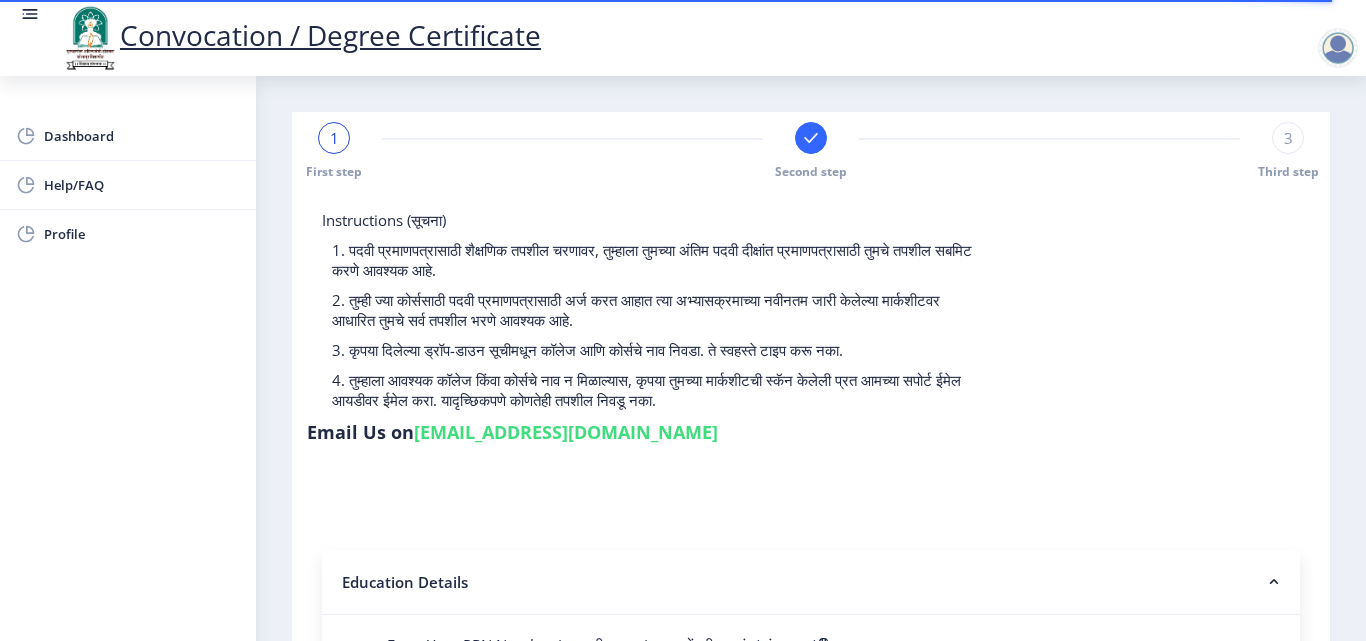 click on "1" 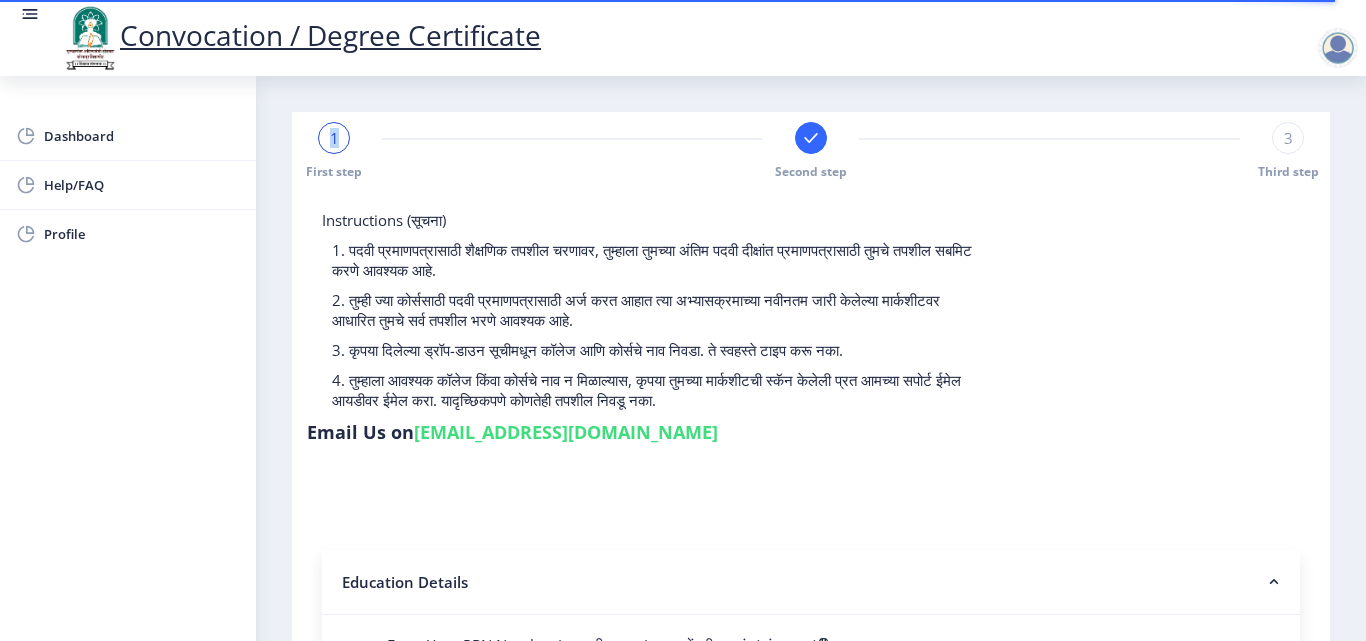 click on "1" 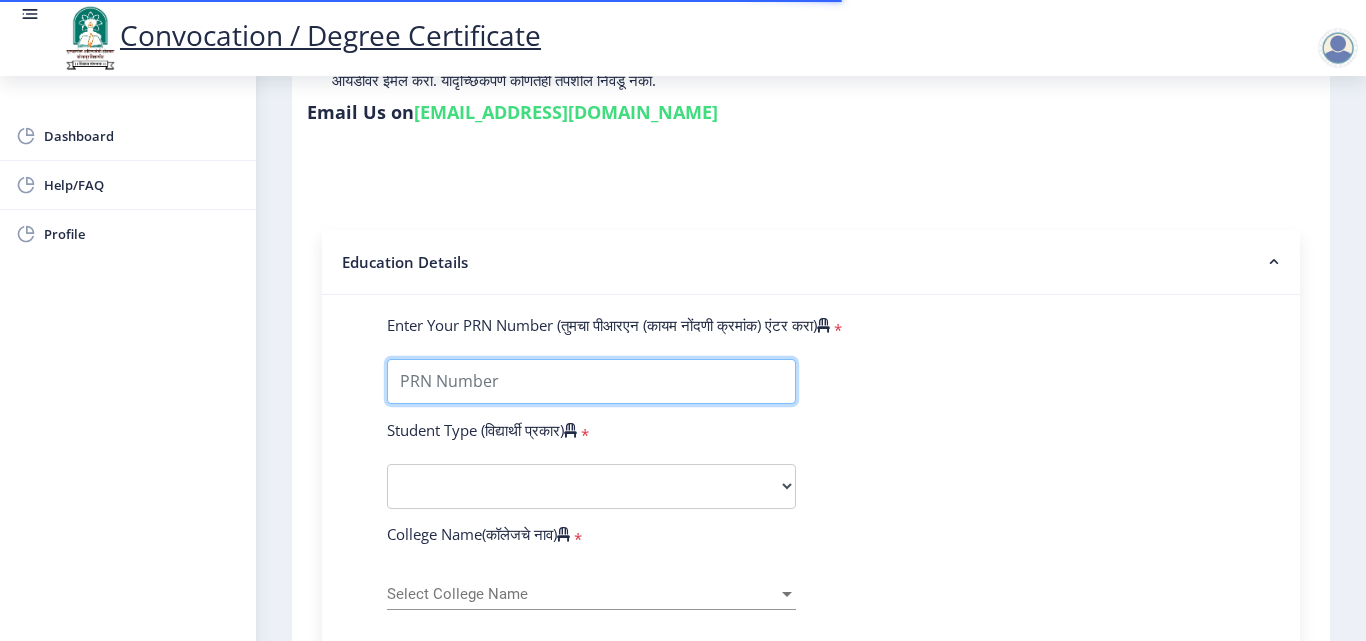 click on "Enter Your PRN Number (तुमचा पीआरएन (कायम नोंदणी क्रमांक) एंटर करा)" at bounding box center (591, 381) 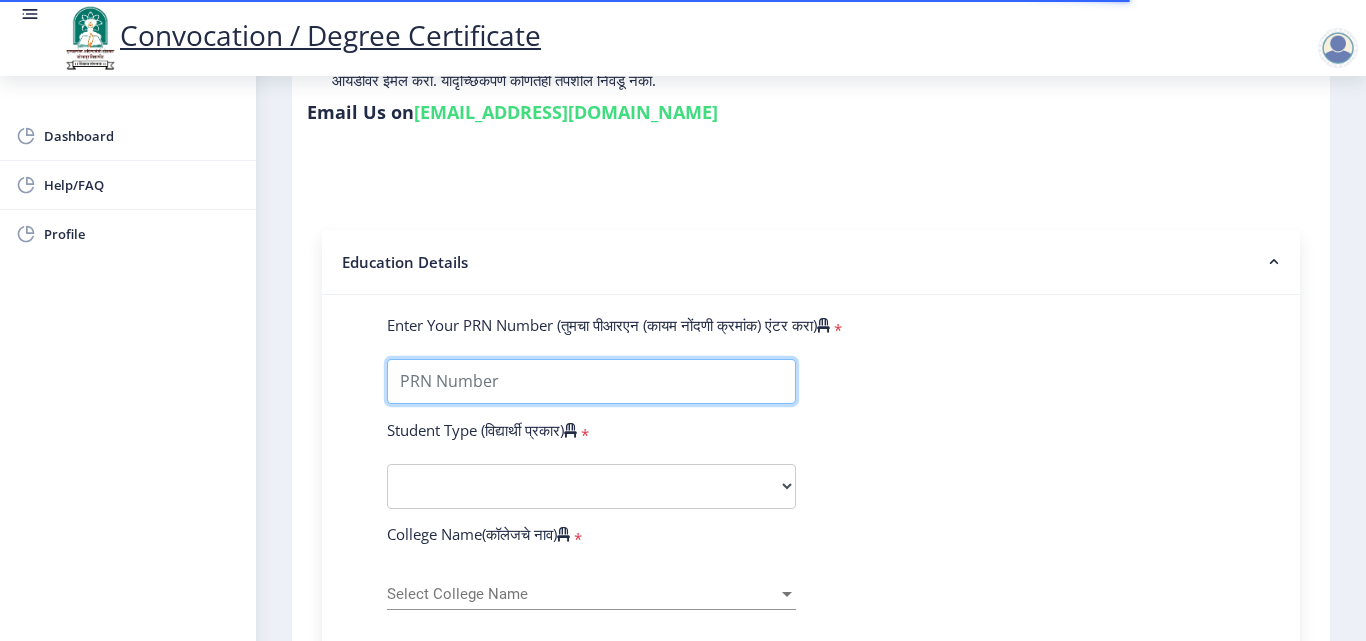 type on "2015032500225995" 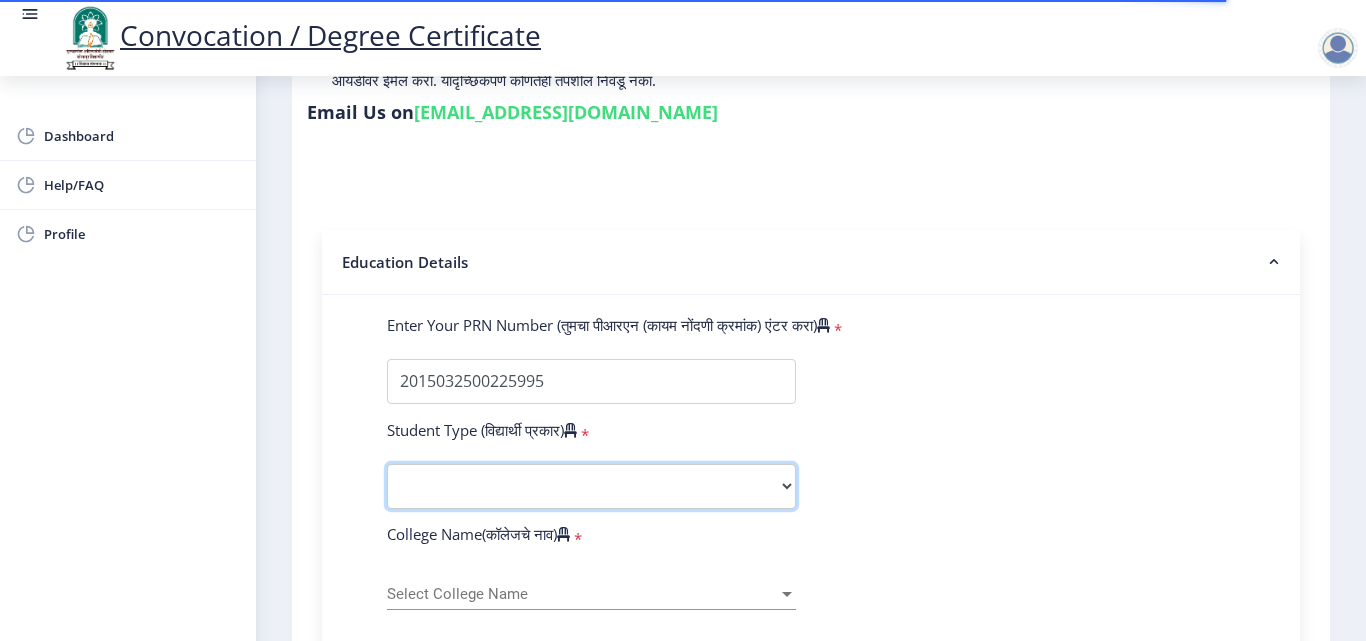 click on "Select Student Type Regular External" at bounding box center [591, 486] 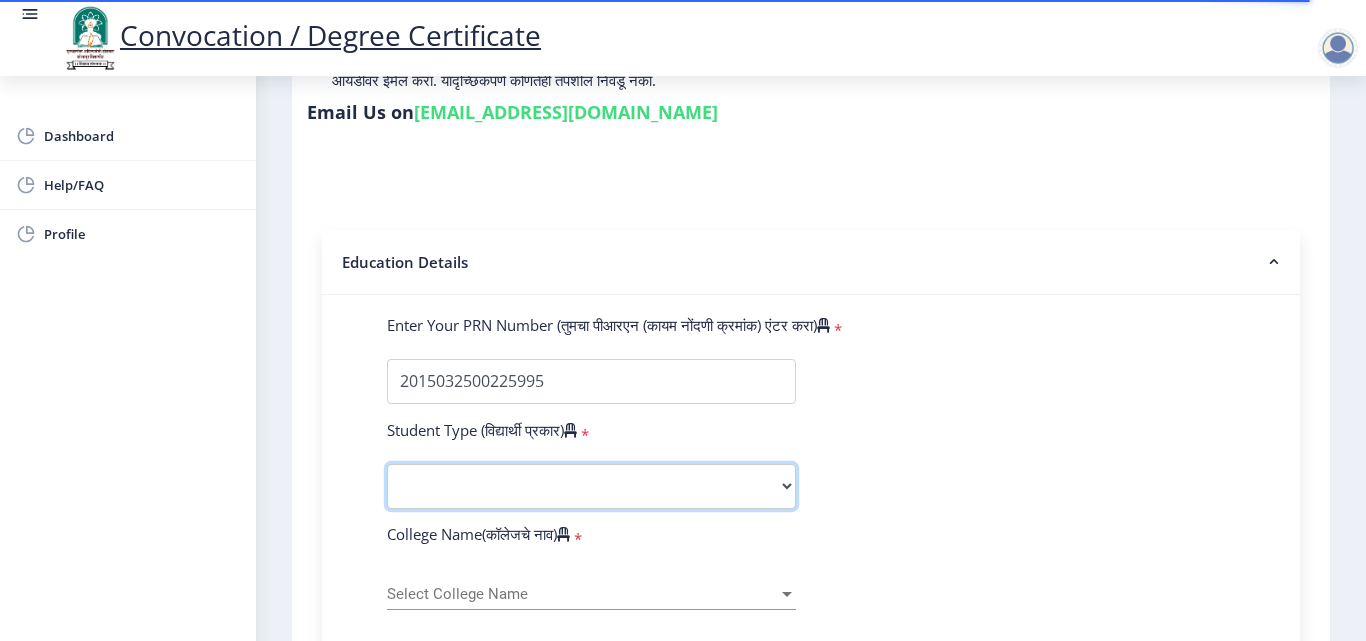 select on "Regular" 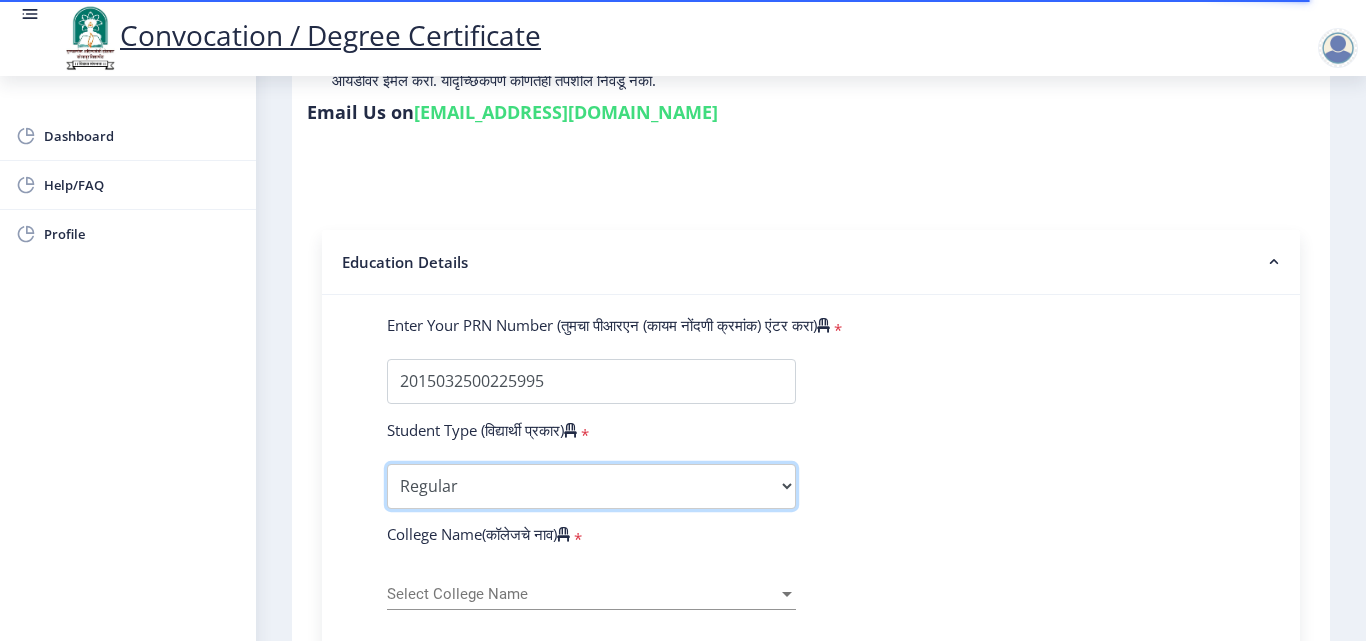 click on "Select Student Type Regular External" at bounding box center (591, 486) 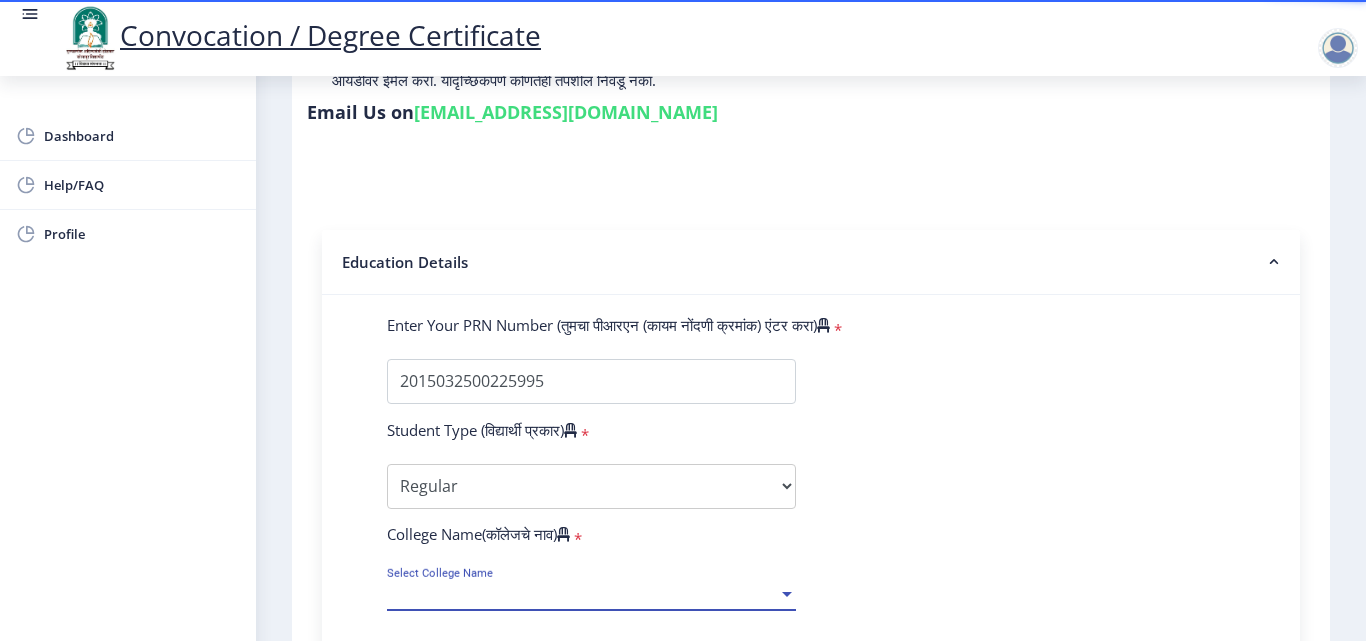 click on "Select College Name" at bounding box center [582, 594] 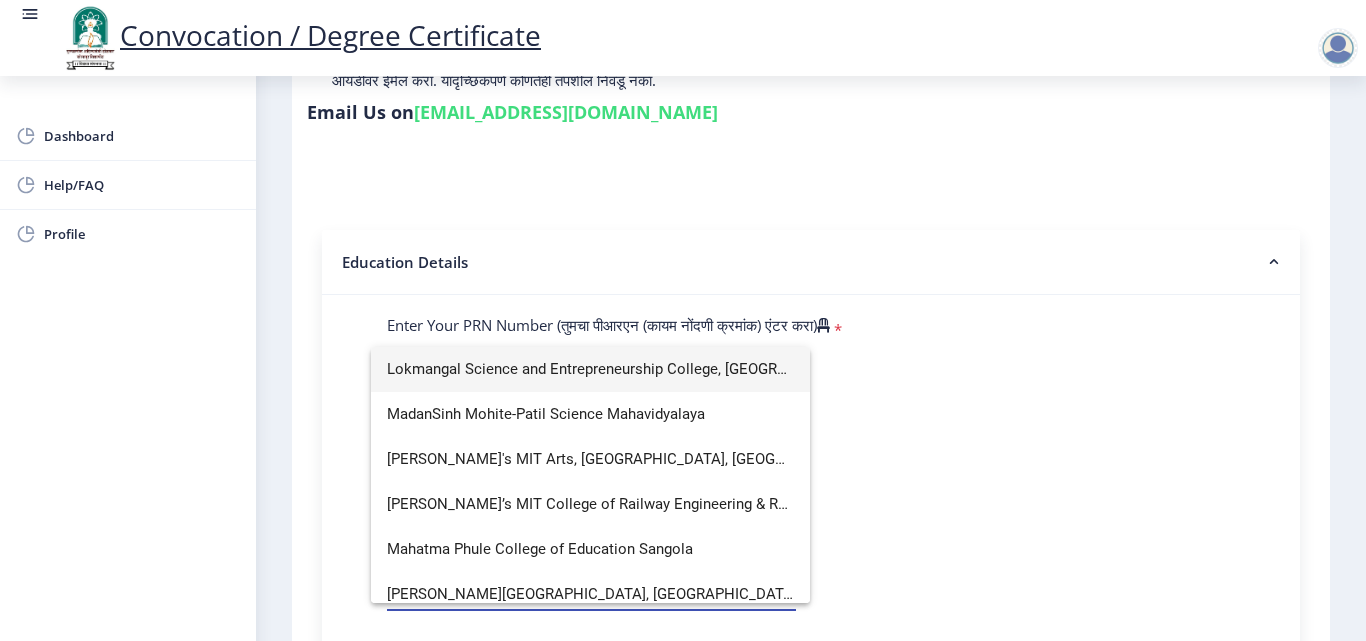 scroll, scrollTop: 2700, scrollLeft: 0, axis: vertical 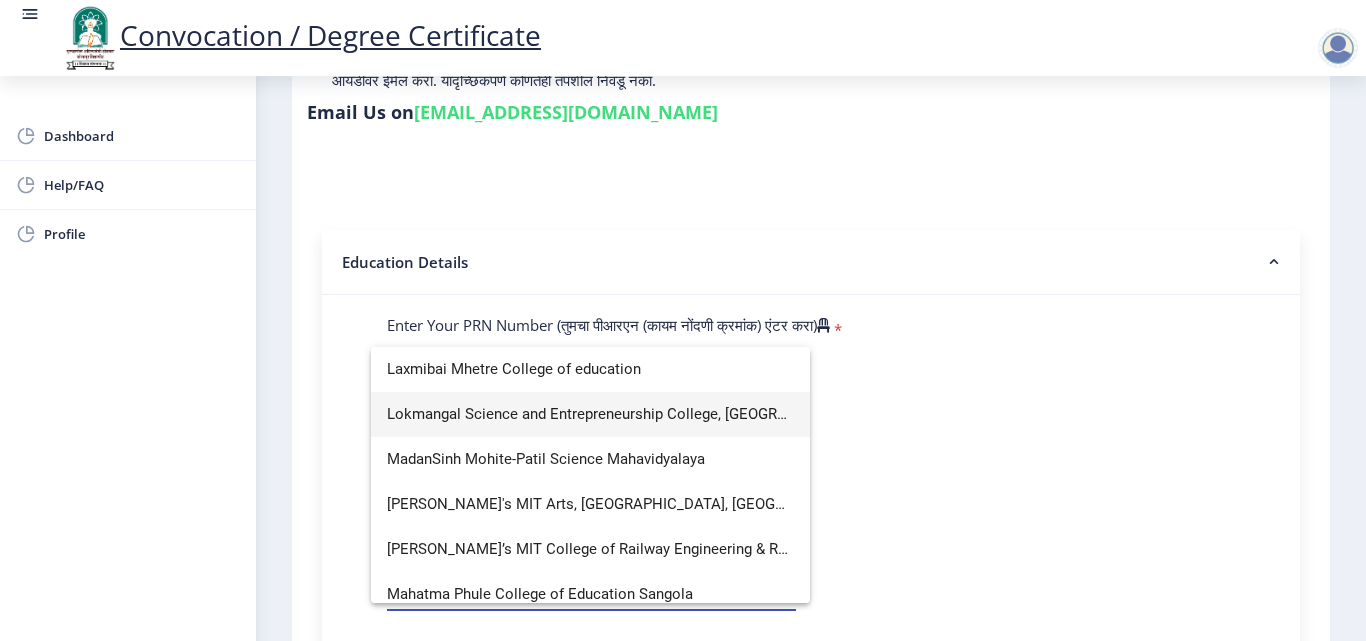 type on "l" 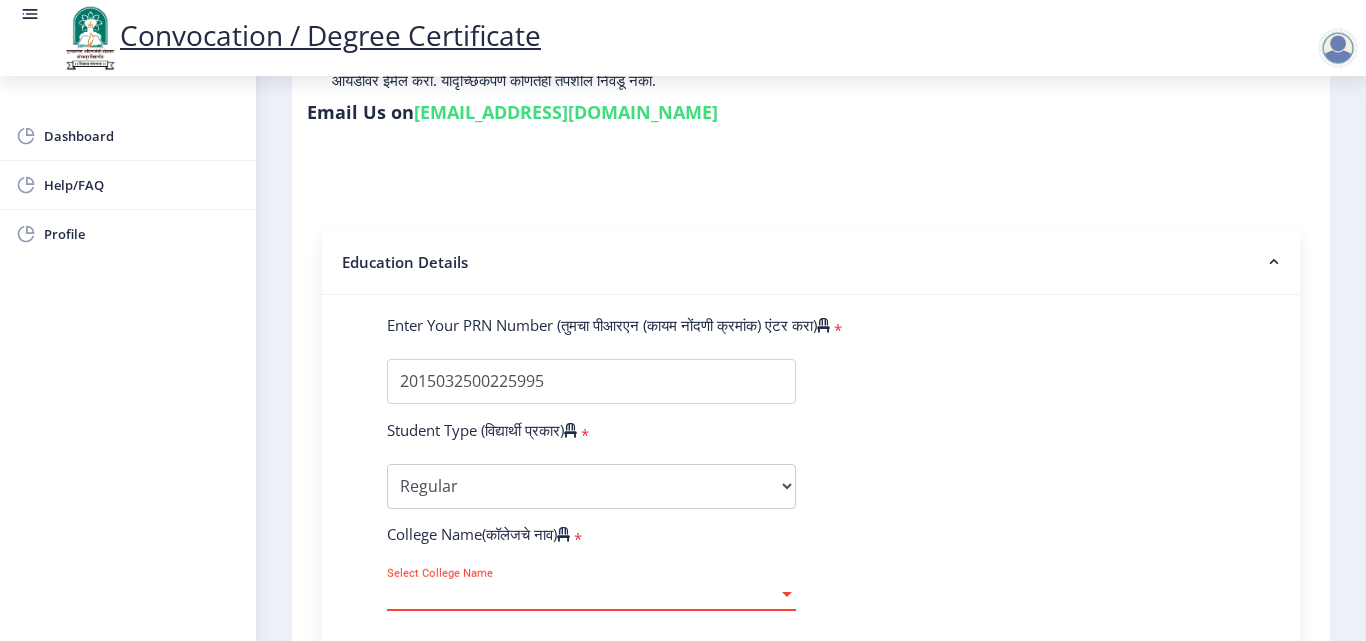 click on "Select College Name Select College Name" 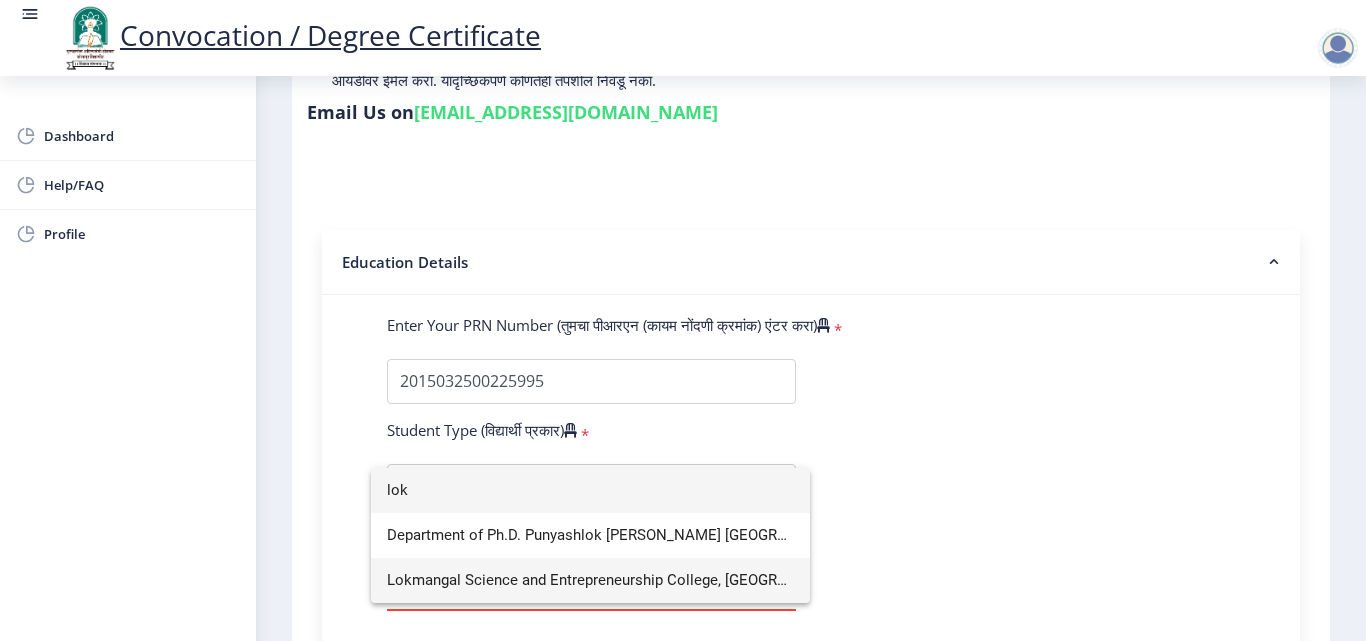 type on "lok" 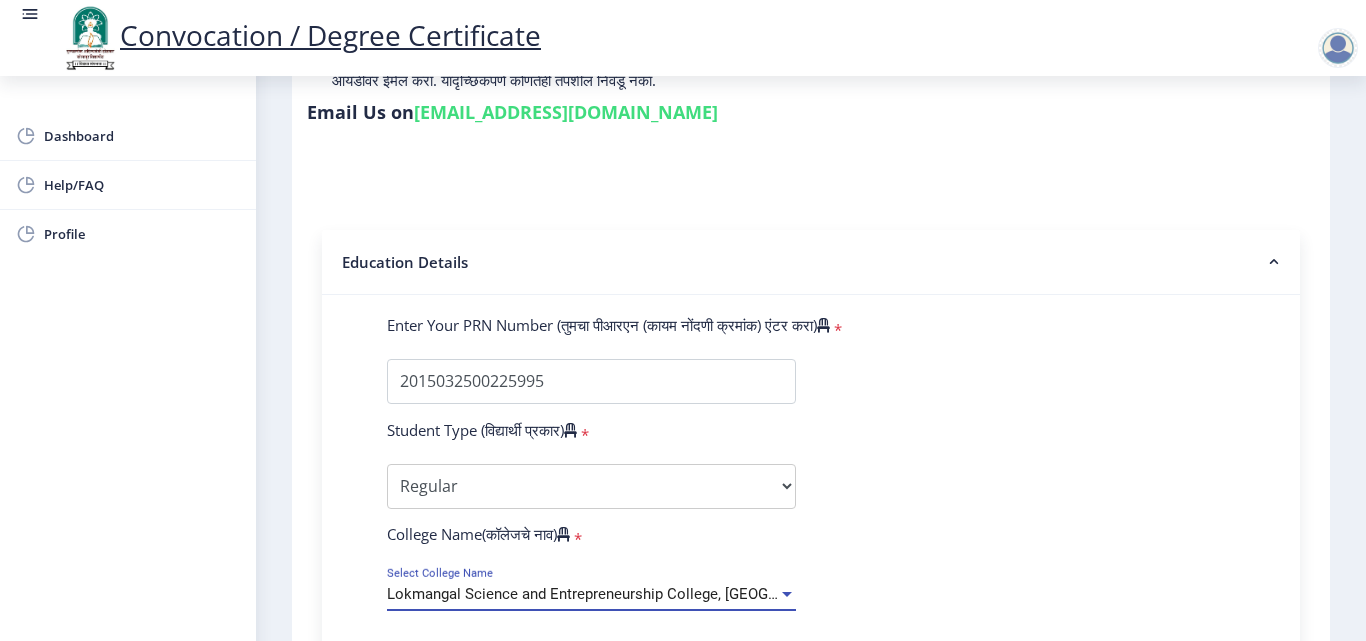 scroll, scrollTop: 714, scrollLeft: 0, axis: vertical 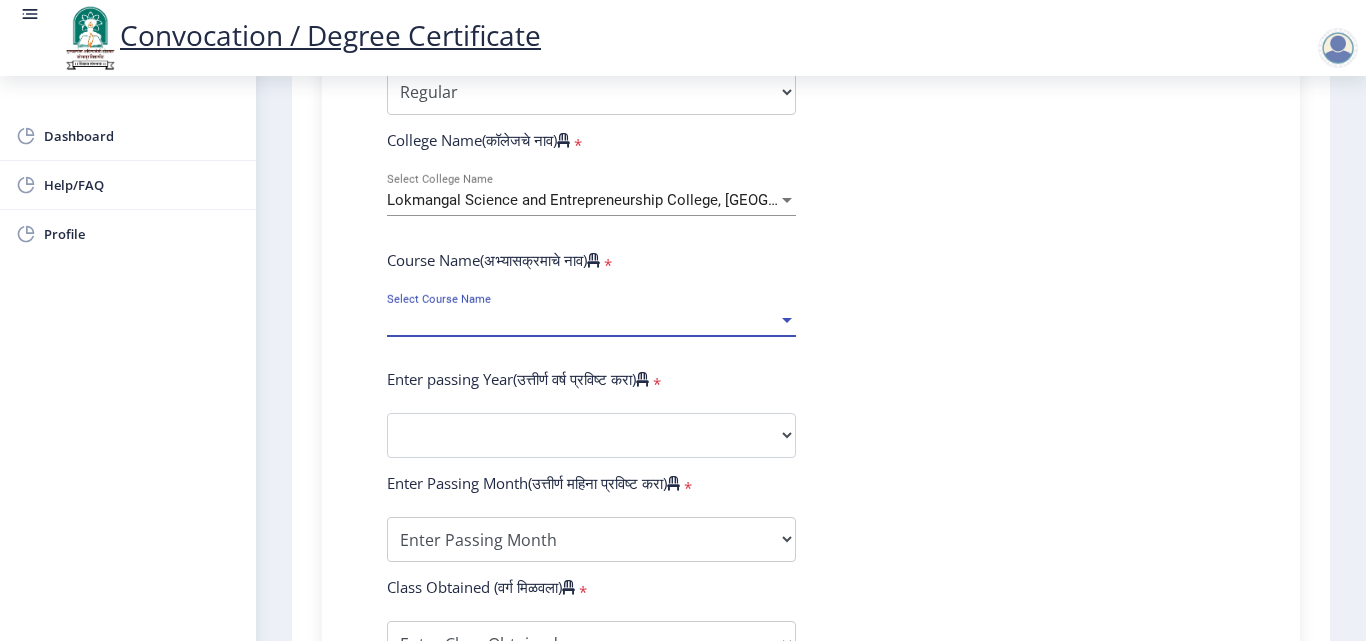 click on "Select Course Name" at bounding box center [582, 320] 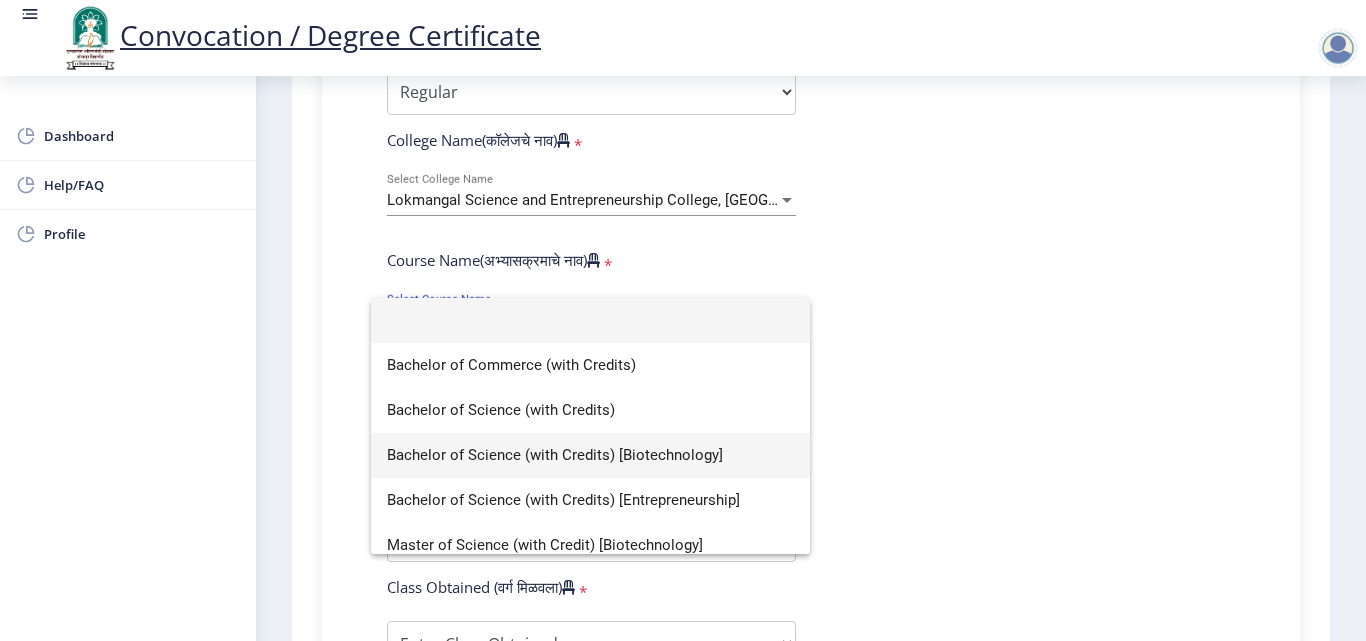 click on "Bachelor of Science (with Credits) [Biotechnology]" at bounding box center (590, 455) 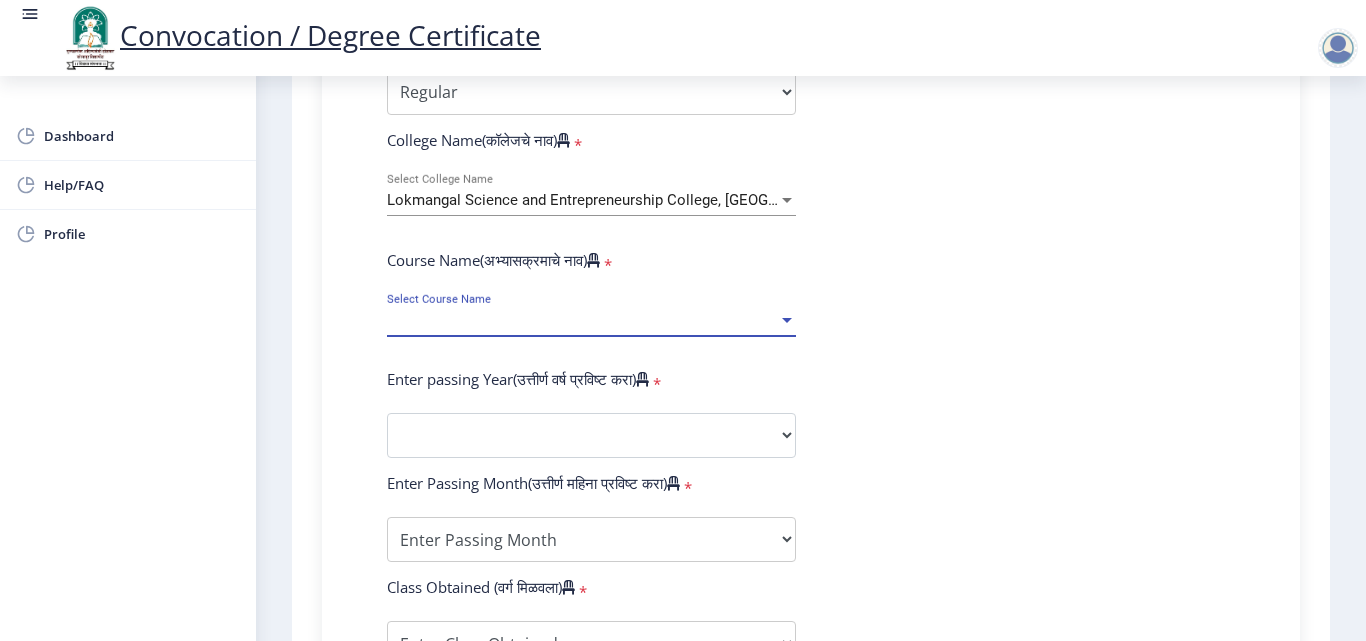 select 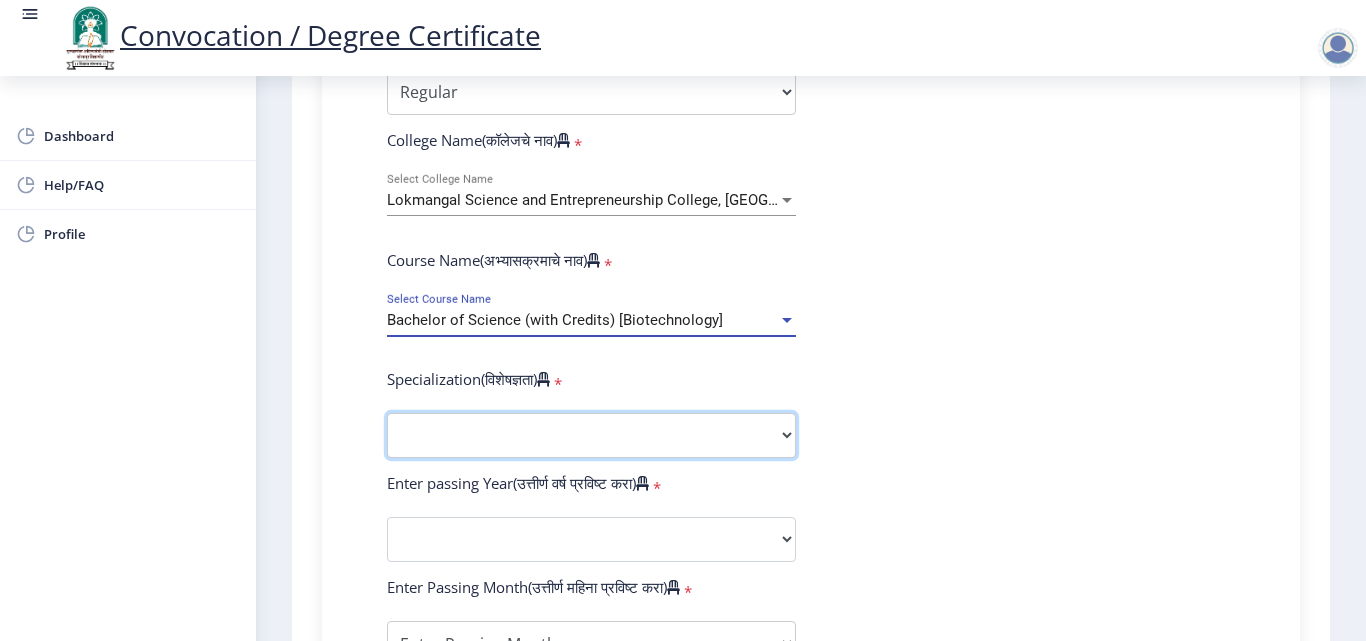 click on "Specialization Botany Chemistry Computer Science Electronics Geology Mathematics Microbiology Physics Statistics Zoology Other" at bounding box center [591, 435] 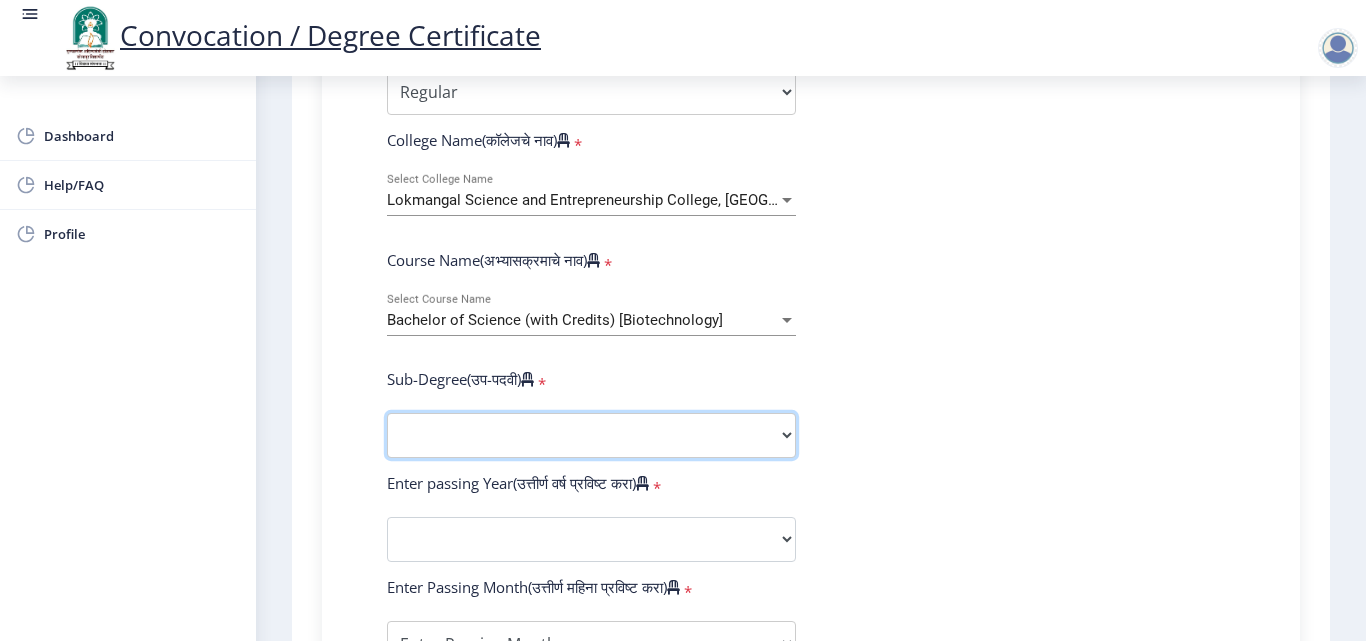 click on "Sub-Degree Biotechnology Entire Computer Science Entrepreneurship Other" at bounding box center (591, 435) 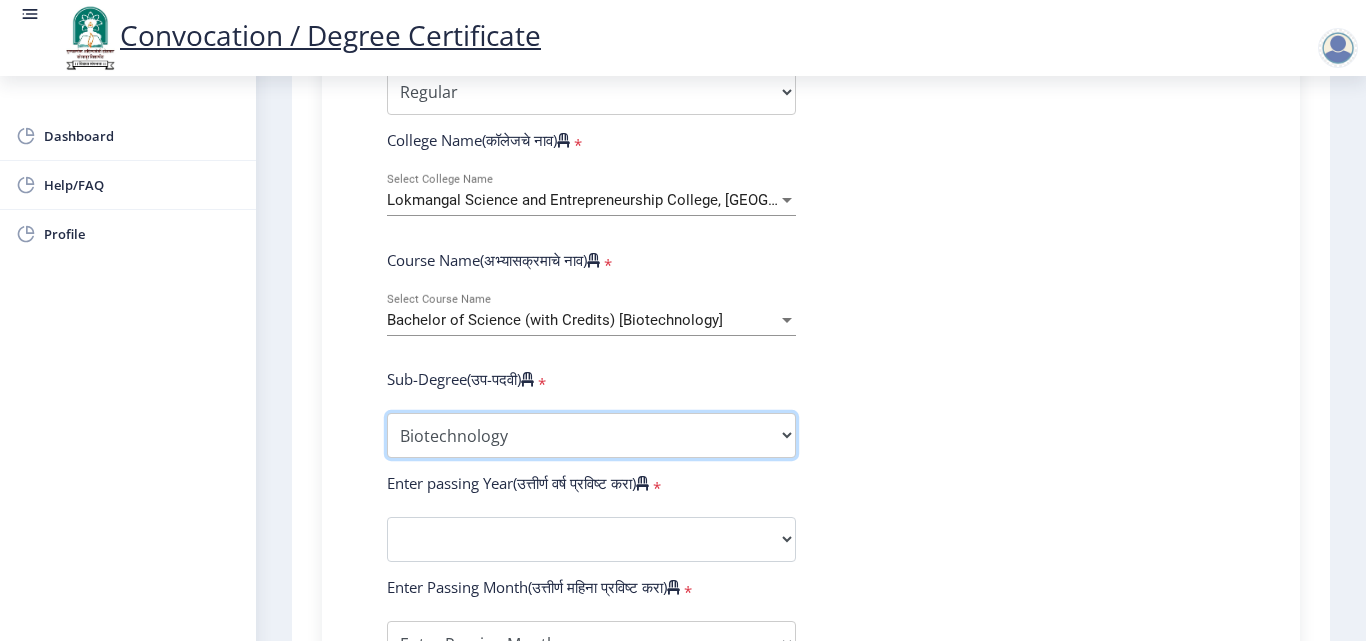 click on "Sub-Degree Biotechnology Entire Computer Science Entrepreneurship Other" at bounding box center [591, 435] 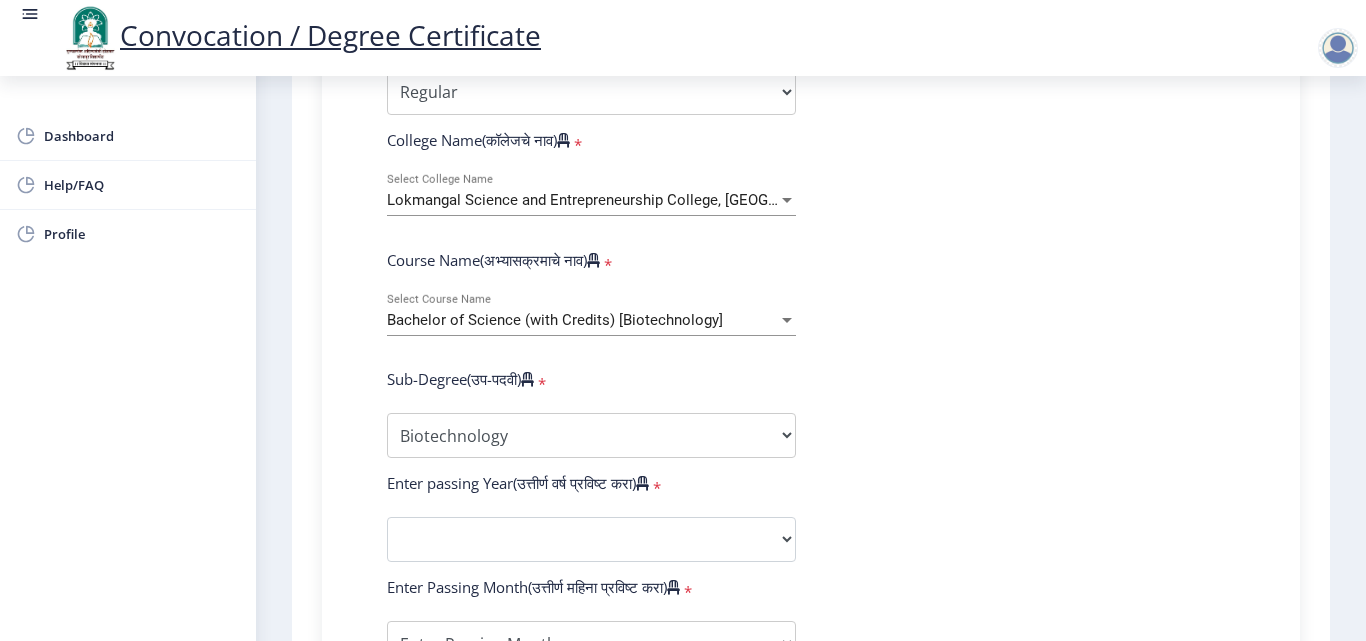click on "Enter passing Year(उत्तीर्ण वर्ष प्रविष्ट करा)   *" 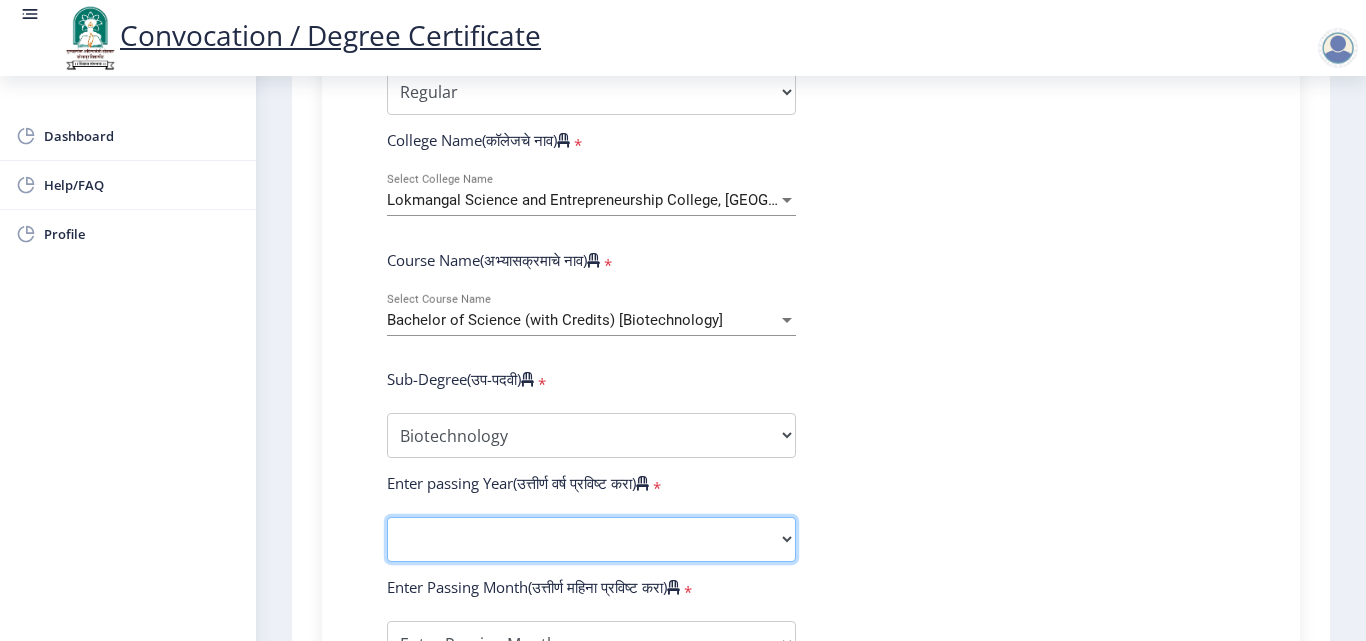click on "2025   2024   2023   2022   2021   2020   2019   2018   2017   2016   2015   2014   2013   2012   2011   2010   2009   2008   2007   2006   2005   2004   2003   2002   2001   2000   1999   1998   1997   1996   1995   1994   1993   1992   1991   1990   1989   1988   1987   1986   1985   1984   1983   1982   1981   1980   1979   1978   1977   1976" 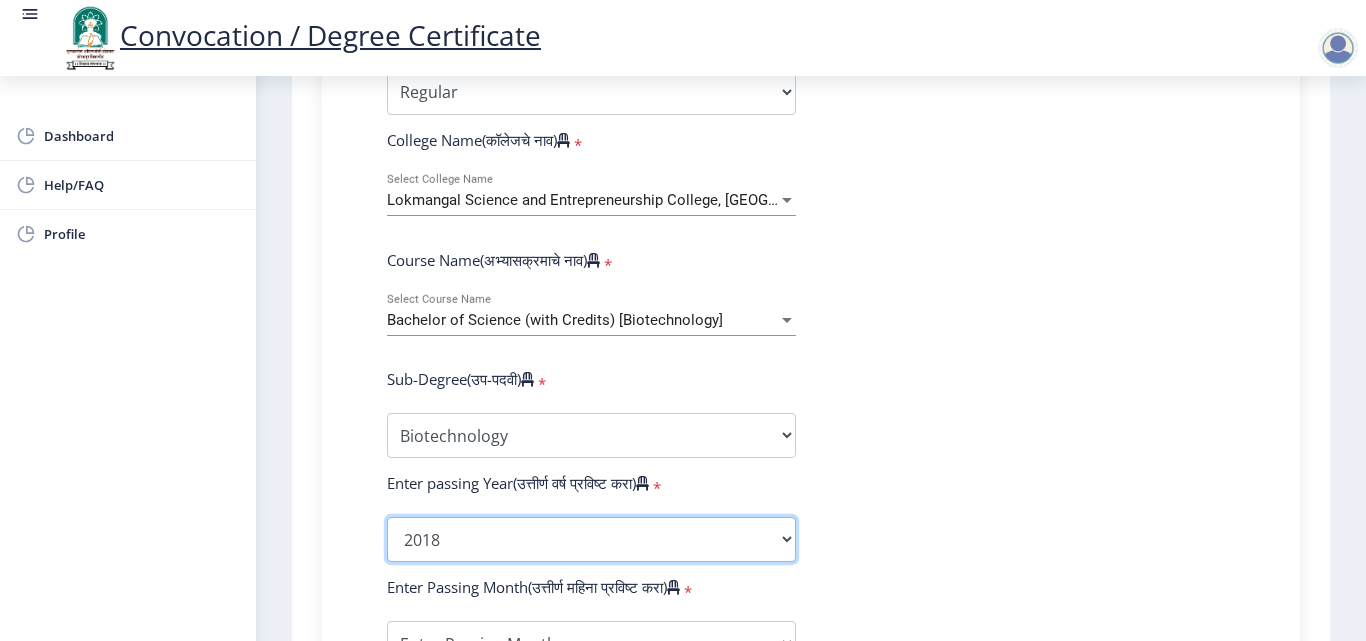 click on "2025   2024   2023   2022   2021   2020   2019   2018   2017   2016   2015   2014   2013   2012   2011   2010   2009   2008   2007   2006   2005   2004   2003   2002   2001   2000   1999   1998   1997   1996   1995   1994   1993   1992   1991   1990   1989   1988   1987   1986   1985   1984   1983   1982   1981   1980   1979   1978   1977   1976" 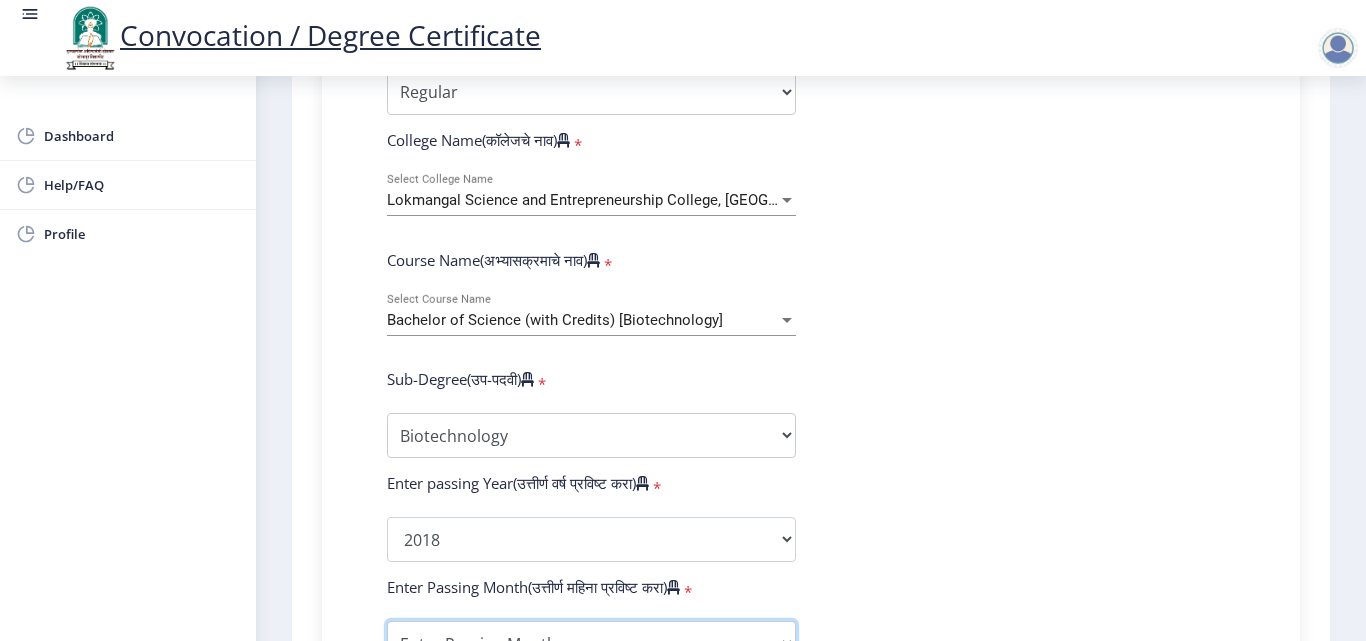 scroll, scrollTop: 739, scrollLeft: 0, axis: vertical 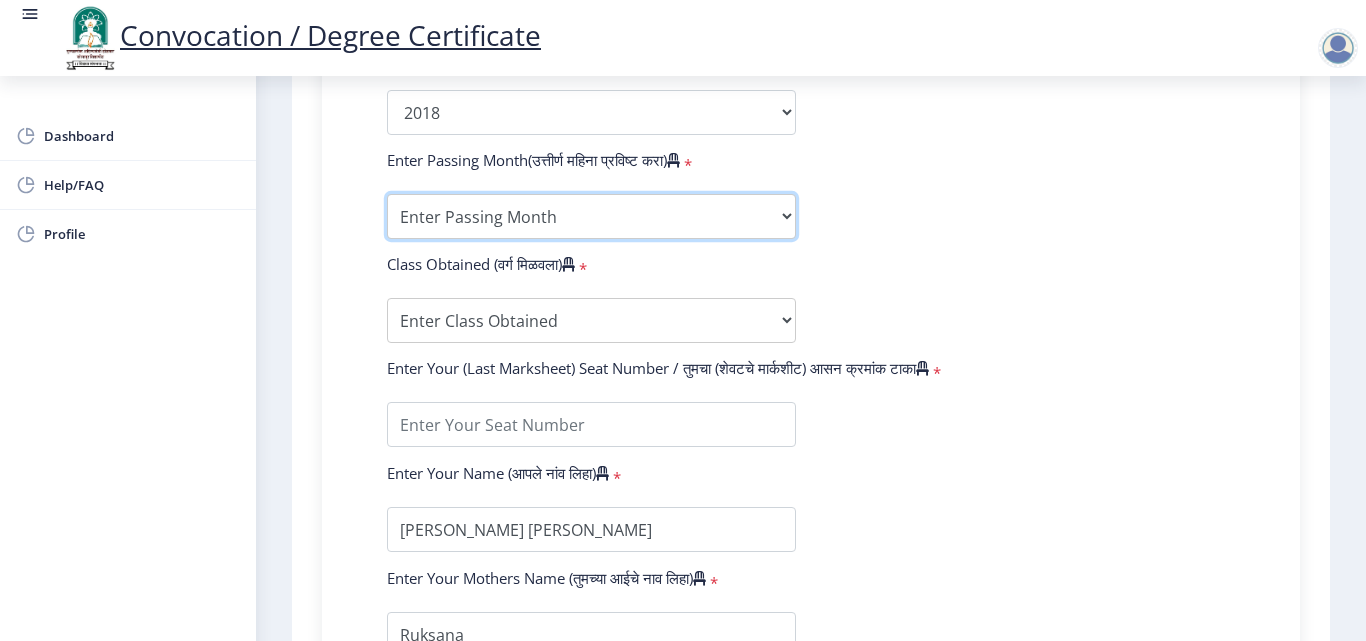 click on "Enter Passing Month March April May October November December" at bounding box center (591, 216) 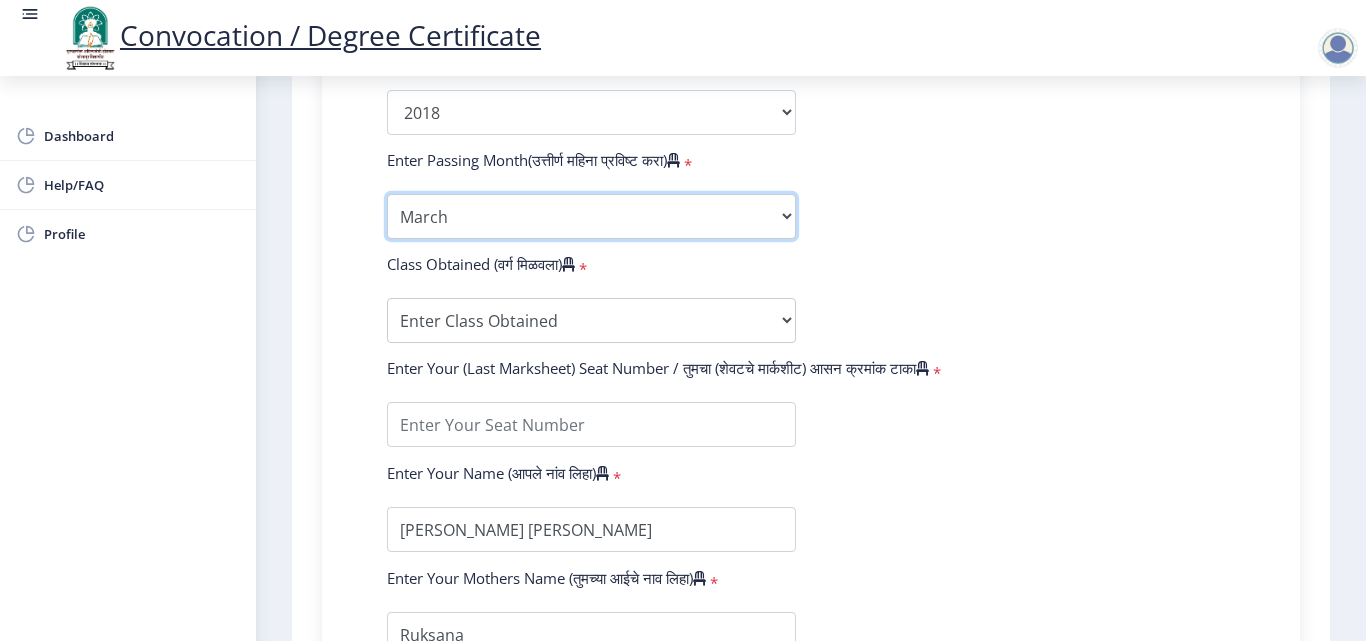 click on "Enter Passing Month March April May October November December" at bounding box center (591, 216) 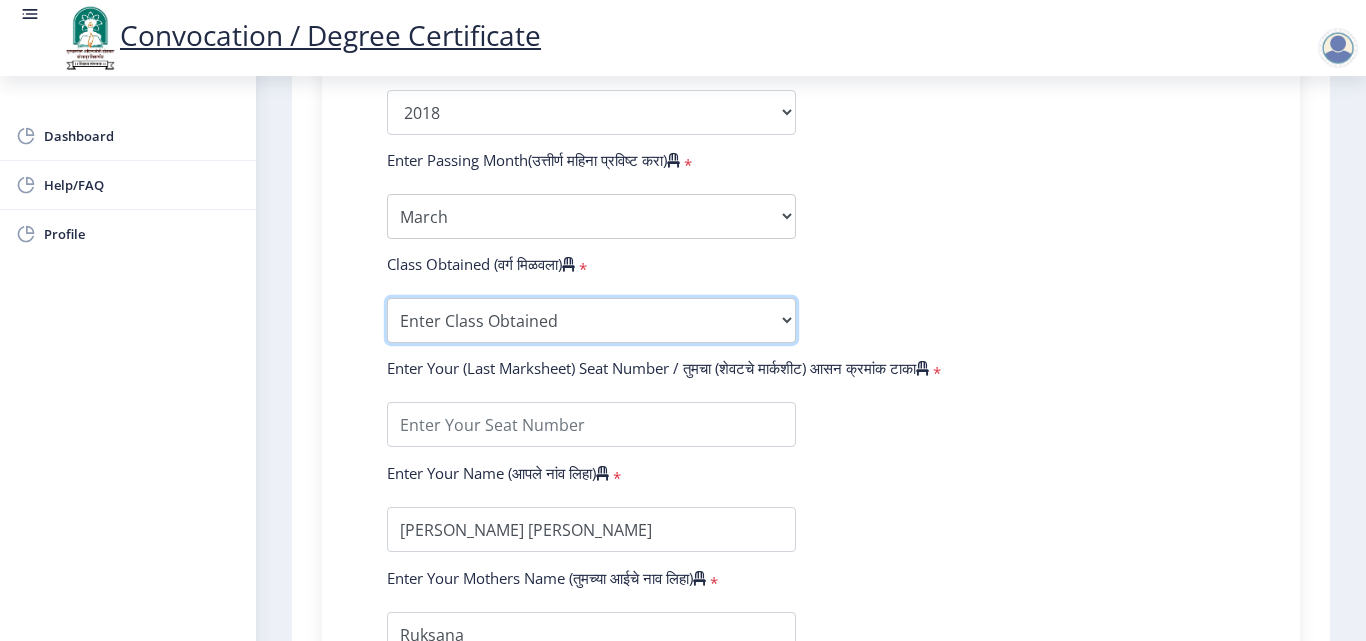 click on "Enter Class Obtained FIRST CLASS WITH DISTINCTION FIRST CLASS HIGHER SECOND CLASS SECOND CLASS PASS CLASS Grade O Grade A+ Grade A Grade B+ Grade B Grade C+ Grade C Grade D Grade E" at bounding box center [591, 320] 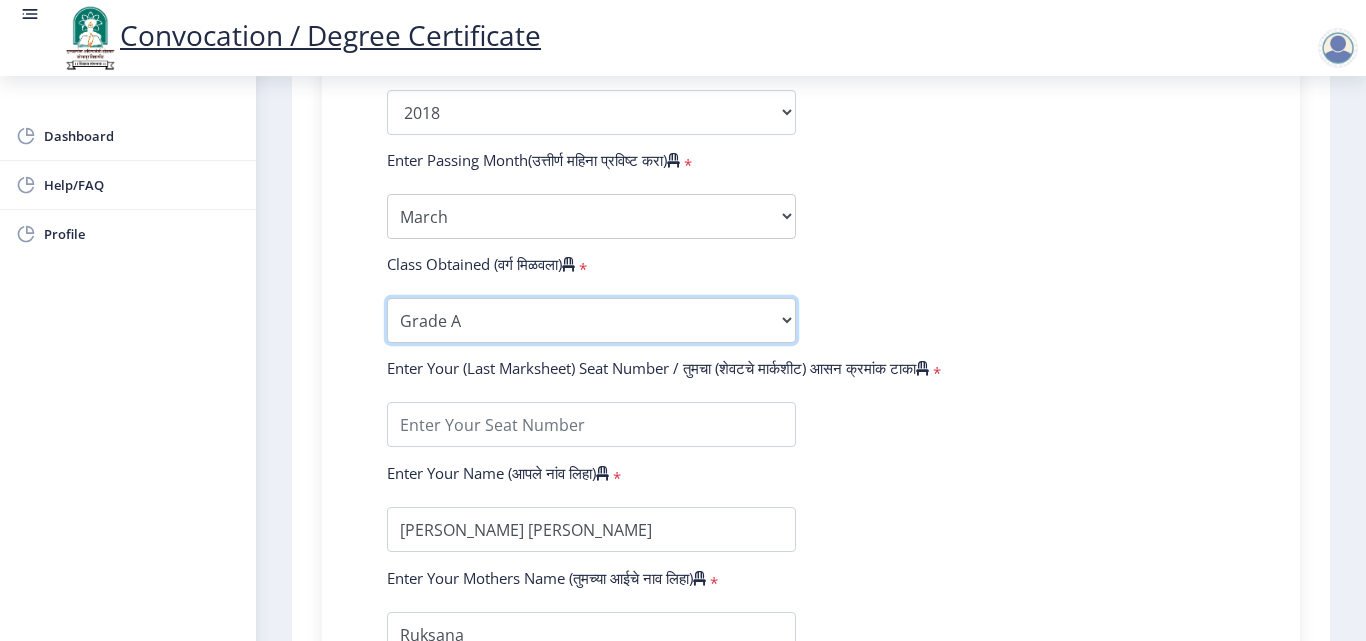 click on "Enter Class Obtained FIRST CLASS WITH DISTINCTION FIRST CLASS HIGHER SECOND CLASS SECOND CLASS PASS CLASS Grade O Grade A+ Grade A Grade B+ Grade B Grade C+ Grade C Grade D Grade E" at bounding box center [591, 320] 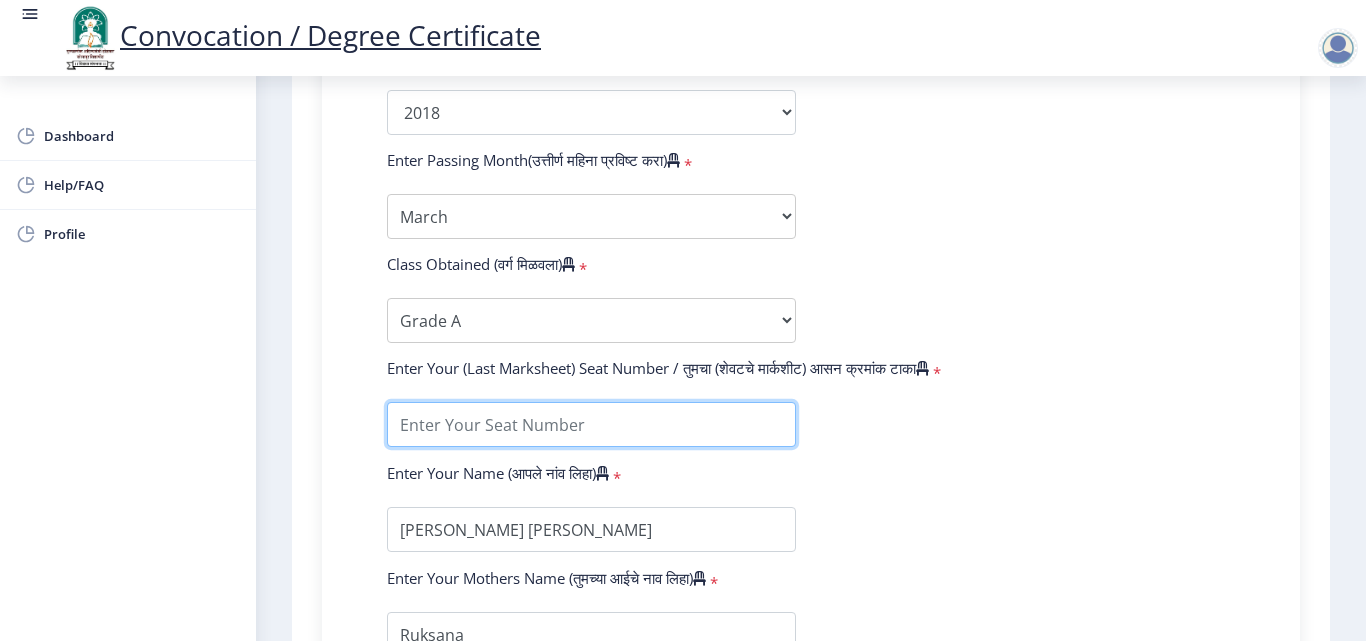 click at bounding box center [591, 424] 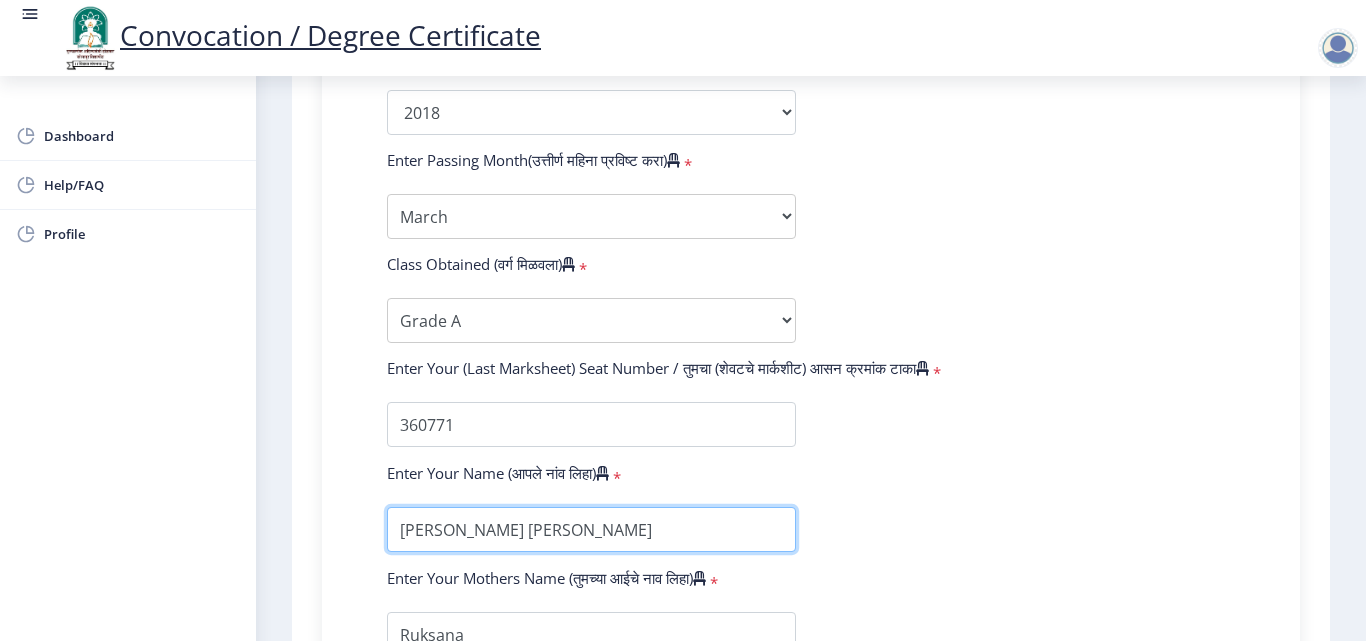 click at bounding box center [591, 529] 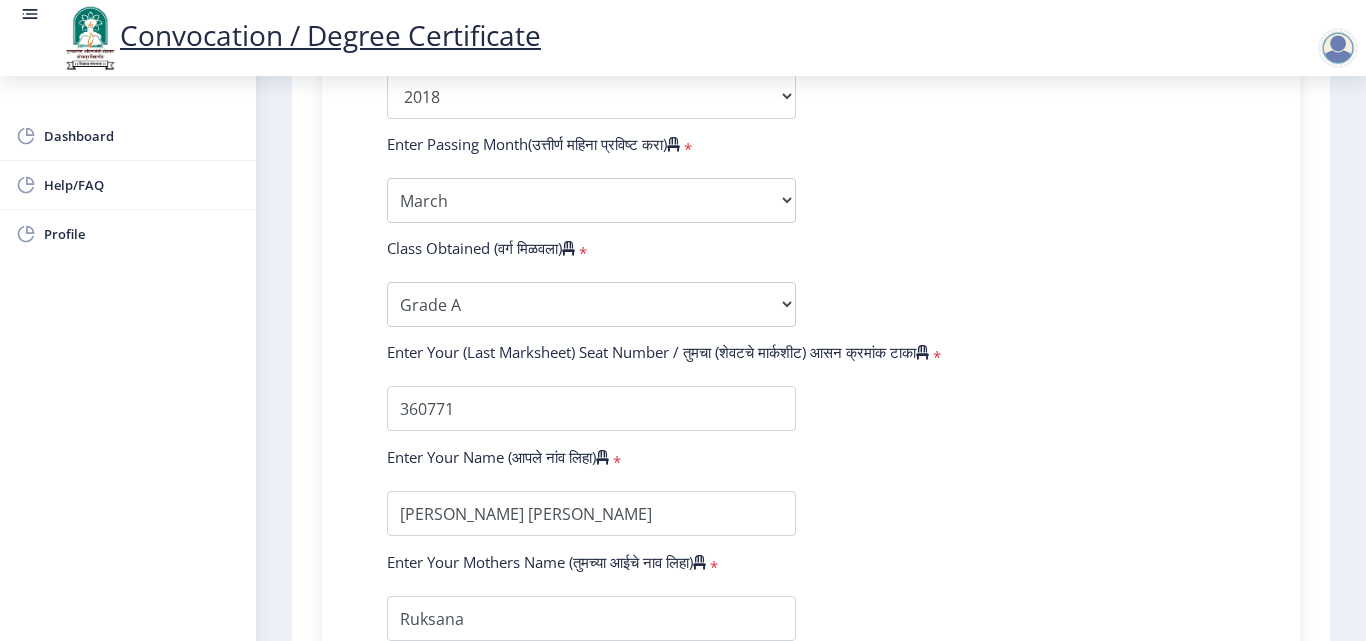 scroll, scrollTop: 1414, scrollLeft: 0, axis: vertical 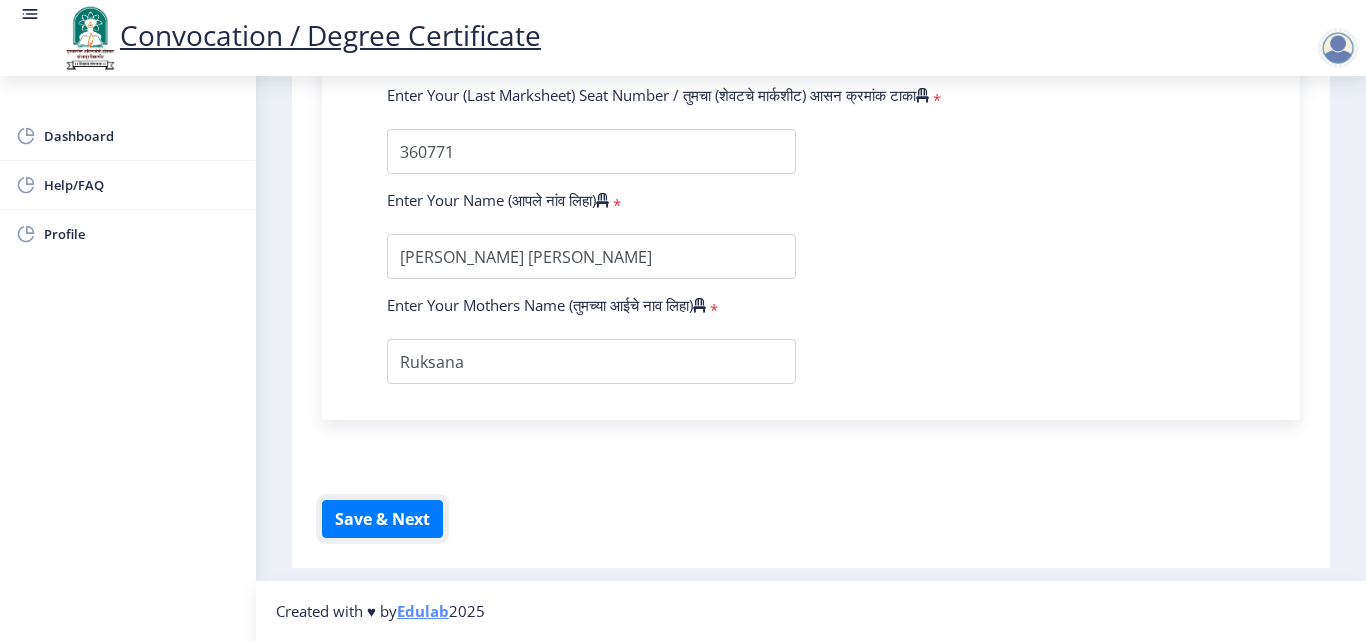 type 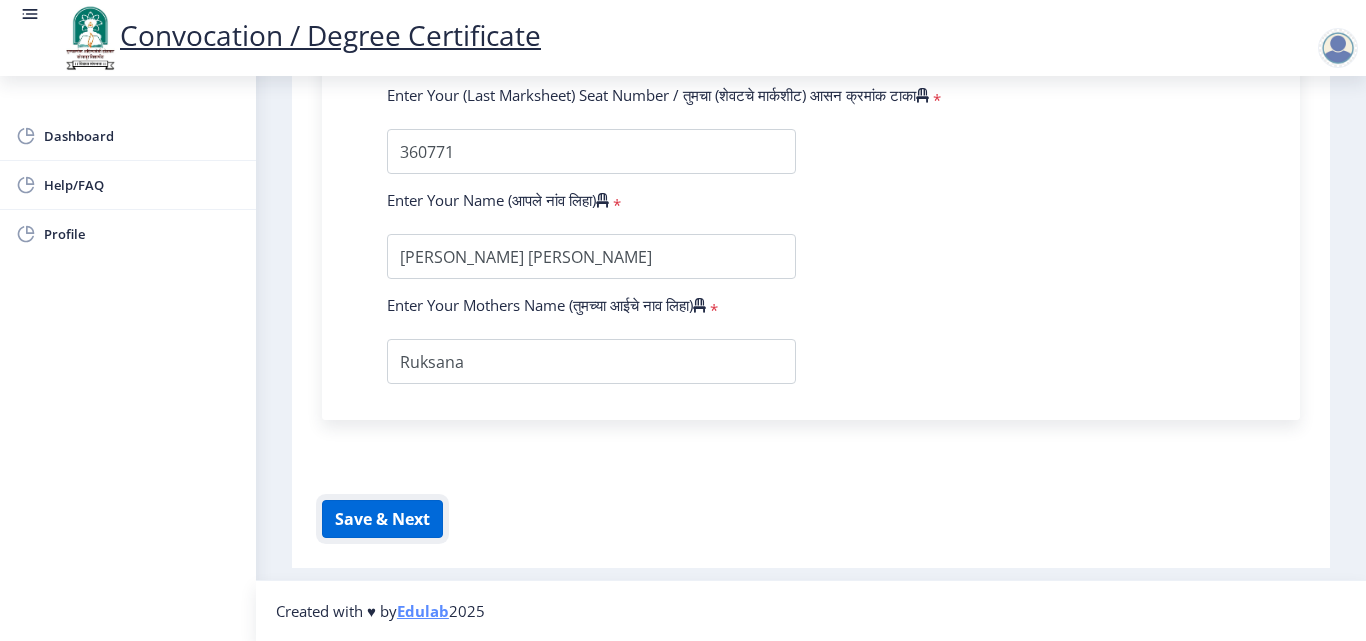 click on "Save & Next" 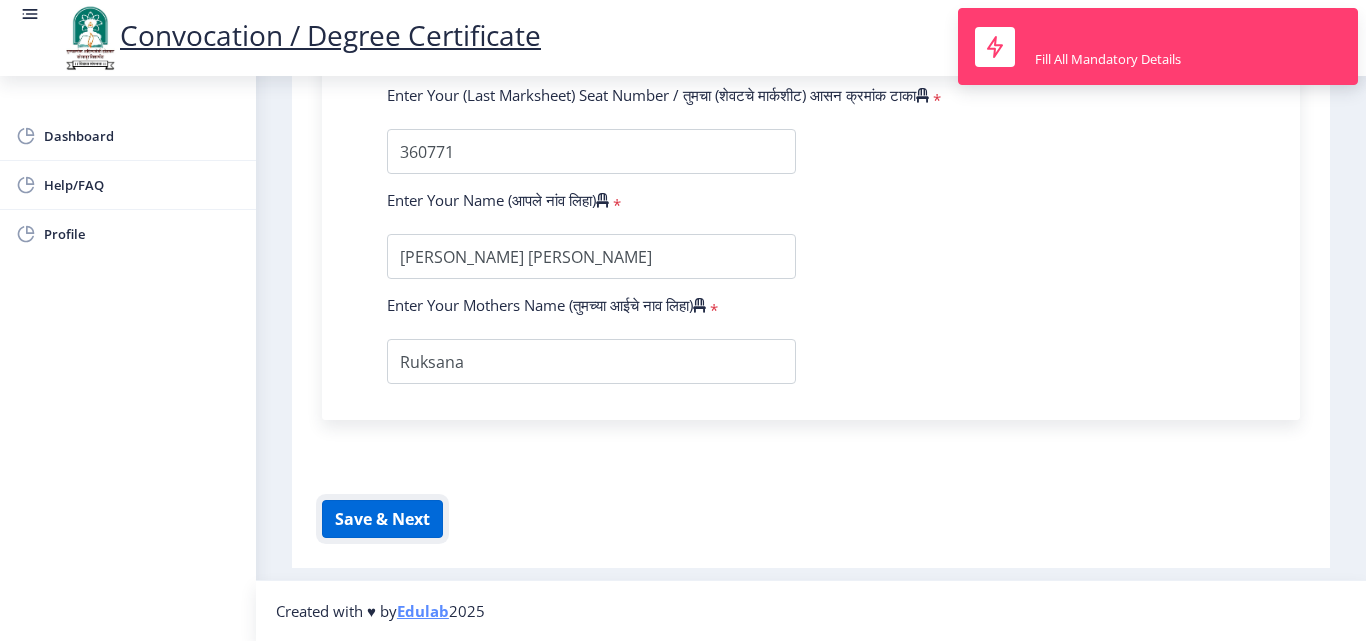 click on "Save & Next" 